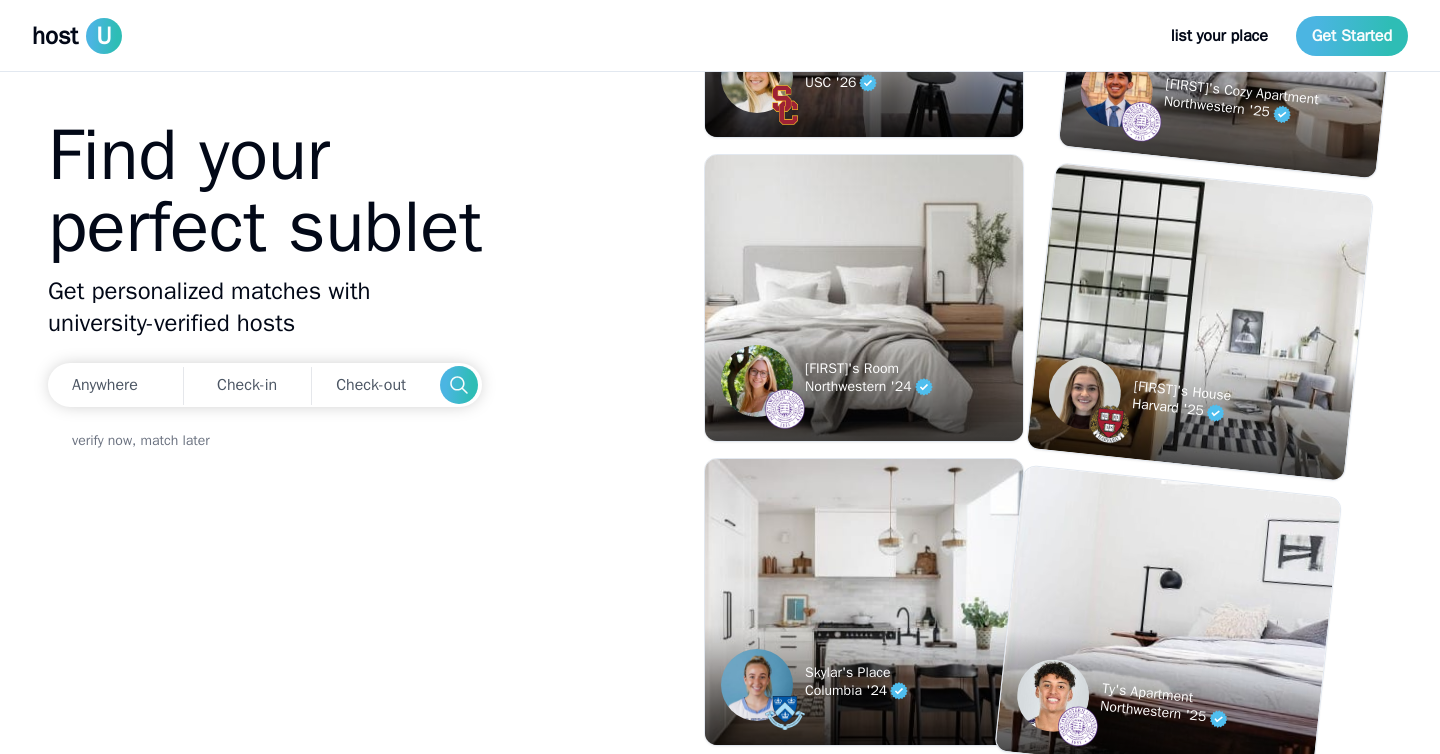 scroll, scrollTop: 0, scrollLeft: 0, axis: both 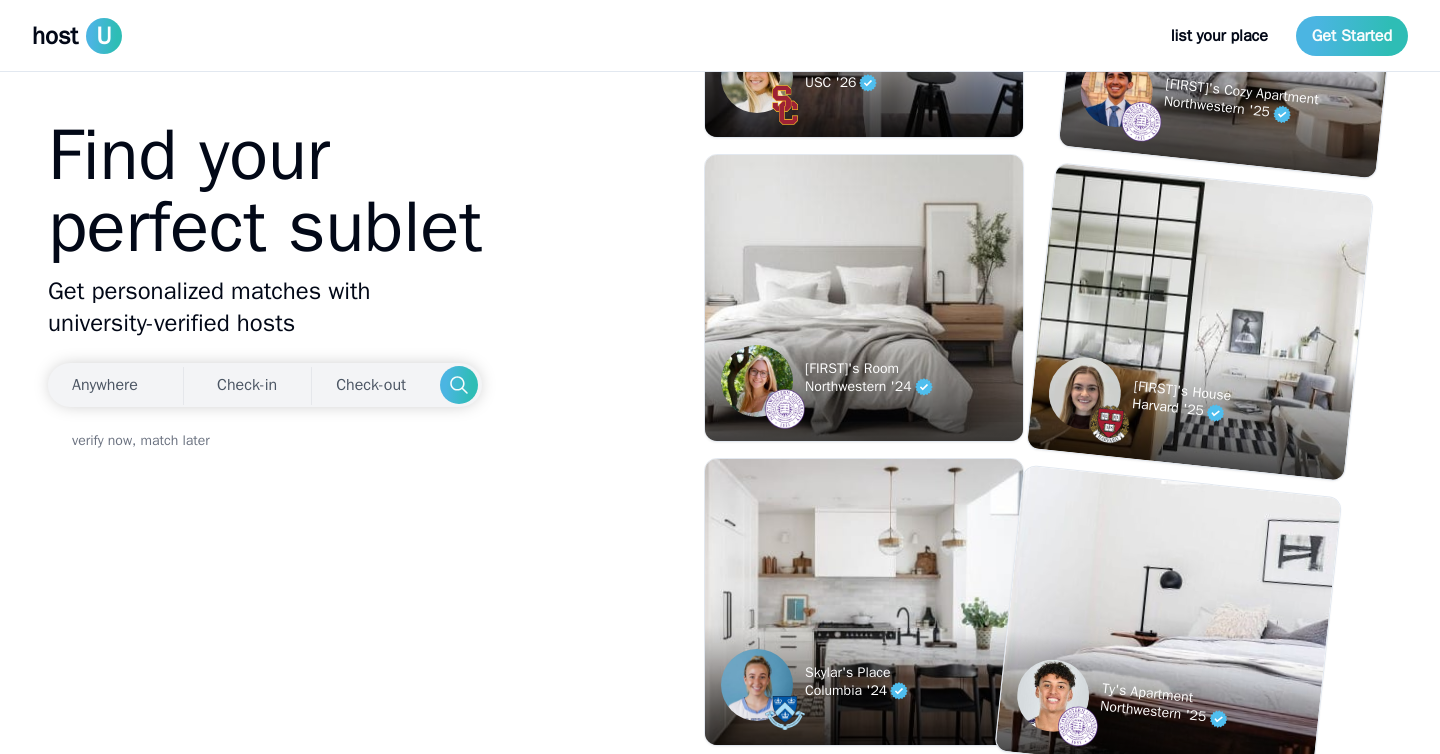click on "Anywhere" at bounding box center (105, 385) 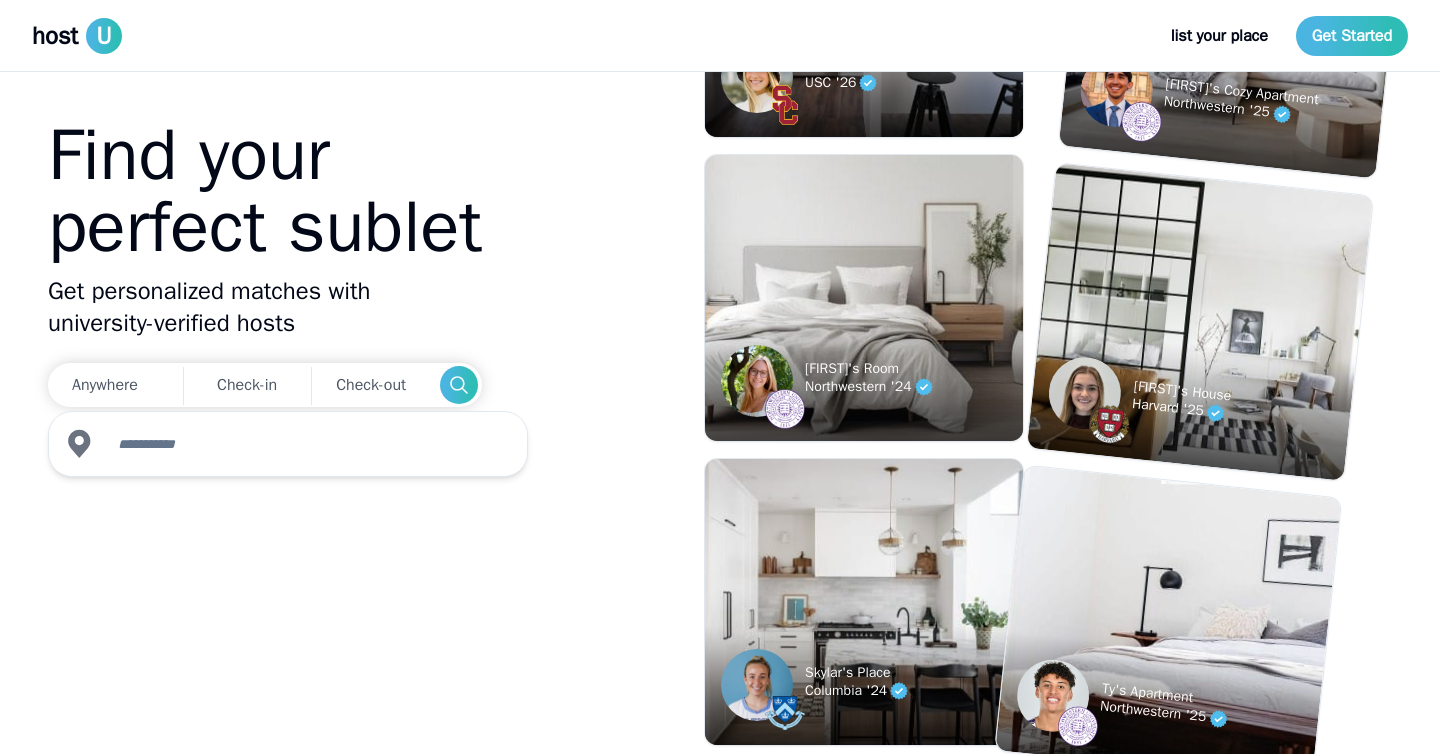 click at bounding box center (306, 444) 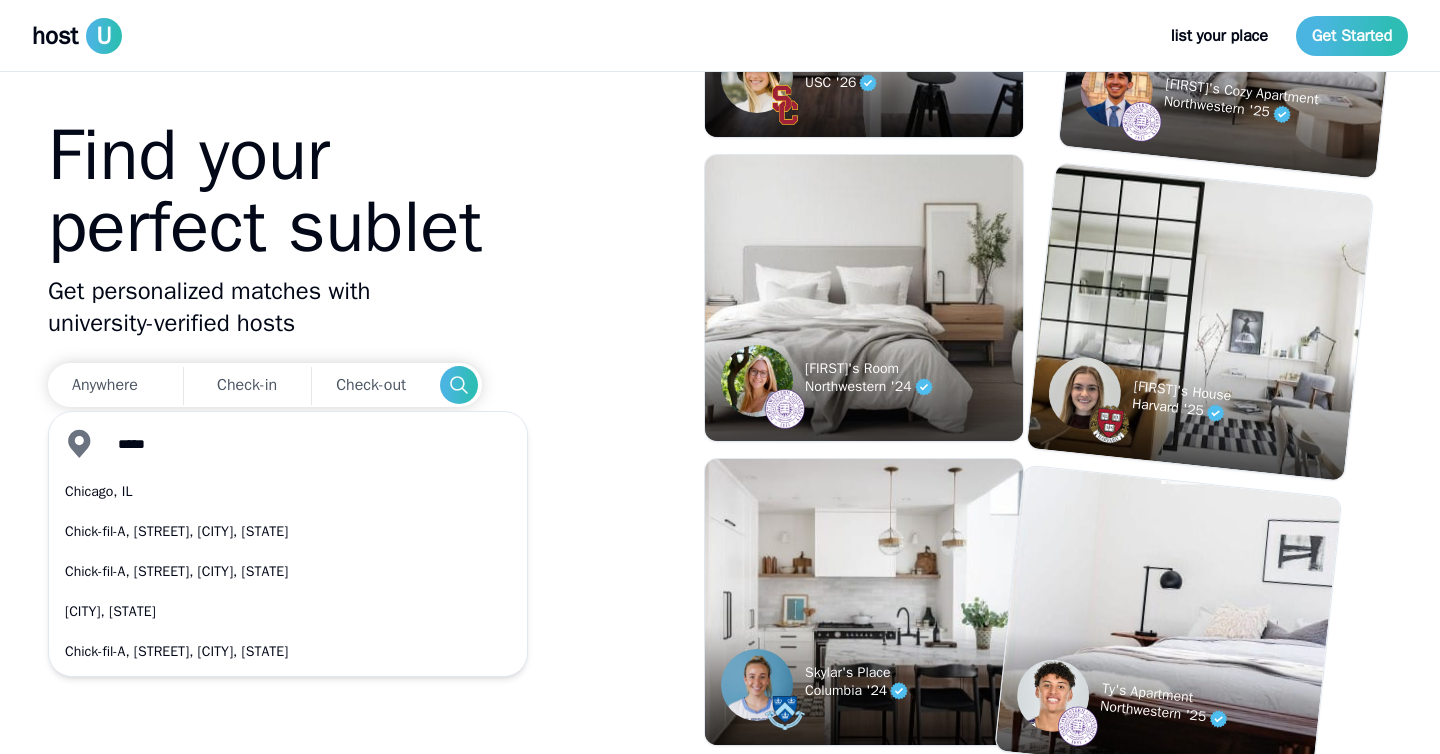 click on "**** [CITY], [STATE] Chick-fil-A, [STREET], [CITY], [STATE] Chick-fil-A, [STREET], [CITY], [STATE] [CITY], [STATE] Chick-fil-A, [STREET], [CITY], [STATE]" at bounding box center [288, 544] 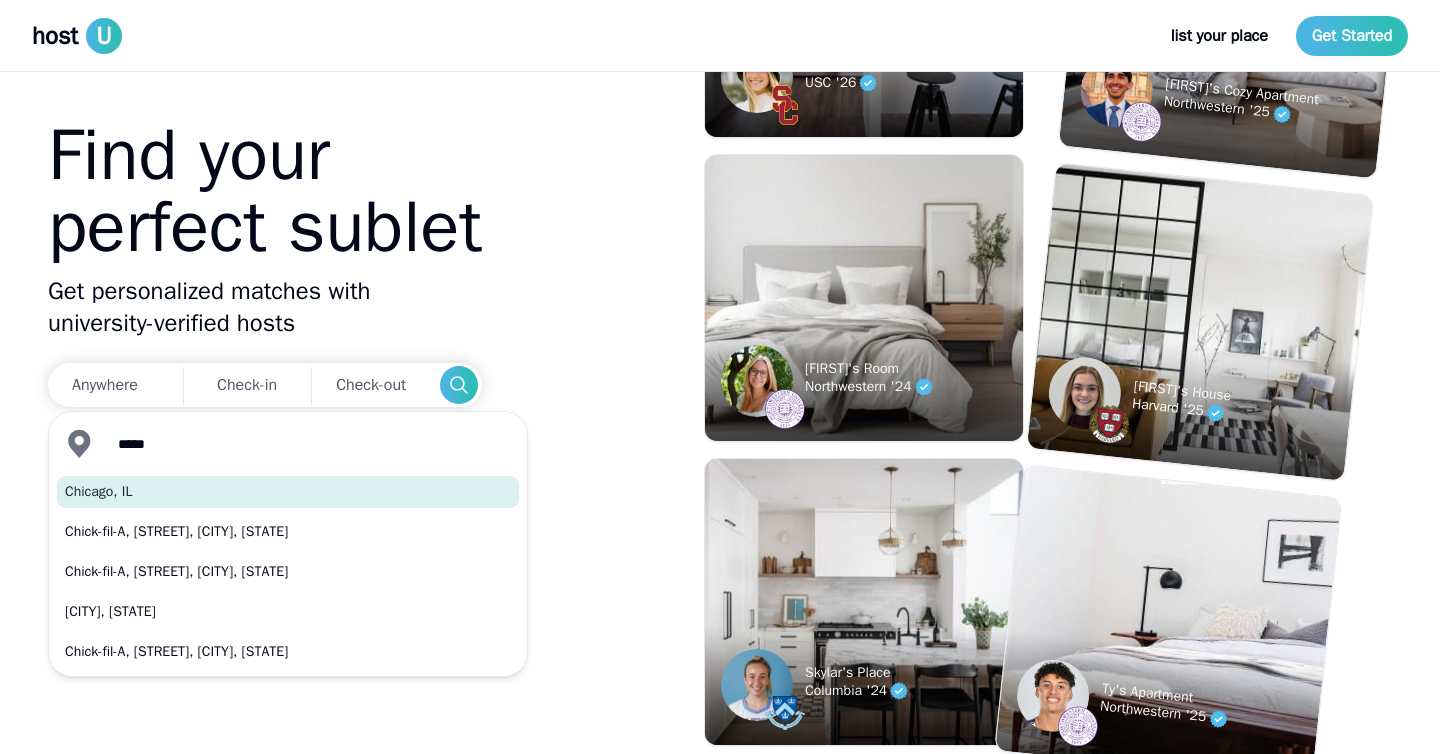 type on "**********" 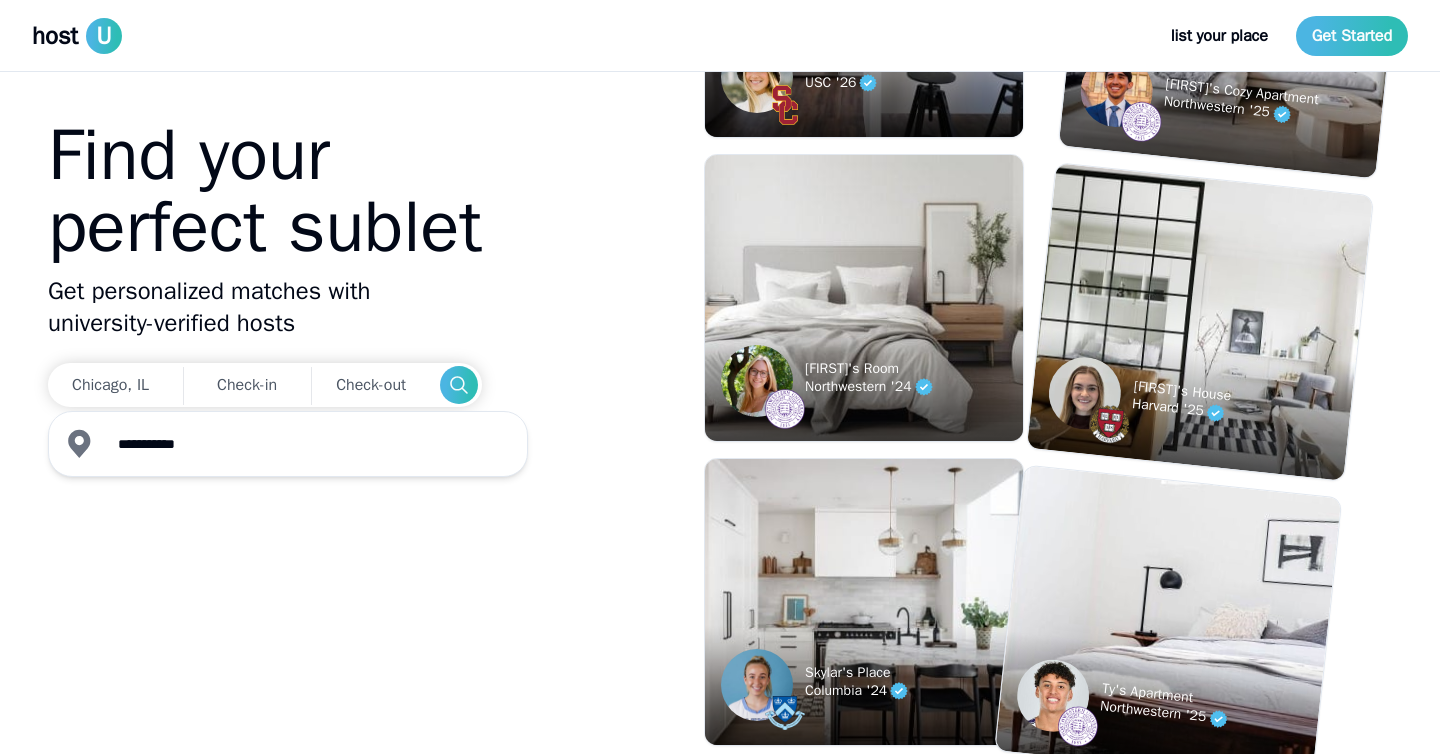 click on "**********" at bounding box center [288, 444] 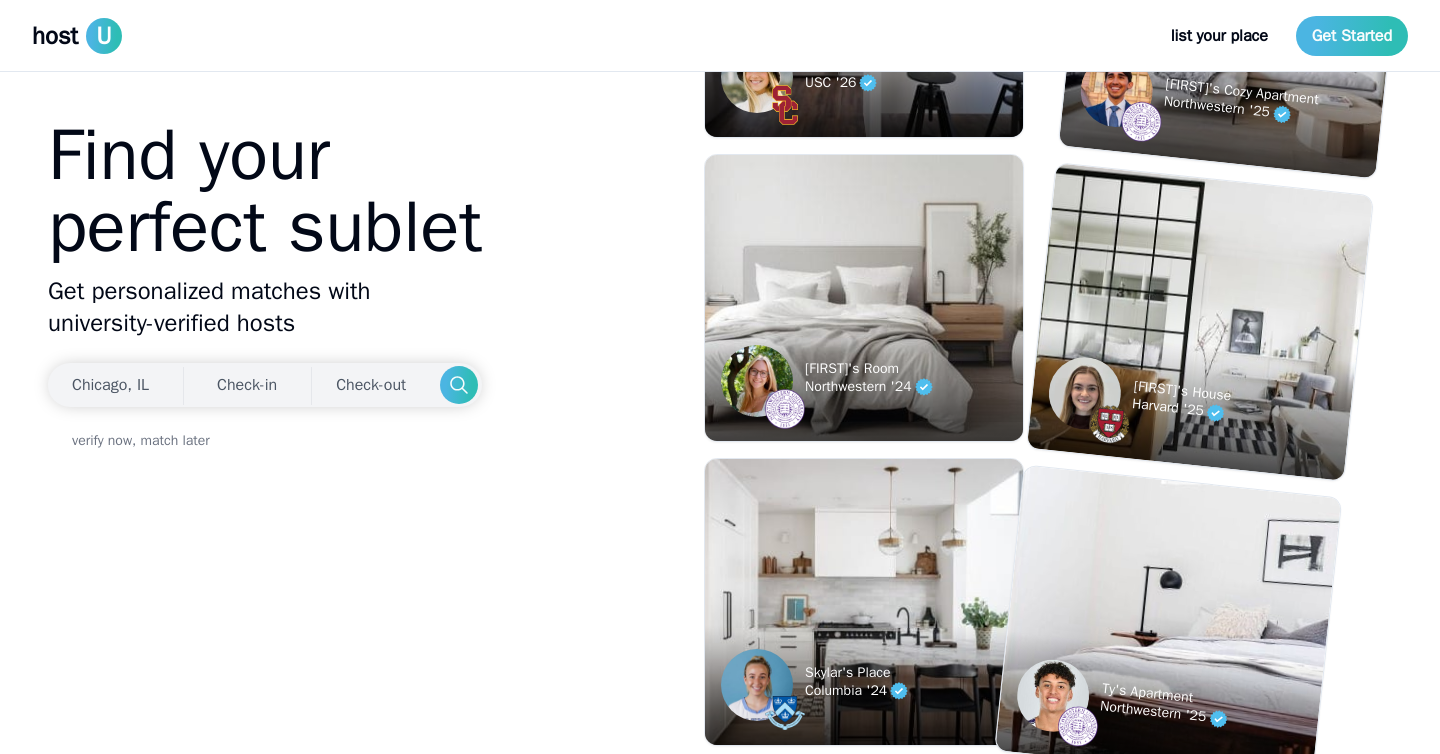 click on "Check-in" at bounding box center [247, 385] 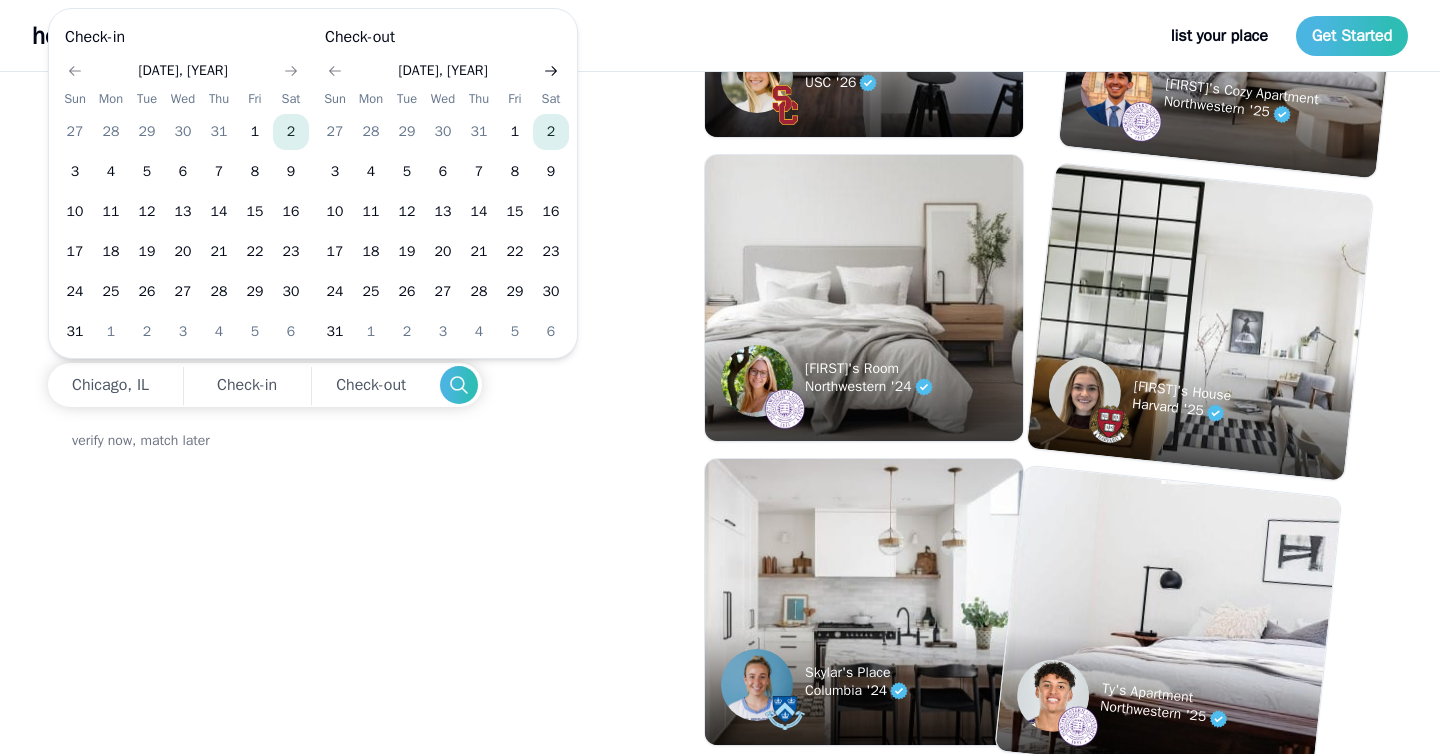 click 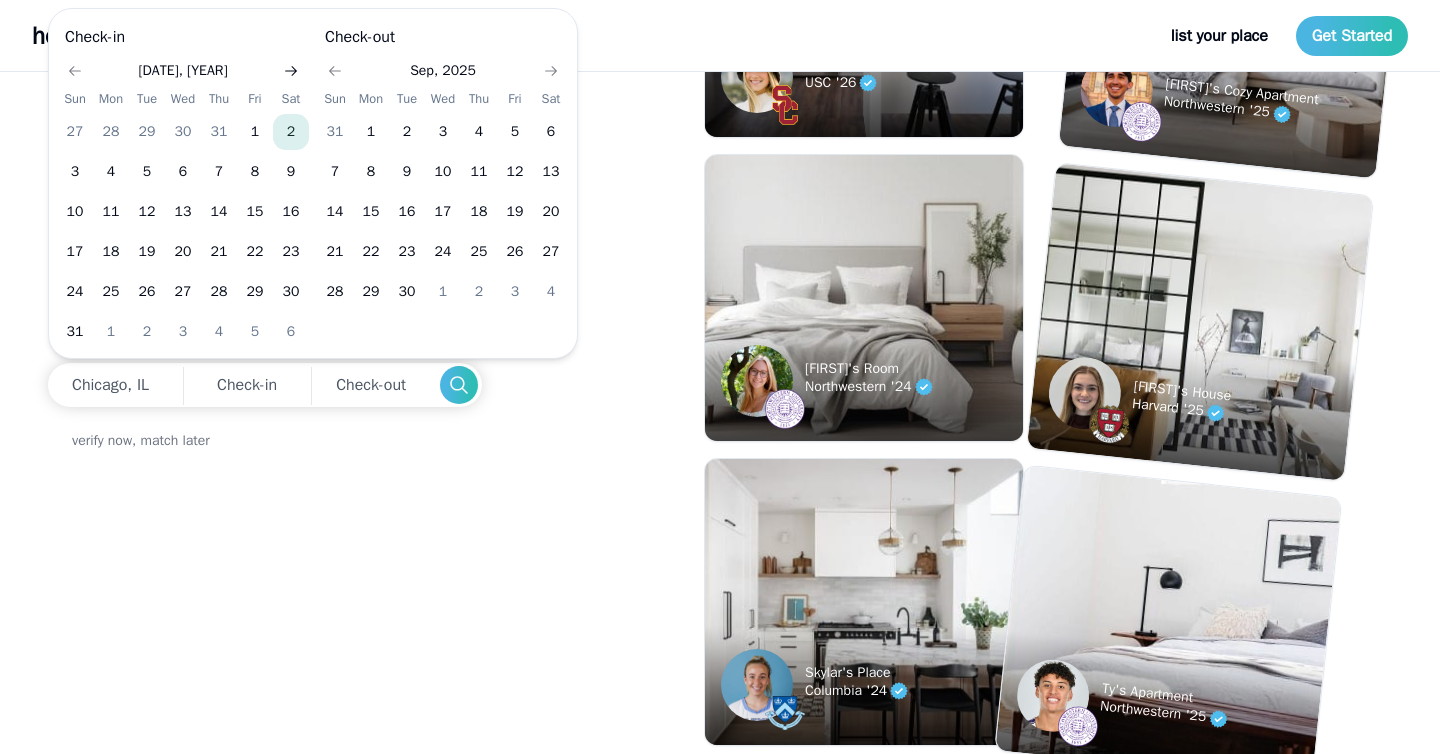click 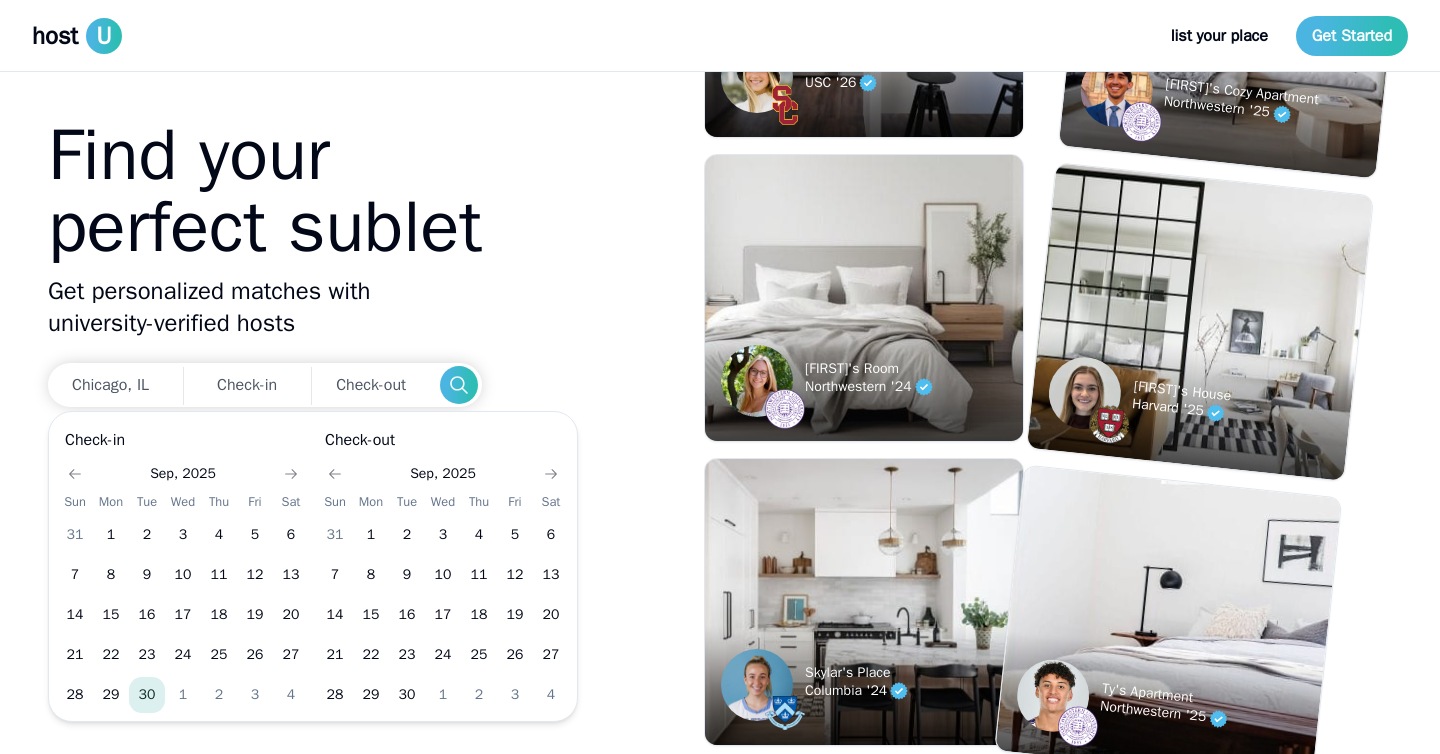 click on "30" at bounding box center [147, 695] 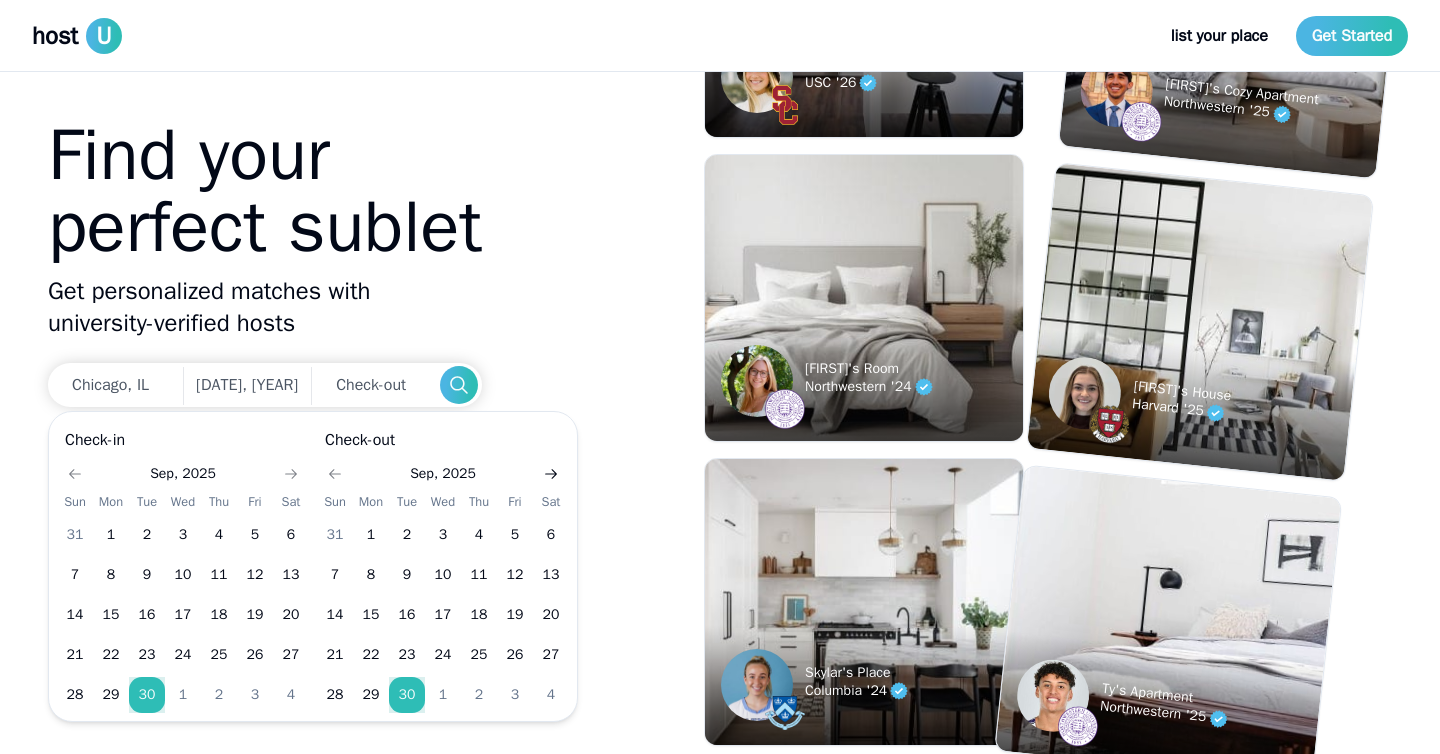 click 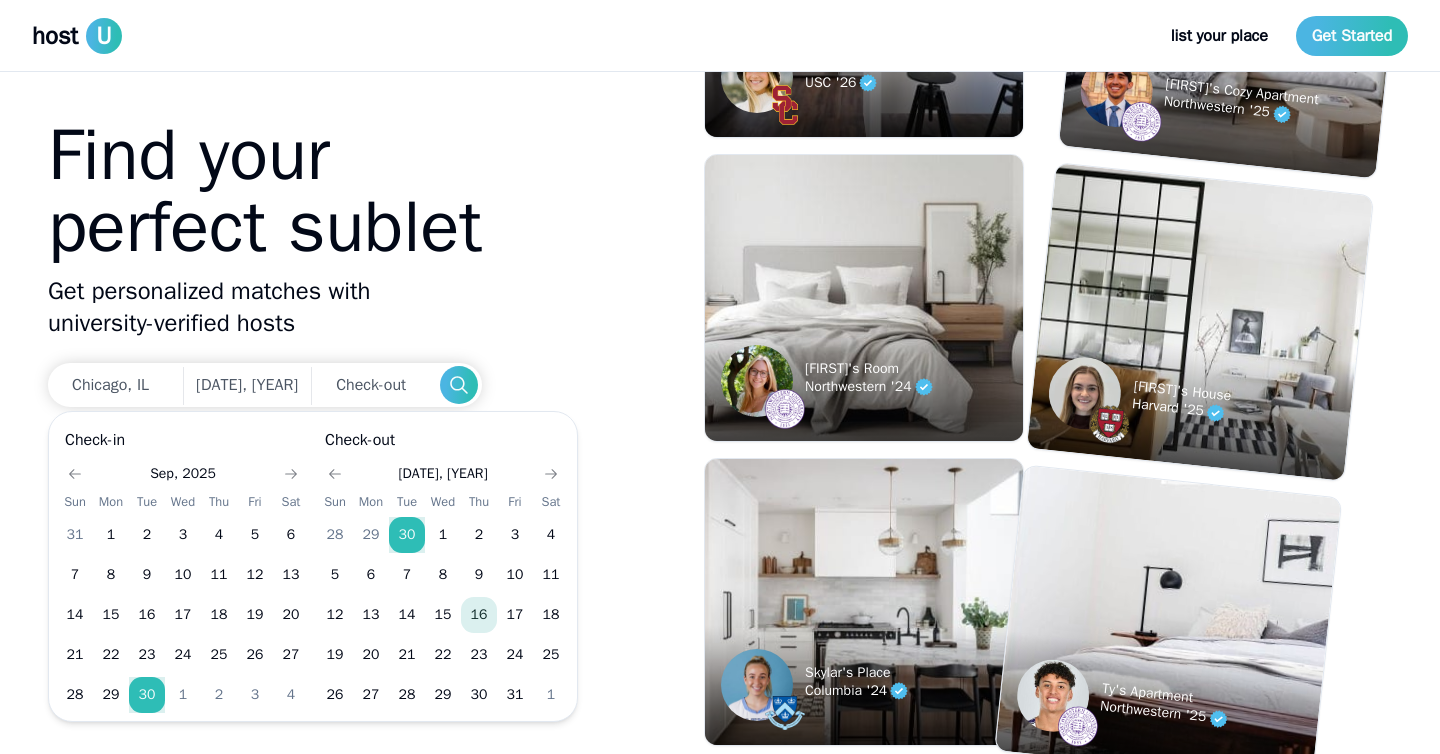 click on "16" at bounding box center [479, 615] 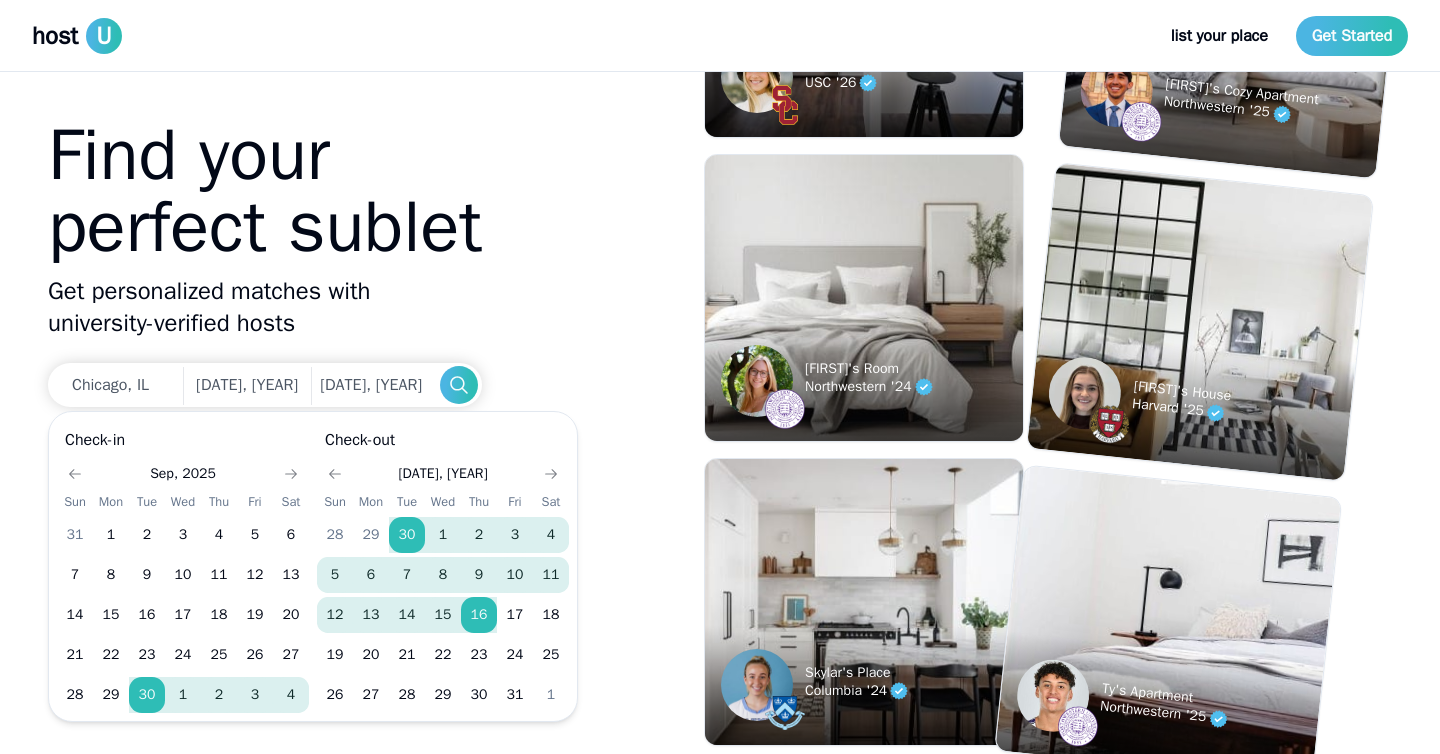 click on "[DATE], [YEAR] Sun Mon Tue Wed Thu Fri Sat 31 1 2 3 4 5 6 7 8 9 10 11 12 13 14 15 16 17 18 19 20 21 22 23 24 25 26 27 28 29 30 1 2 3 4 Check-out [DATE], [YEAR] Sun Mon Tue Wed Thu Fri Sat 28 29 30 1 2 3 4 5 6 7 8 9 10 11 12 13 14 15 16 17 18 19 20 21 22 23 24 25 26 27 28 29 30 31 1" at bounding box center [353, 566] 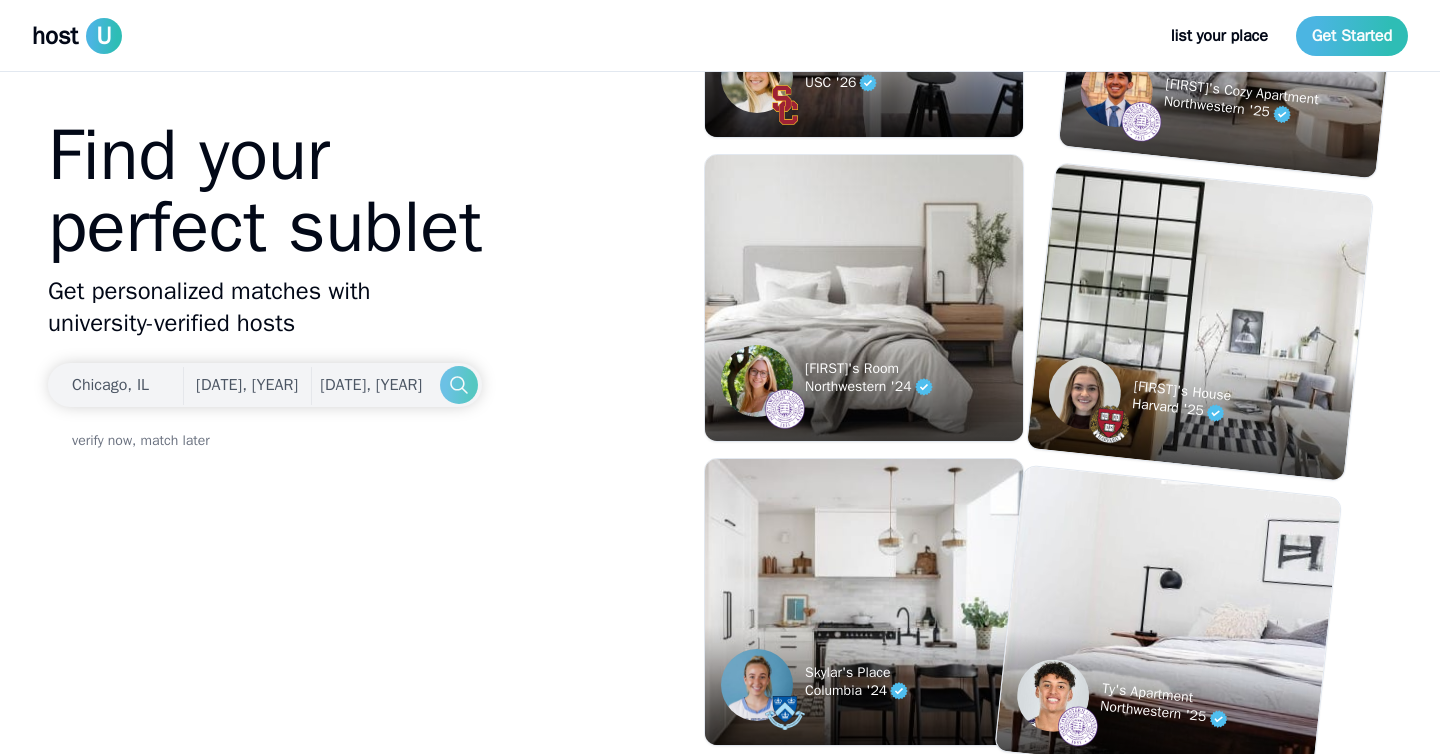 click at bounding box center (459, 385) 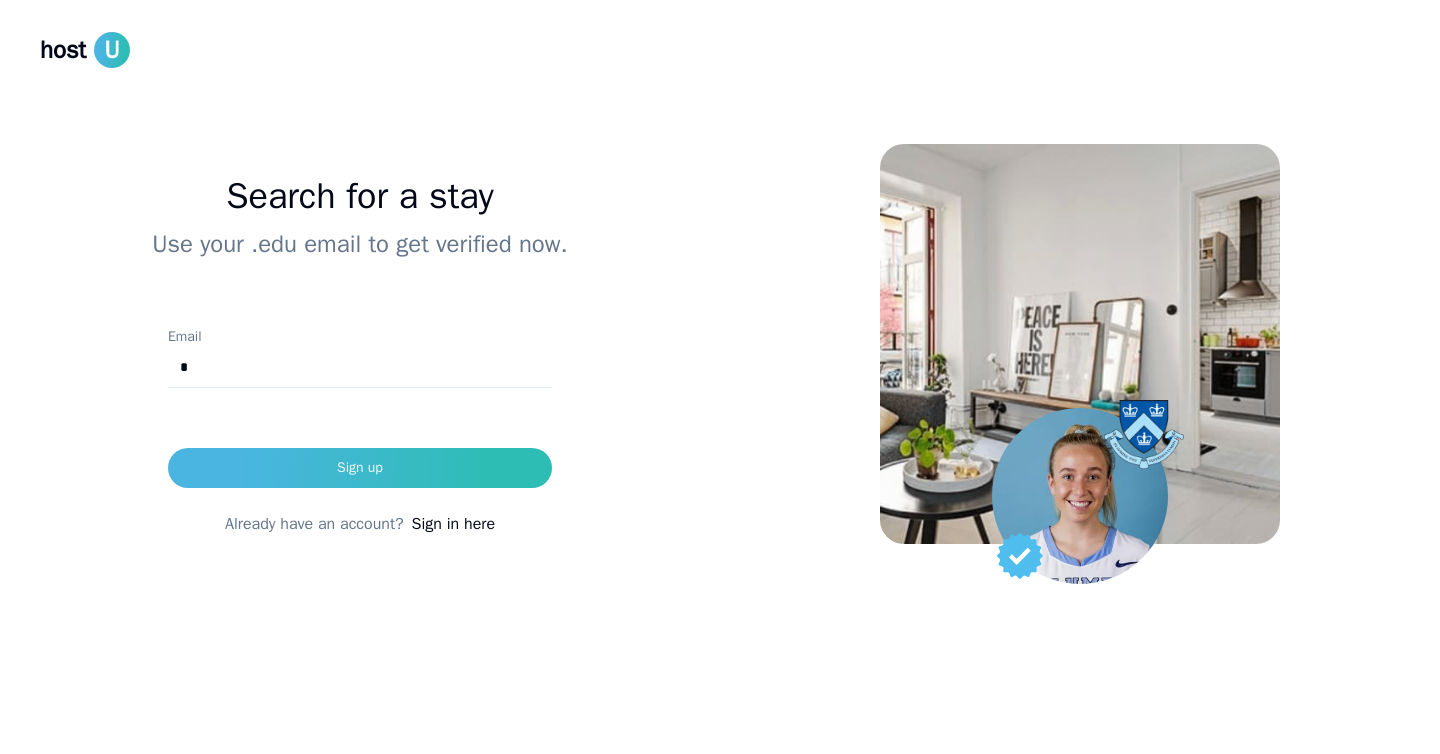 type on "**********" 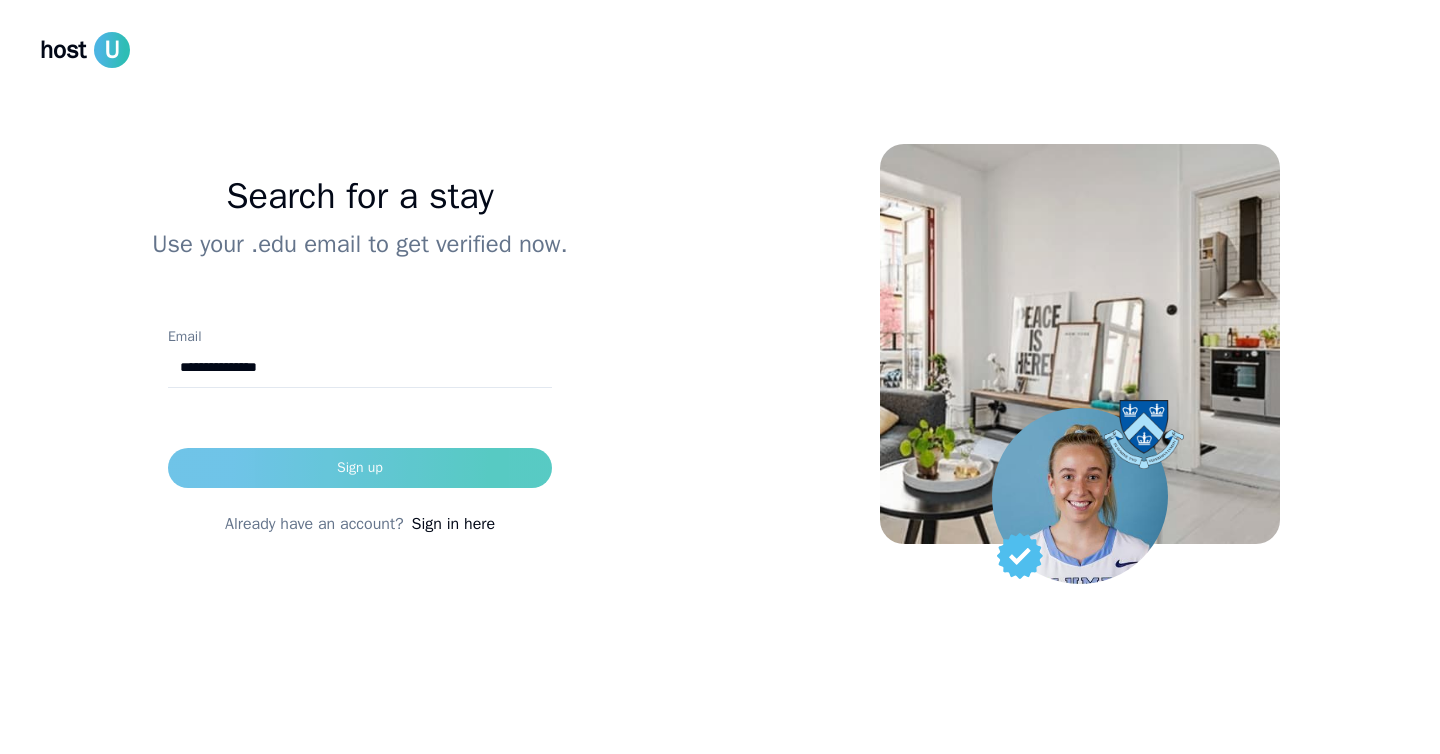 click on "Sign up" at bounding box center (360, 468) 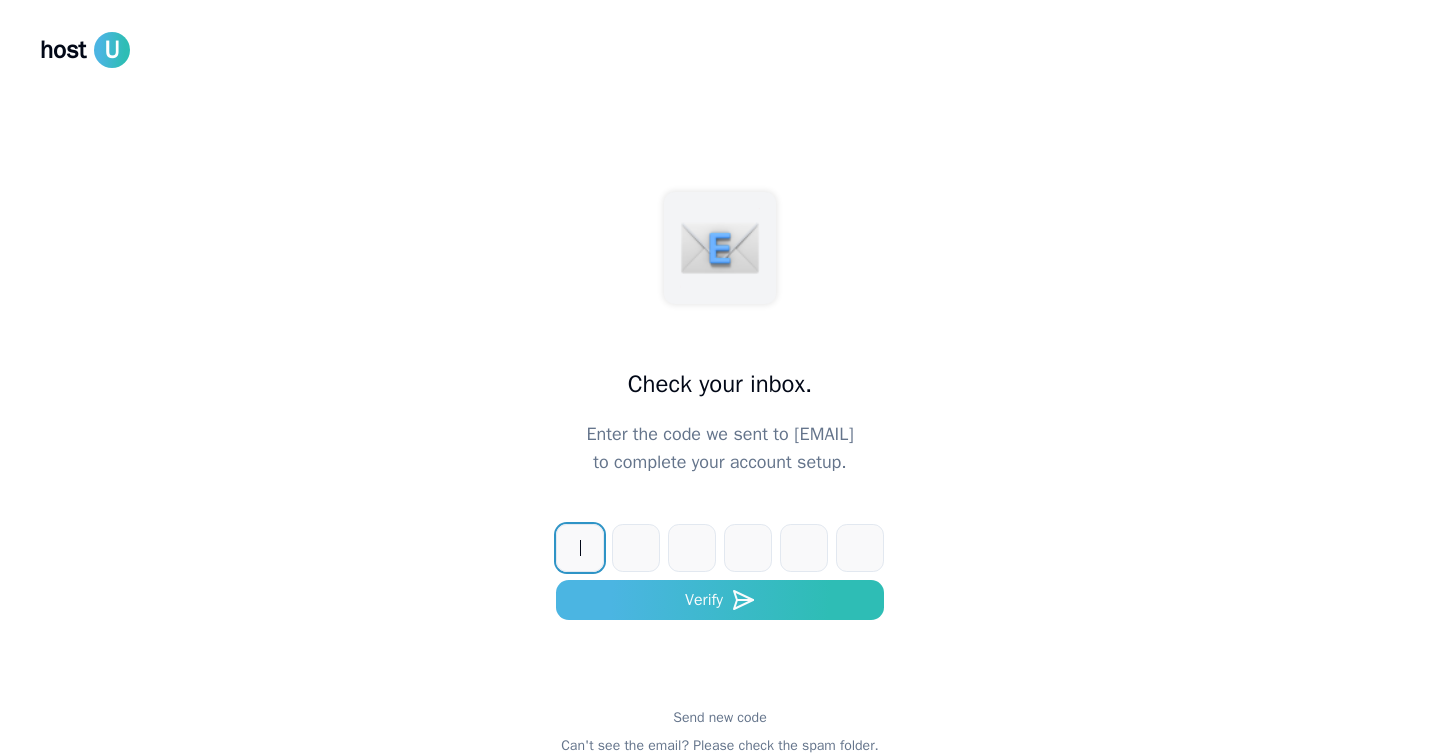 paste on "******" 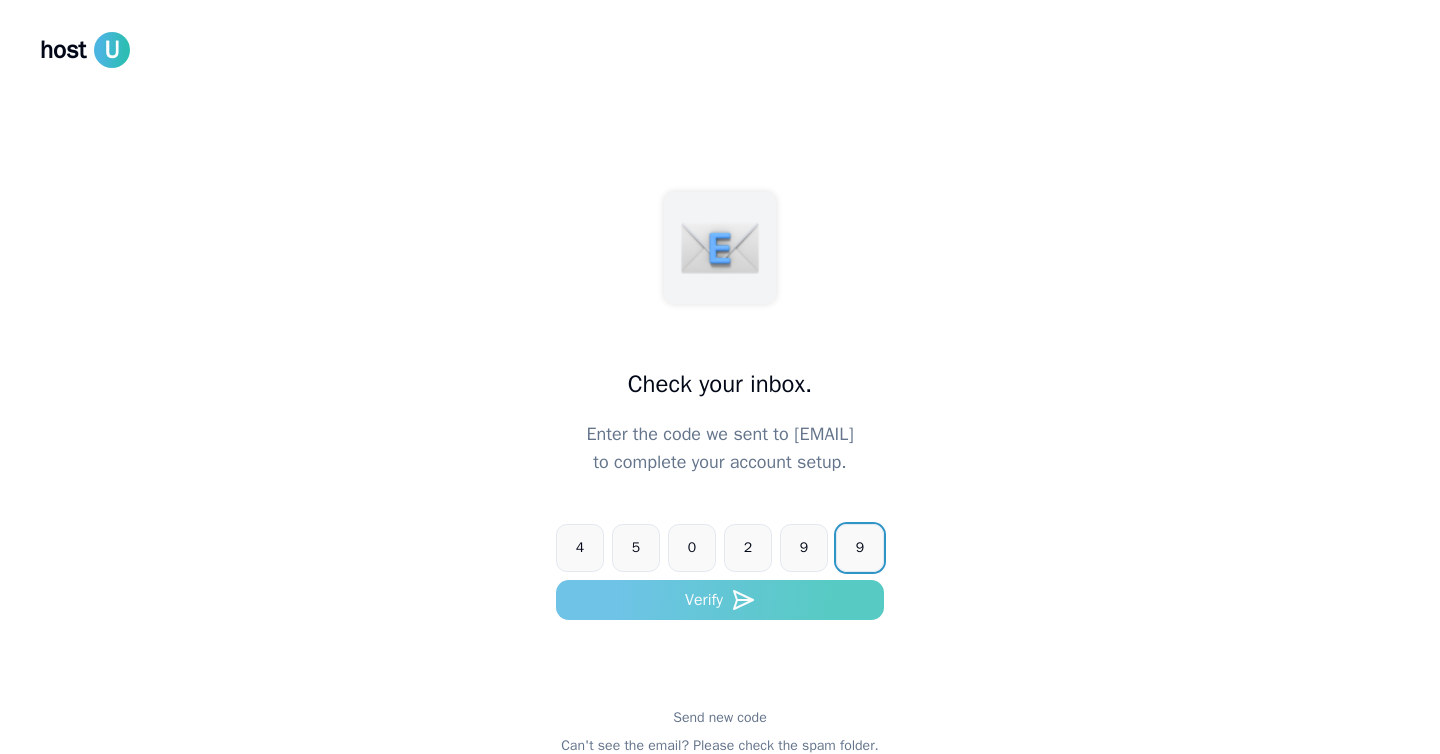 click on "Verify" at bounding box center [720, 600] 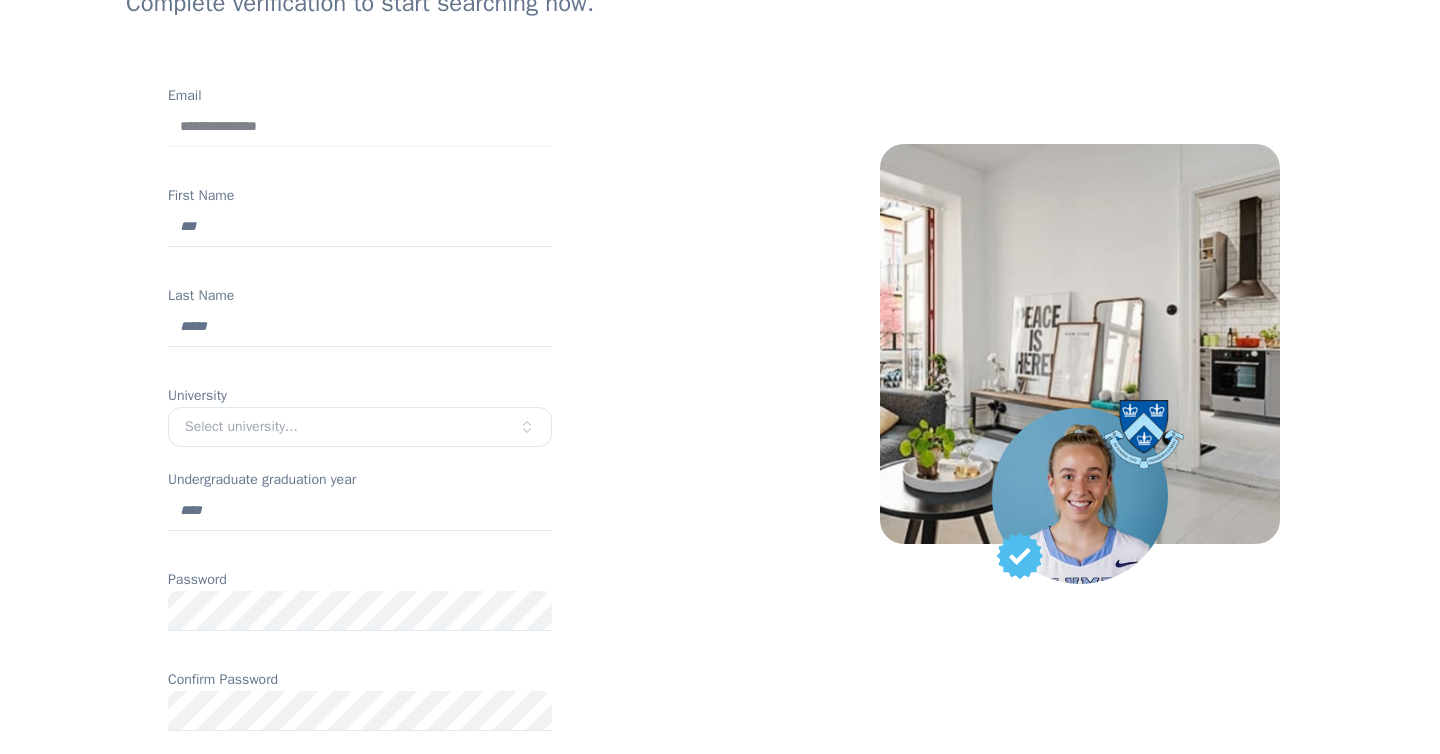 scroll, scrollTop: 229, scrollLeft: 0, axis: vertical 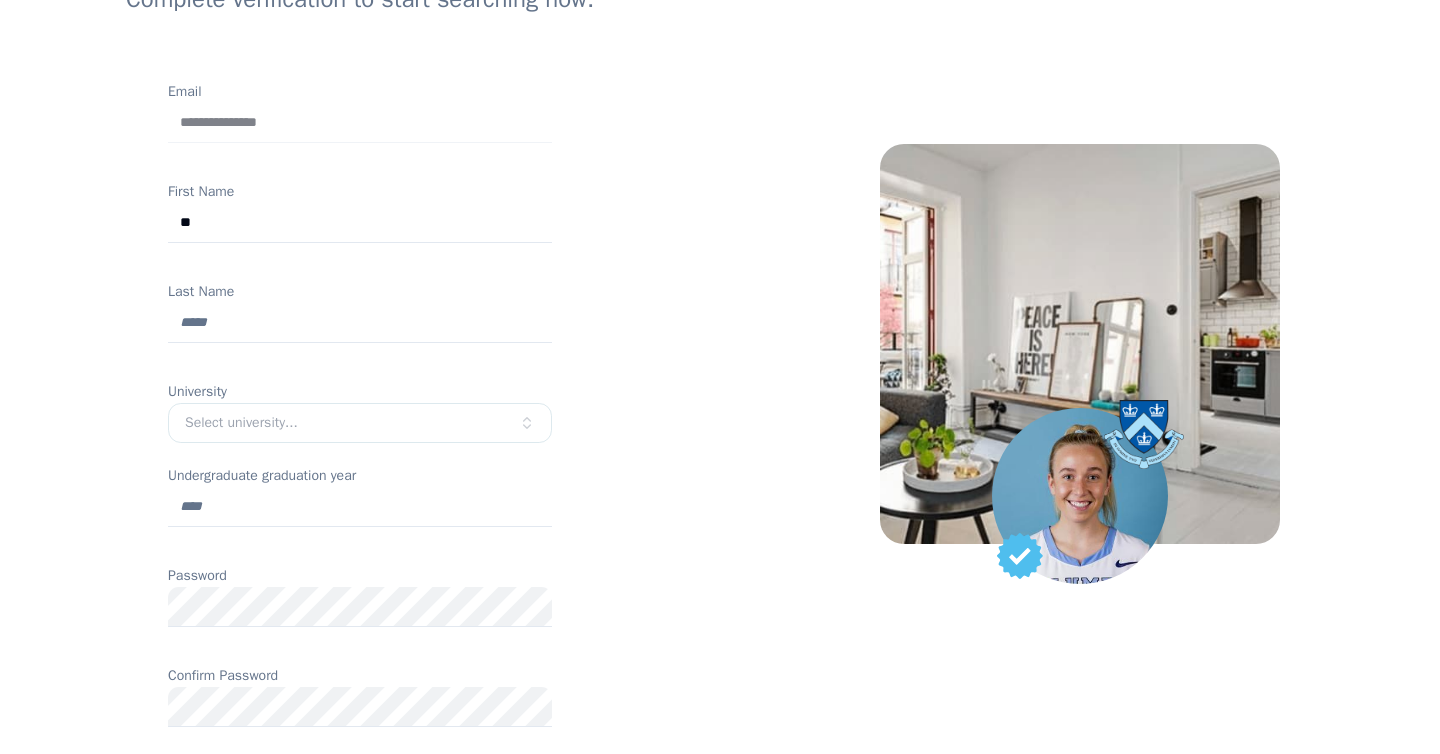 type on "******" 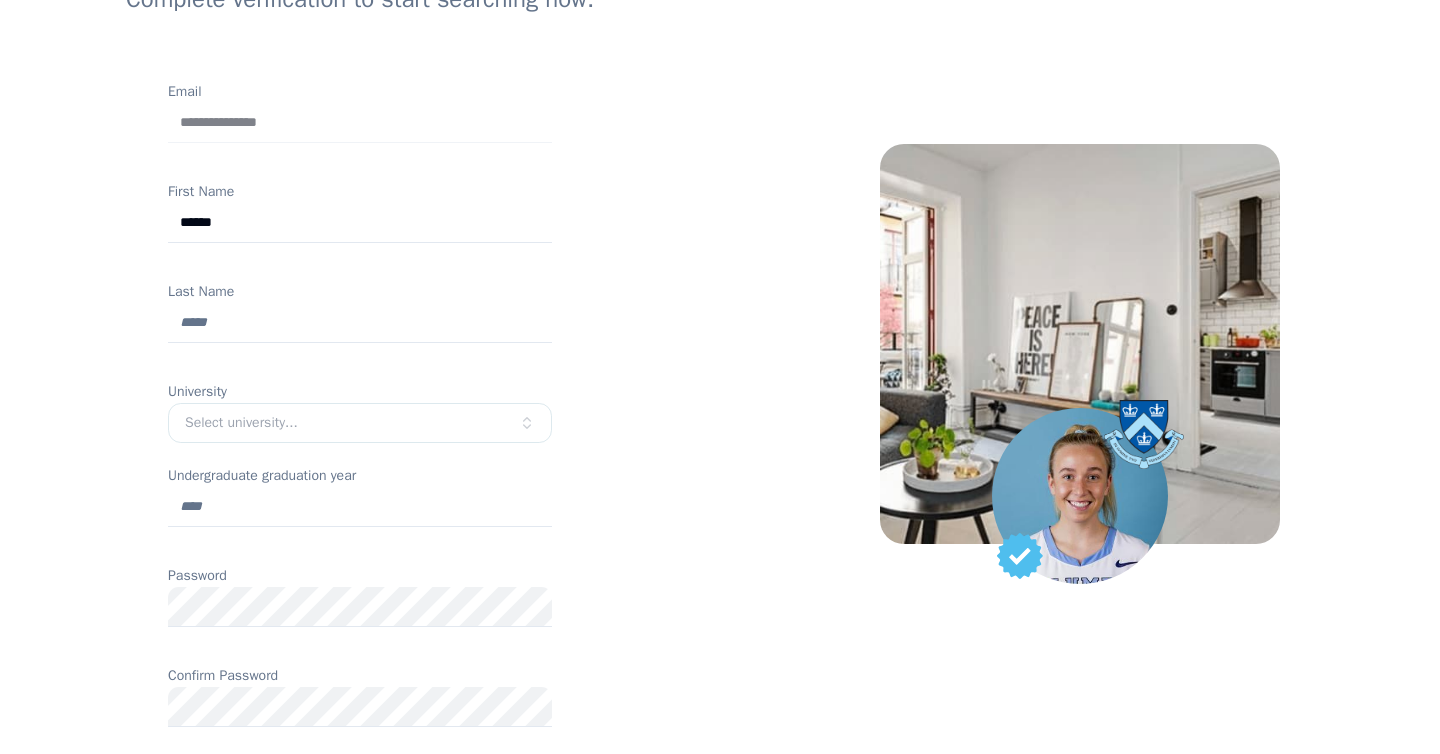 type on "*****" 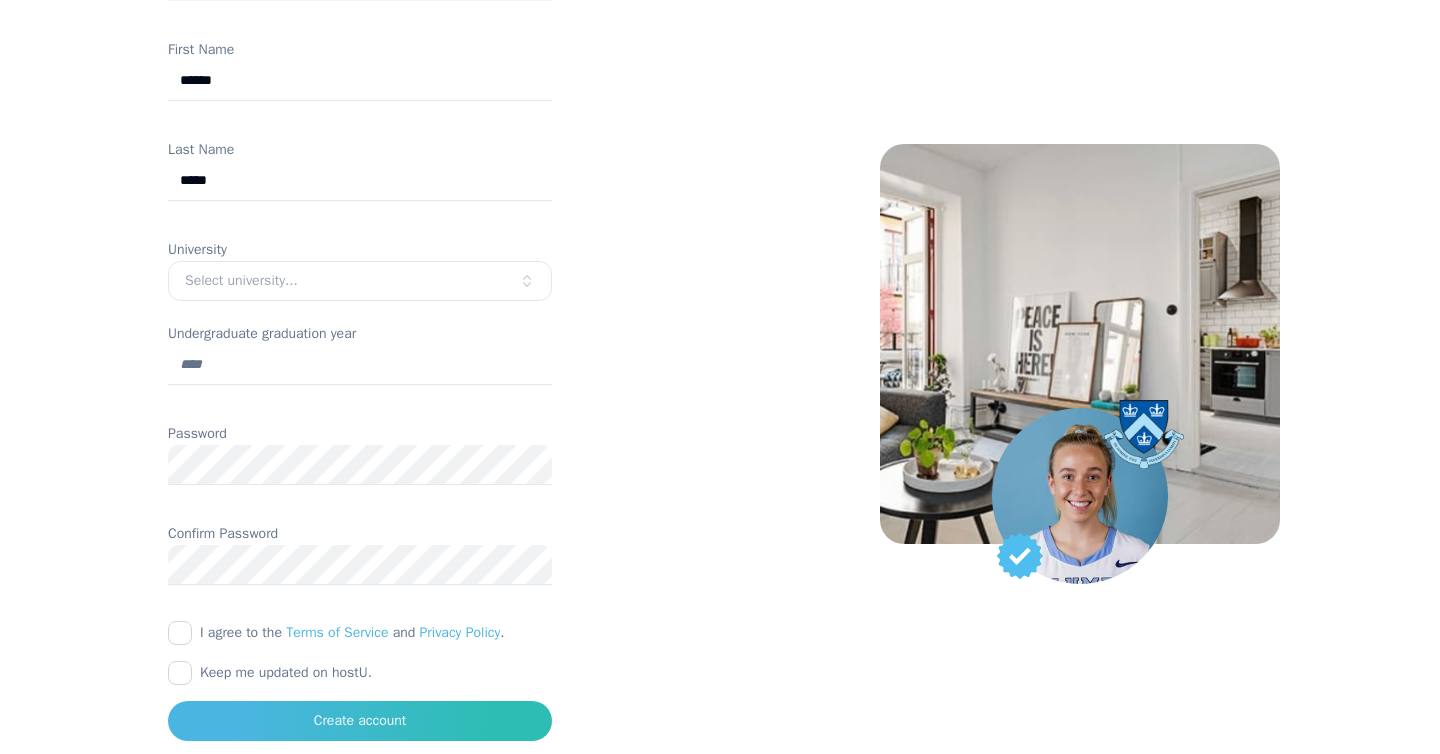 scroll, scrollTop: 486, scrollLeft: 0, axis: vertical 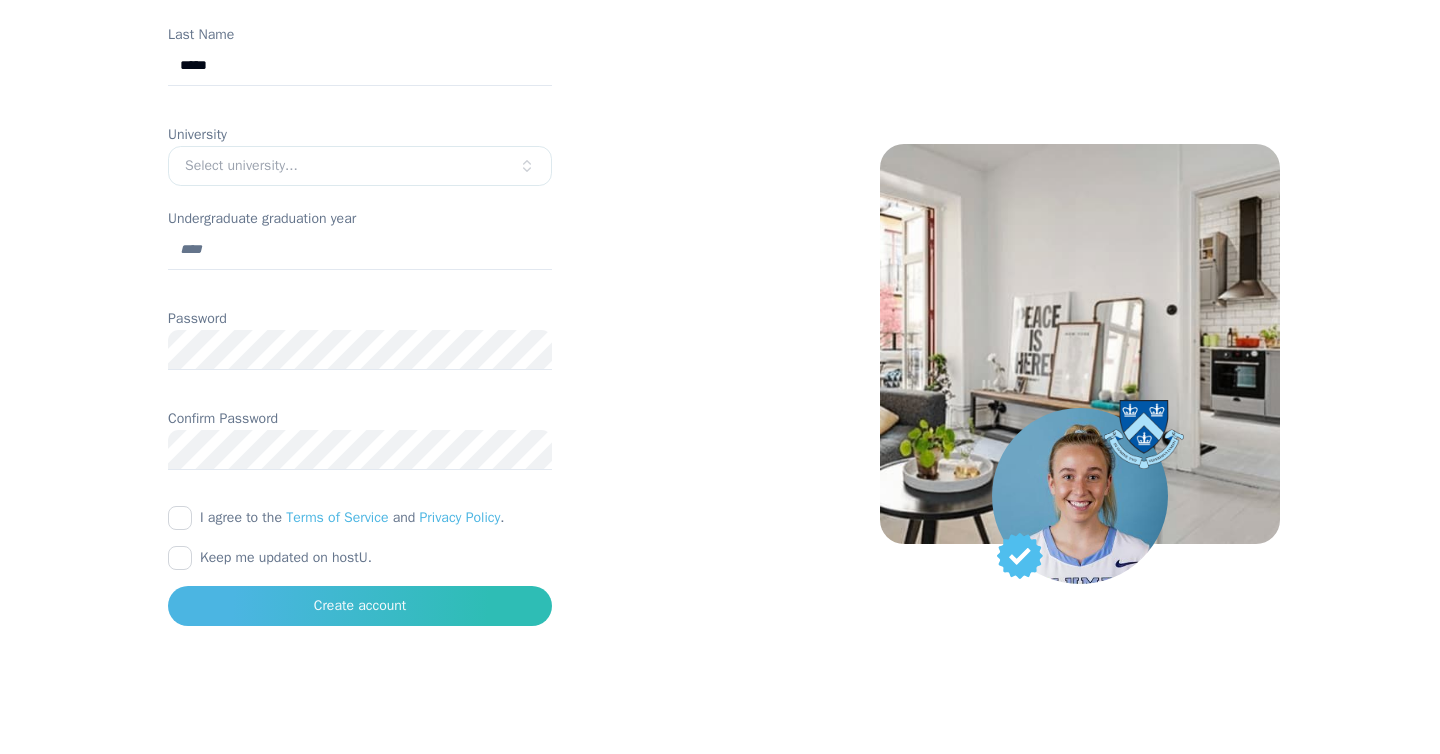 click on "I agree to the   Terms of Service   and   Privacy Policy ." at bounding box center (180, 518) 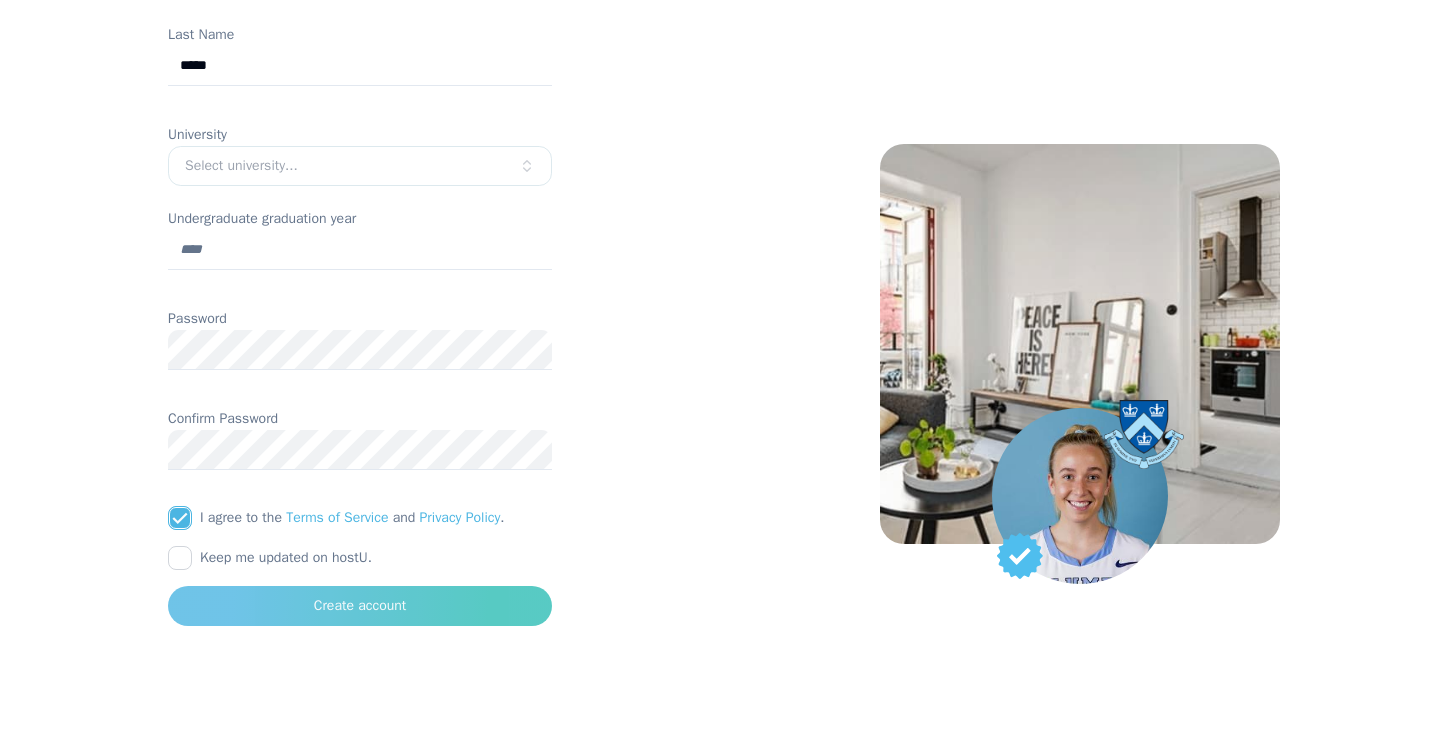 click on "Create account" at bounding box center [360, 606] 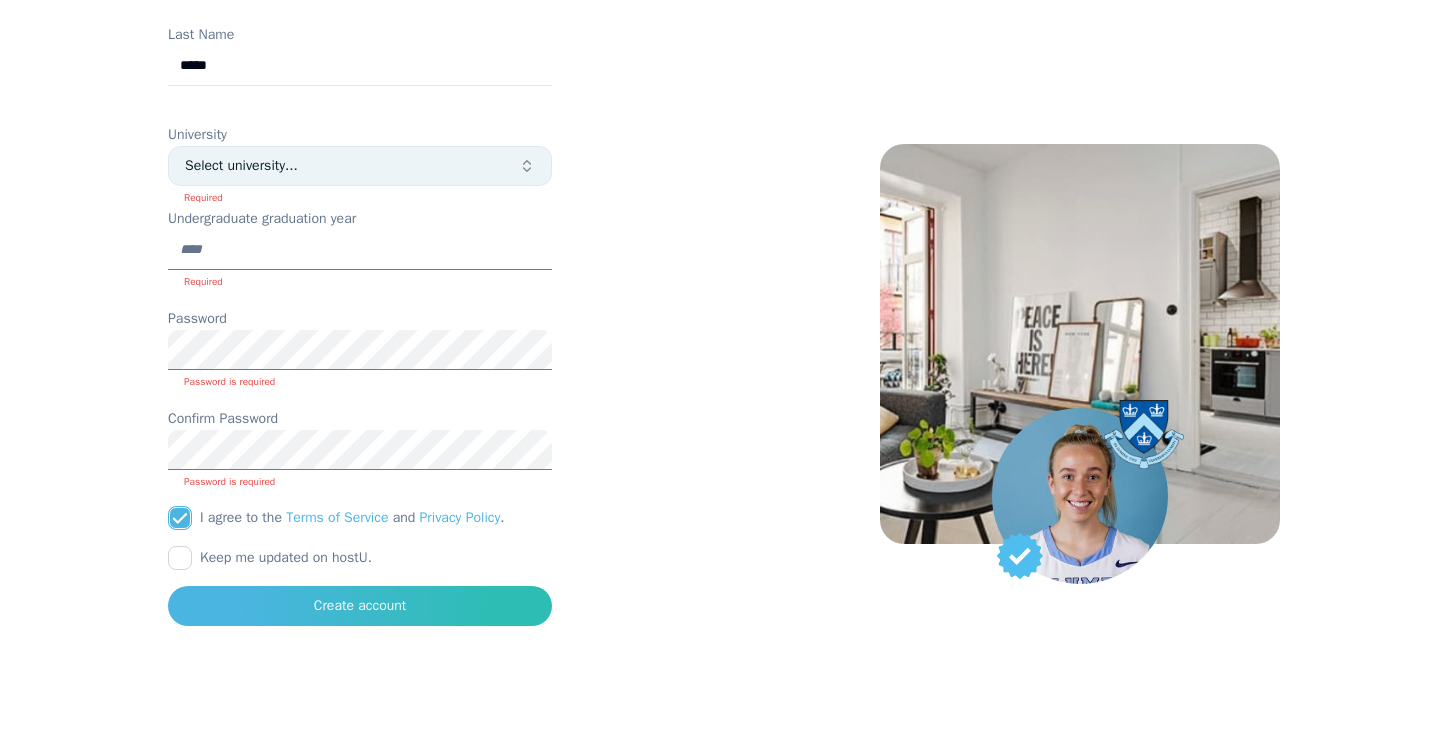 click on "Select university..." at bounding box center (360, 166) 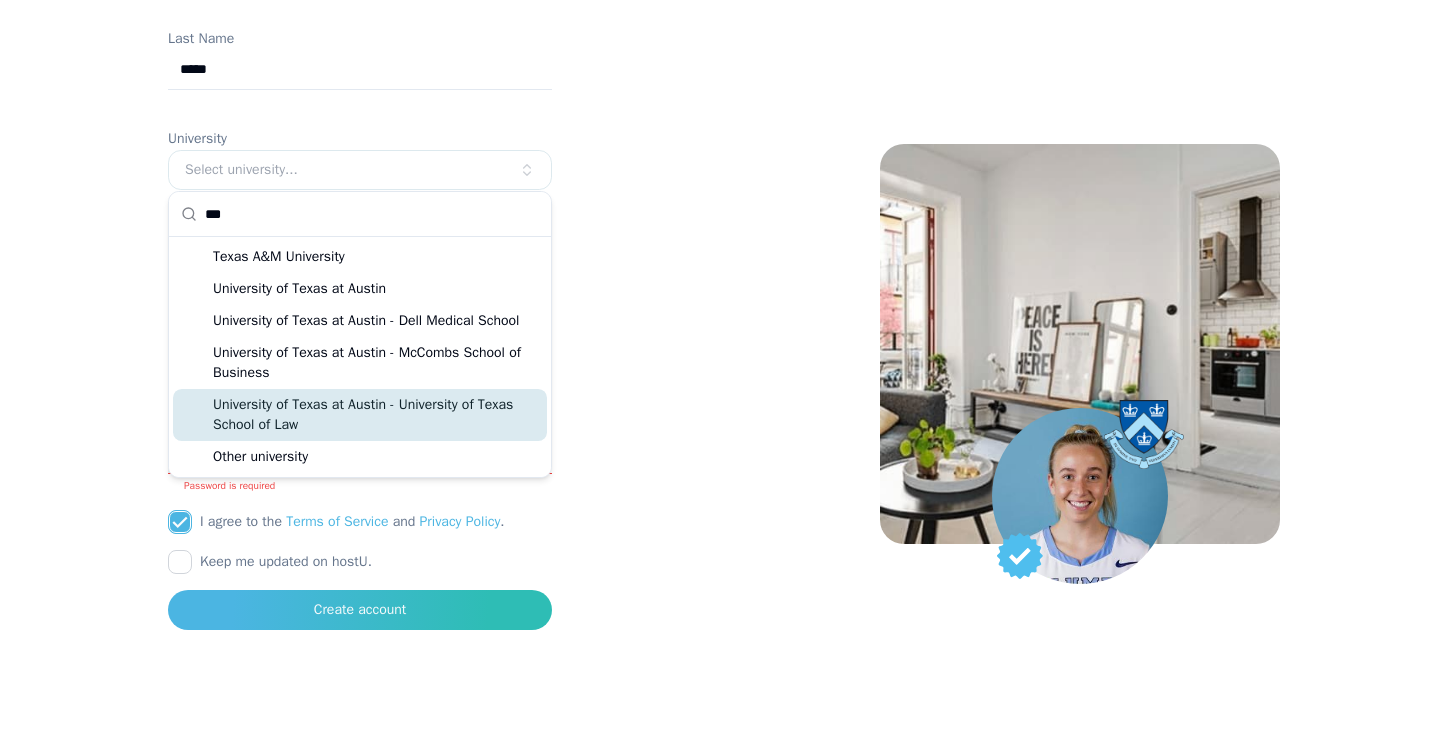 scroll, scrollTop: 480, scrollLeft: 0, axis: vertical 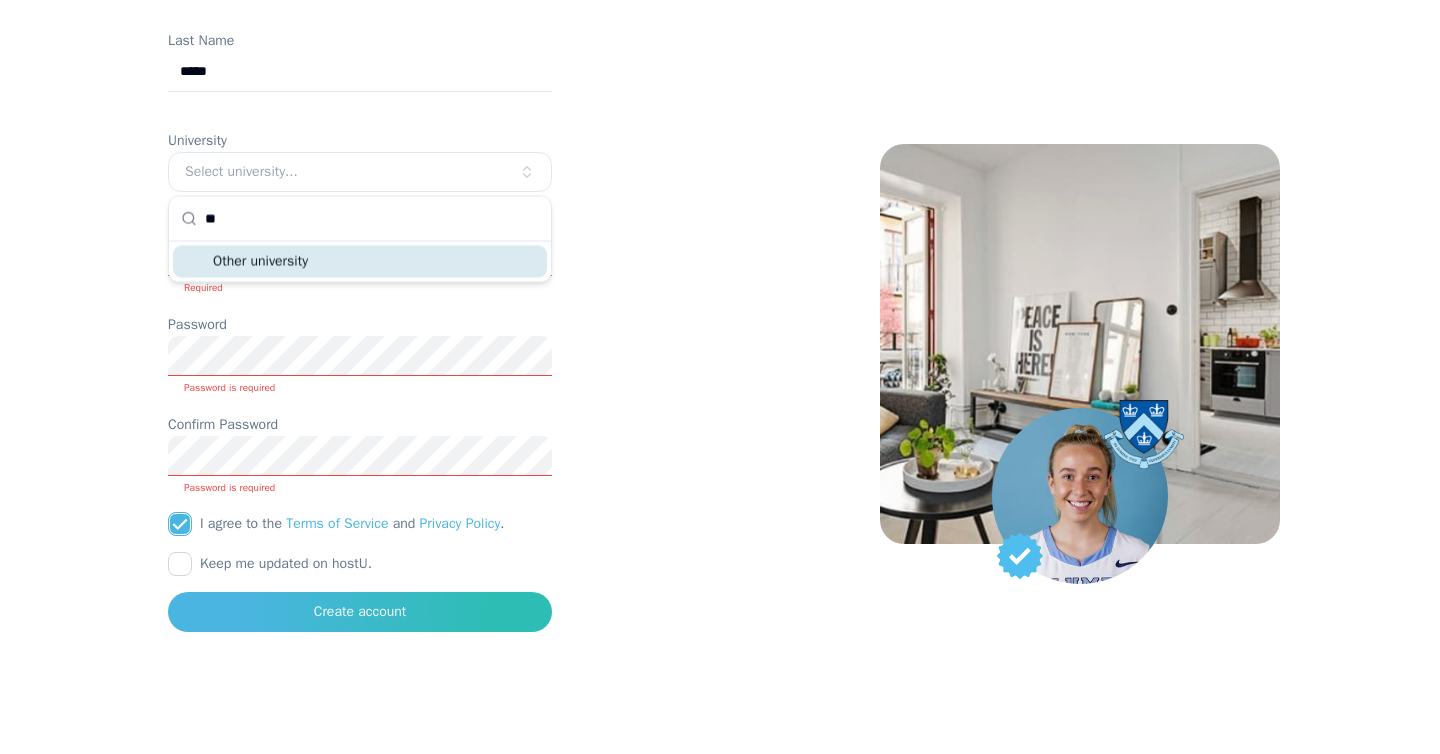 type on "**" 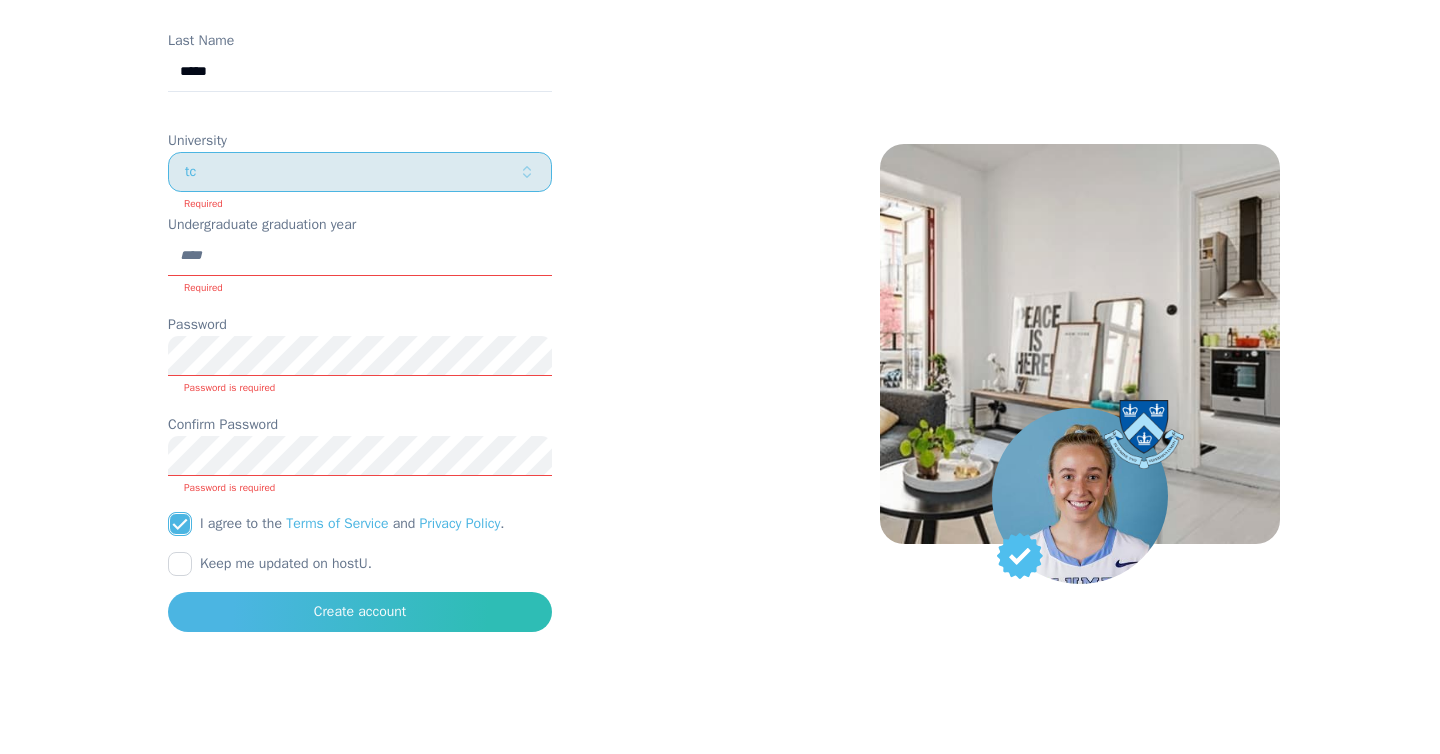 click on "tc" at bounding box center [352, 172] 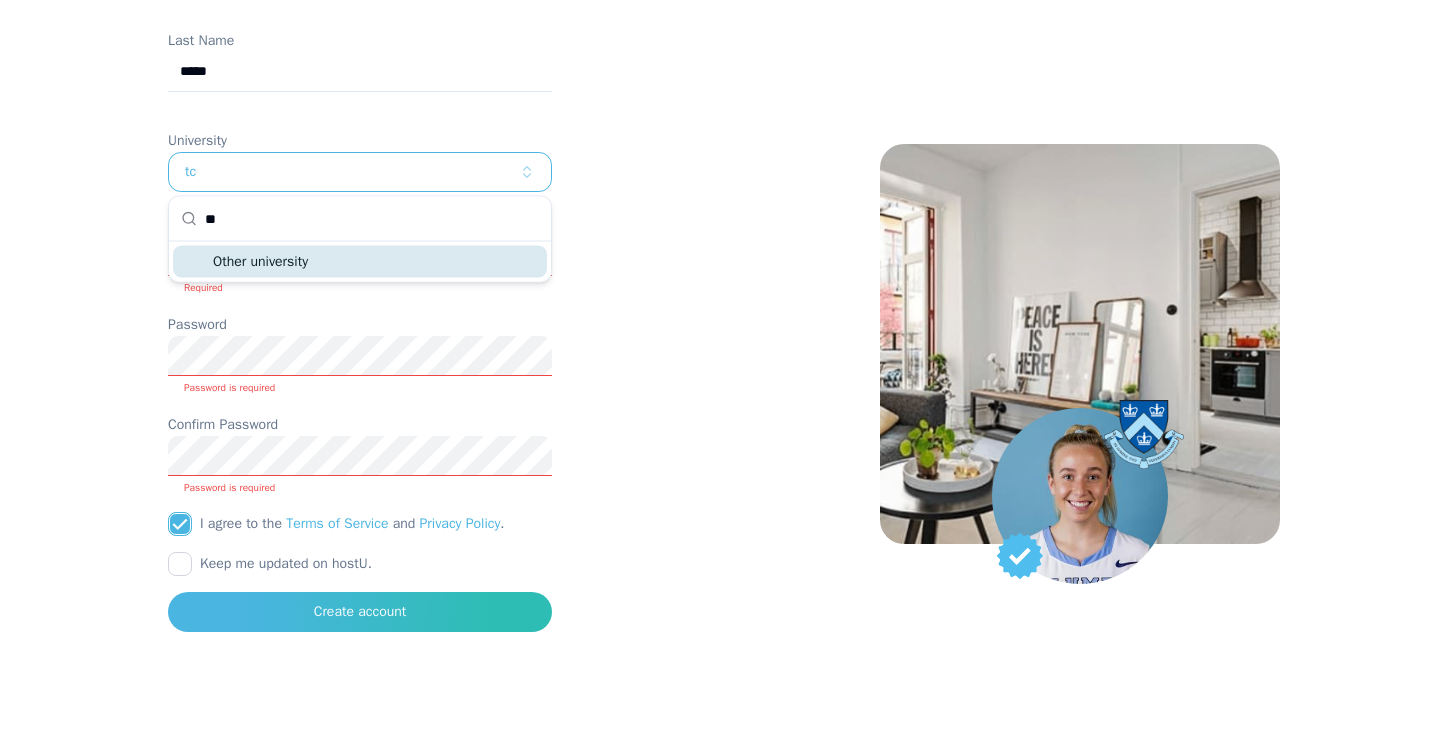click on "Other university" at bounding box center (360, 262) 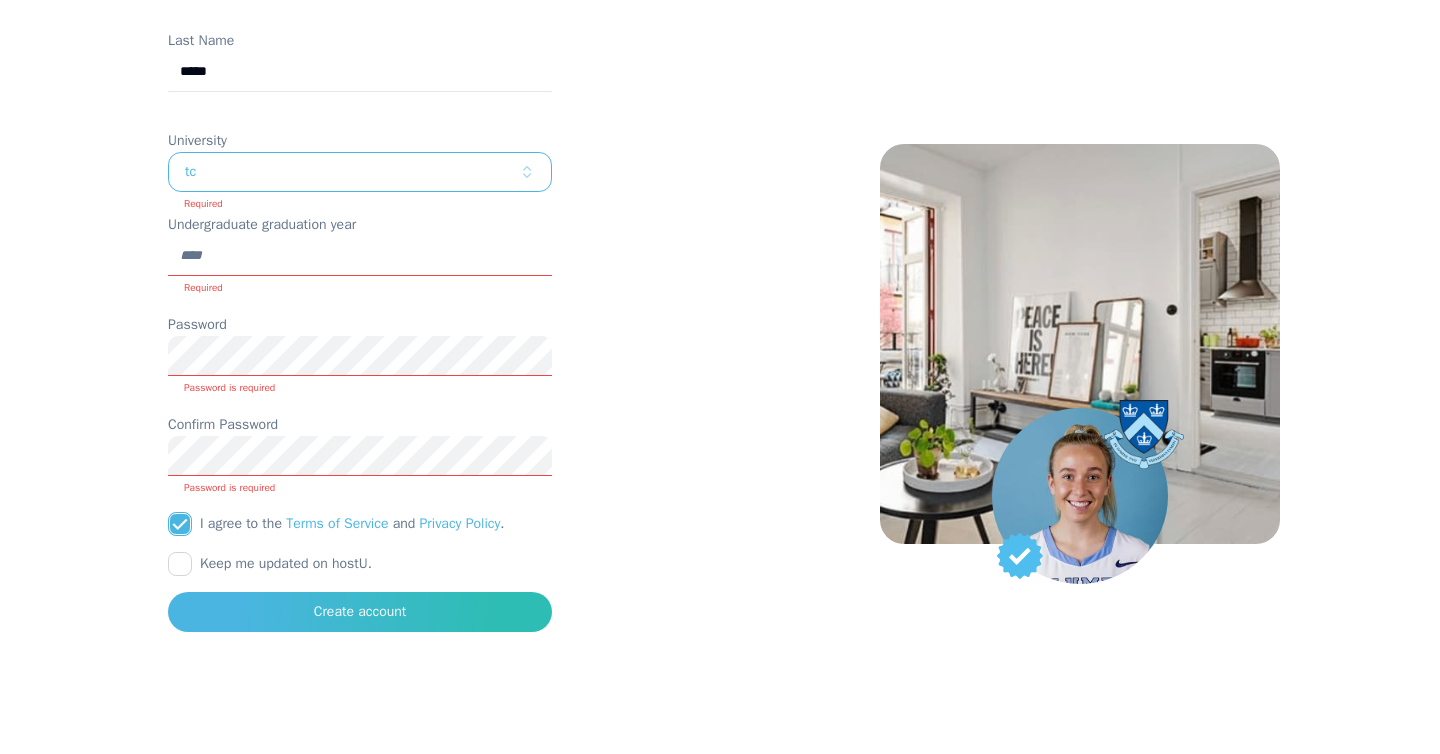 click on "Welcome to hostU! Complete verification to start searching now. Email [EMAIL] First Name [FIRST] Last Name [LAST] University tc Required Undergraduate graduation year Required Password Password is required Confirm Password Password is required I agree to the   Terms of Service   and   Privacy Policy . Keep me updated on hostU. Create account" at bounding box center [360, 180] 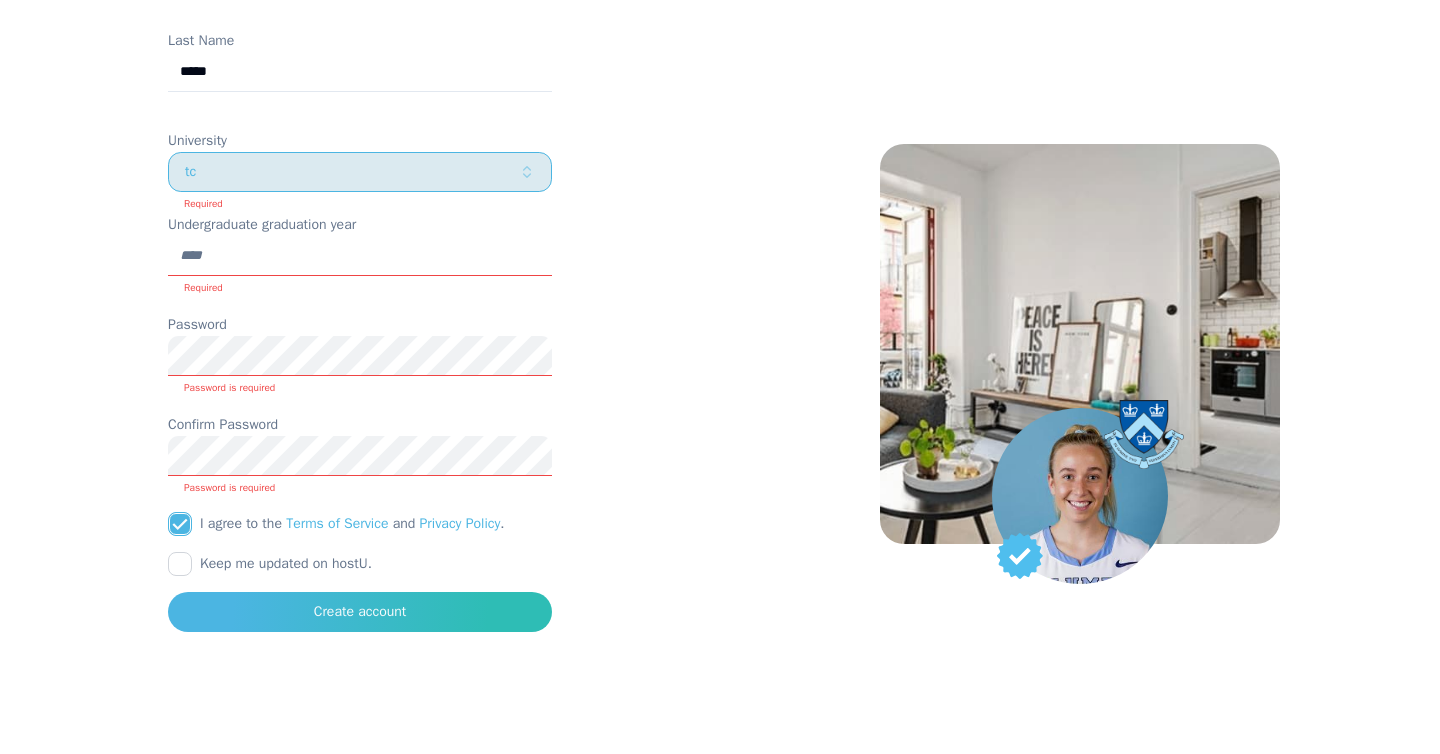 click on "tc" at bounding box center (360, 172) 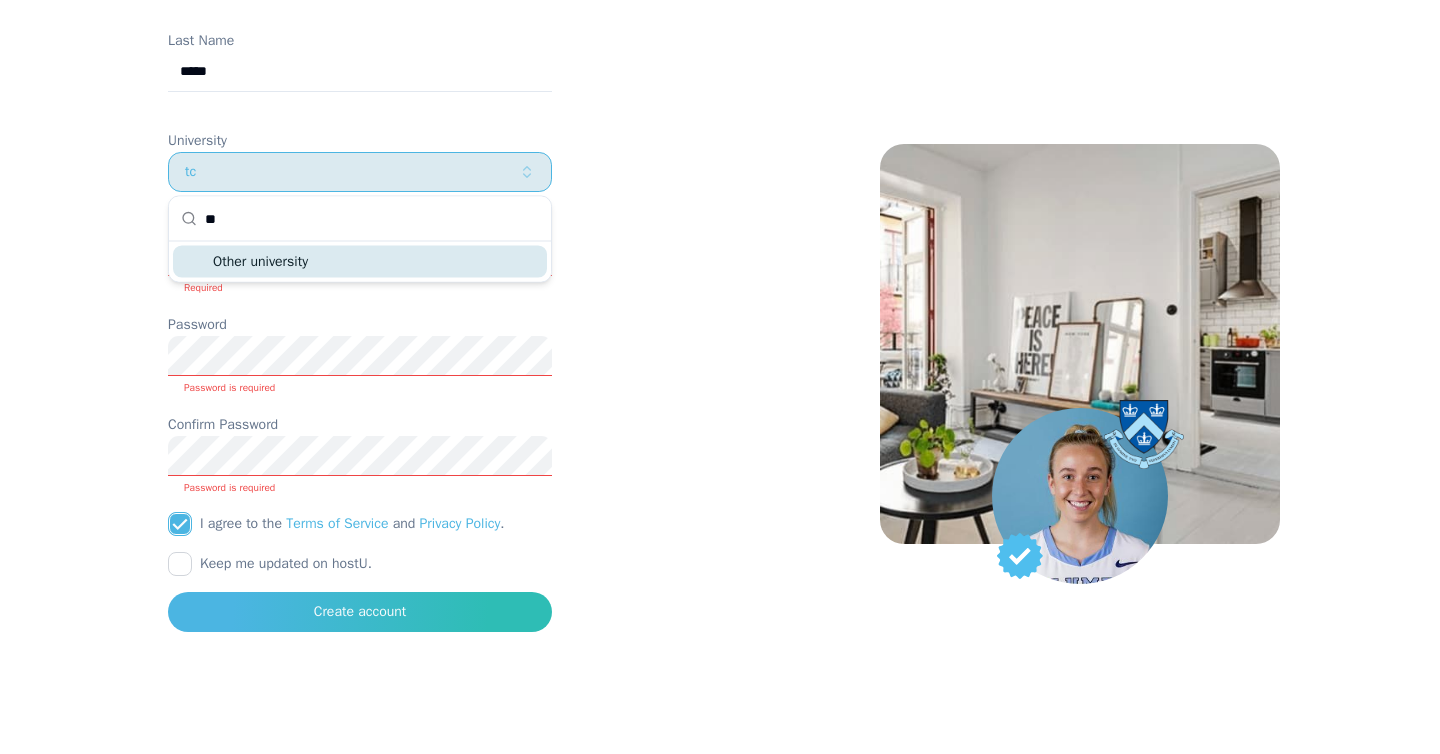 click on "tc" at bounding box center (352, 172) 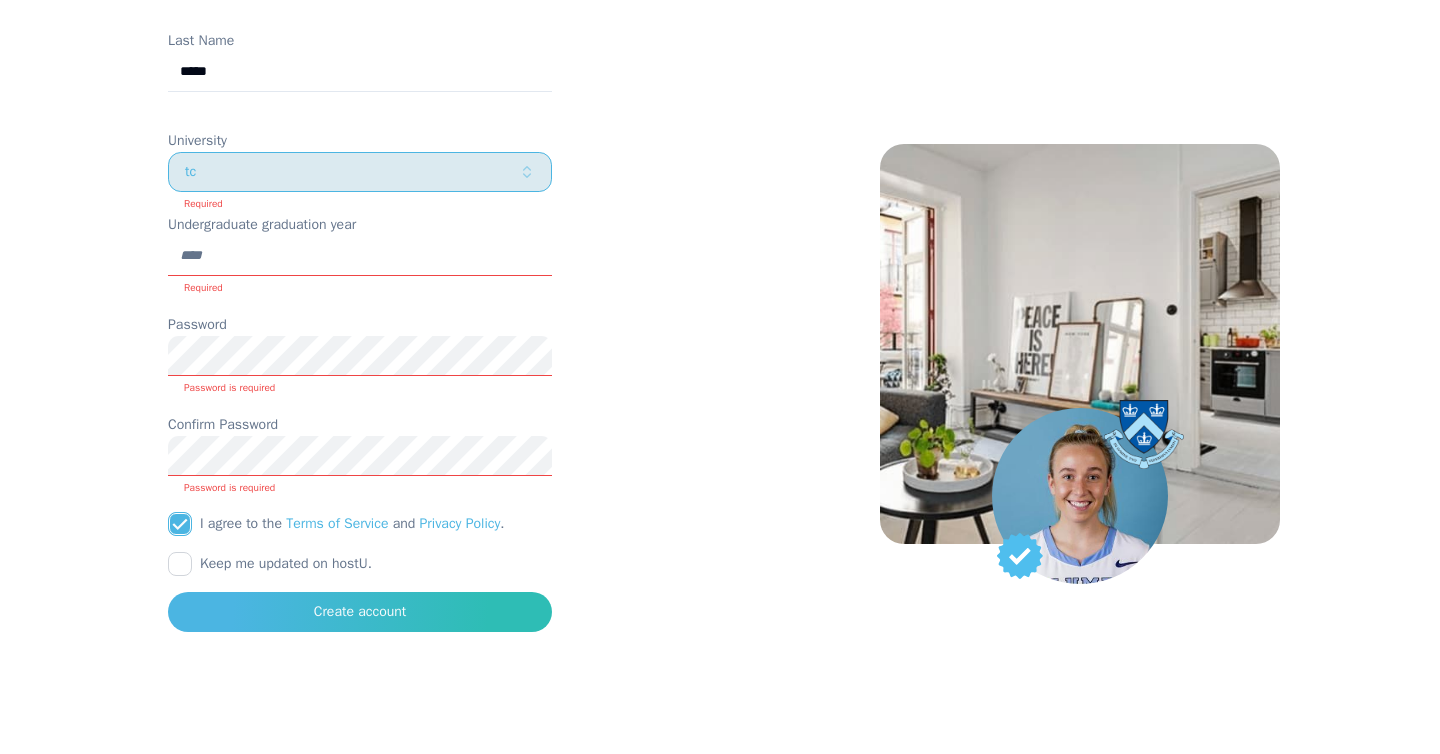 click on "tc" at bounding box center (352, 172) 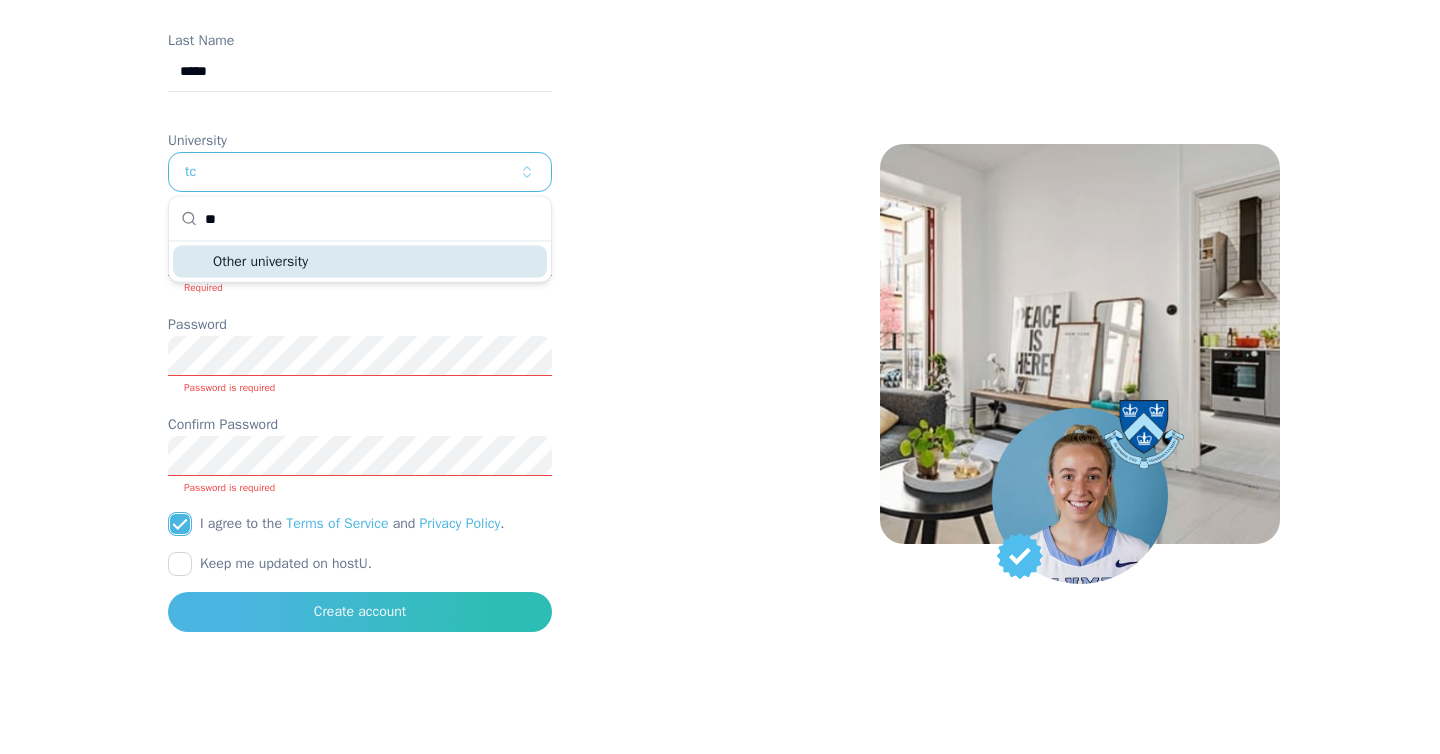 click on "**" at bounding box center [372, 219] 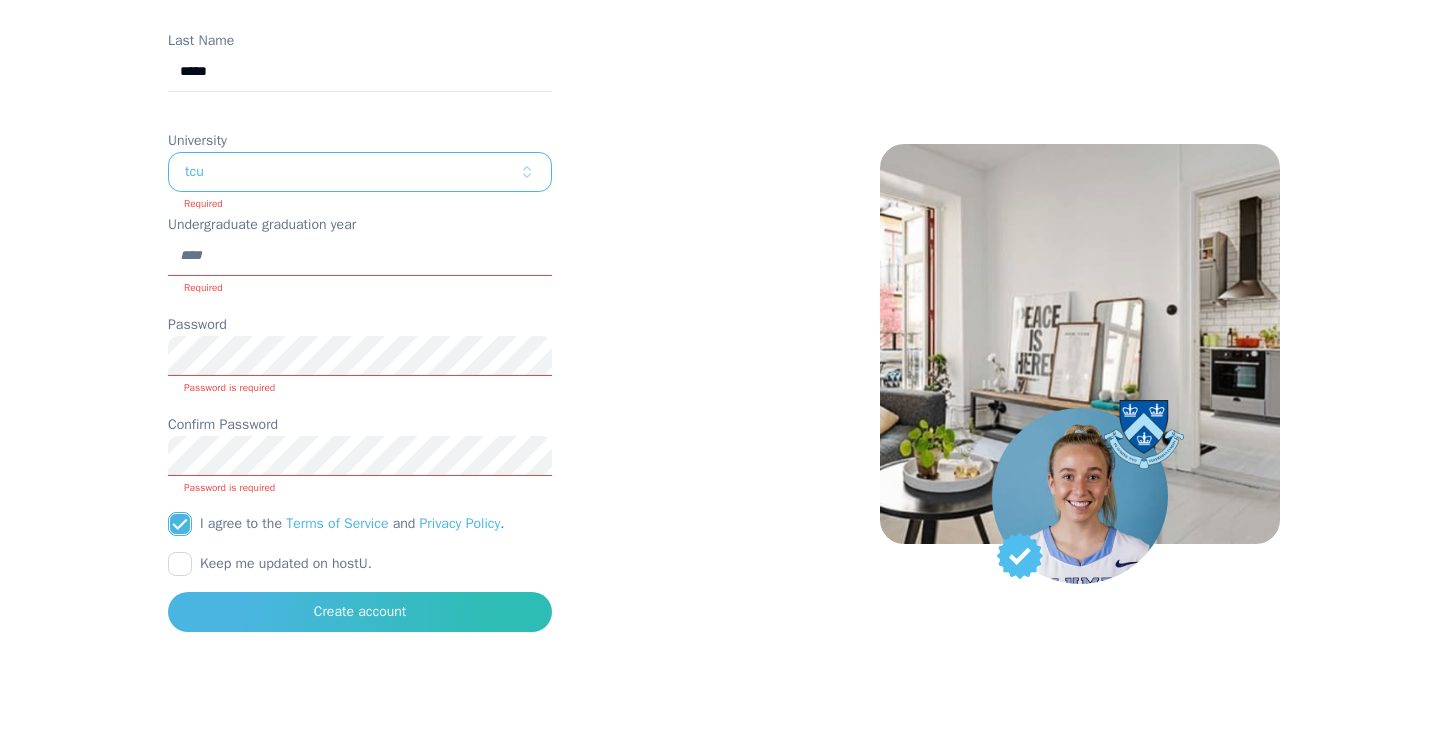 click on "Undergraduate graduation year" at bounding box center (360, 256) 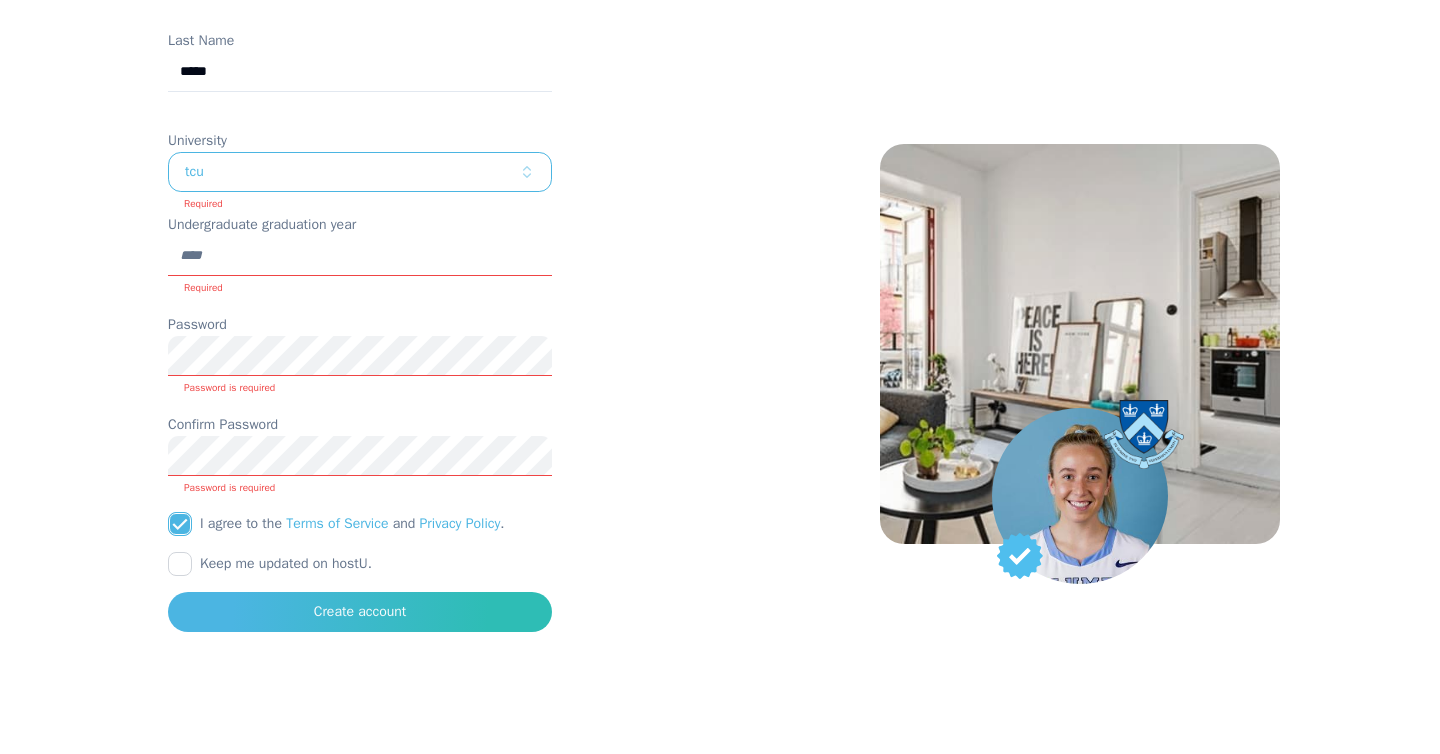 type on "****" 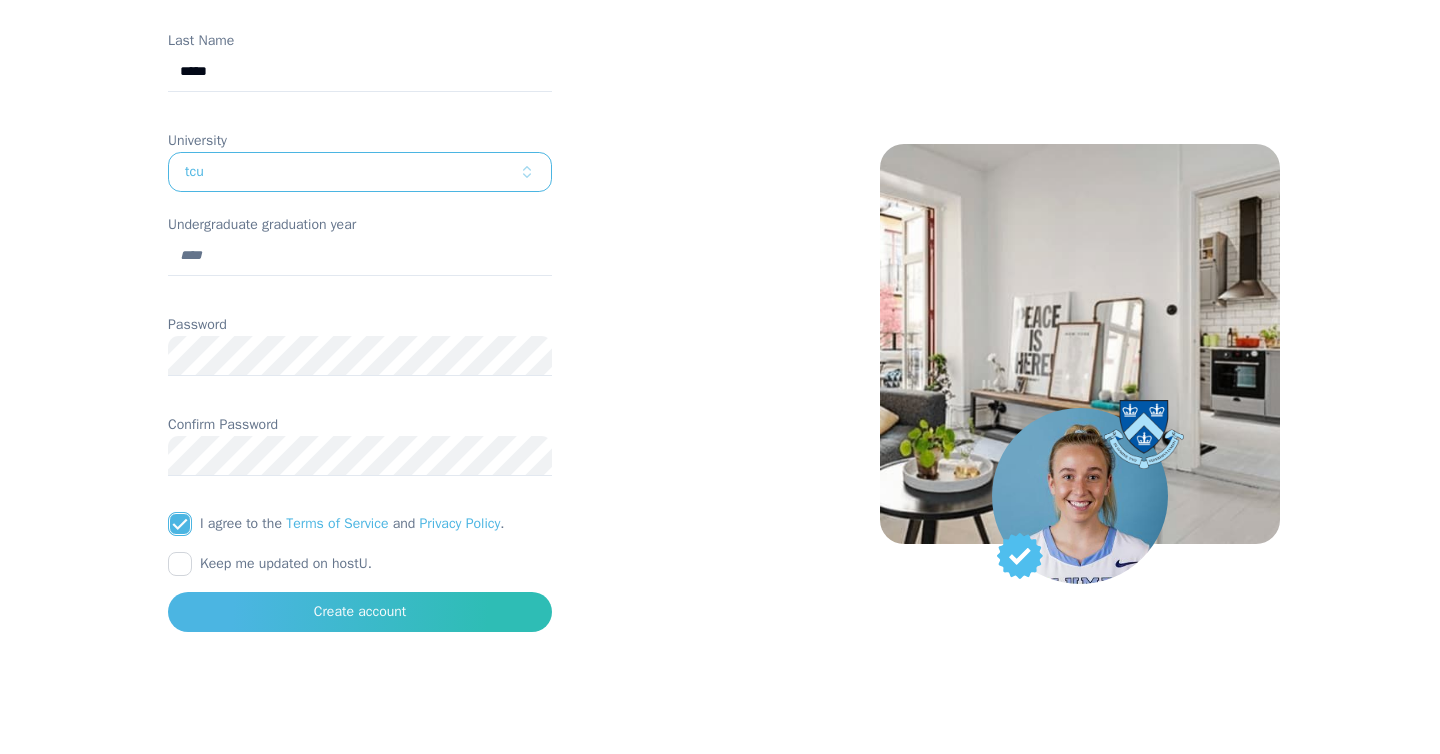 click on "Welcome to hostU! Complete verification to start searching now. Email [EMAIL] First Name [FIRST] Last Name [LAST] University [UNIVERSITY] Undergraduate graduation year [YEAR] Password Confirm Password I agree to the   Terms of Service   and   Privacy Policy . Keep me updated on hostU. Create account" at bounding box center (360, 180) 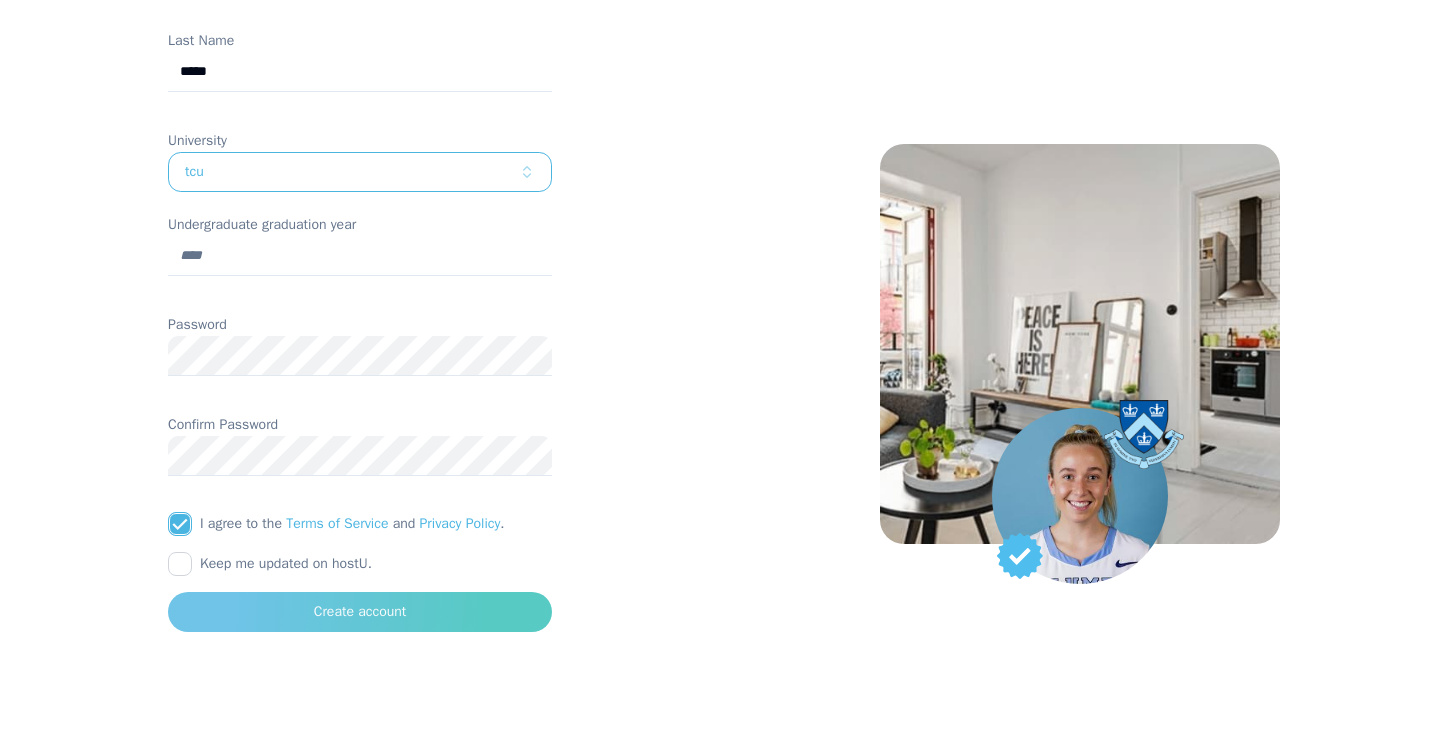 click on "Create account" at bounding box center [360, 612] 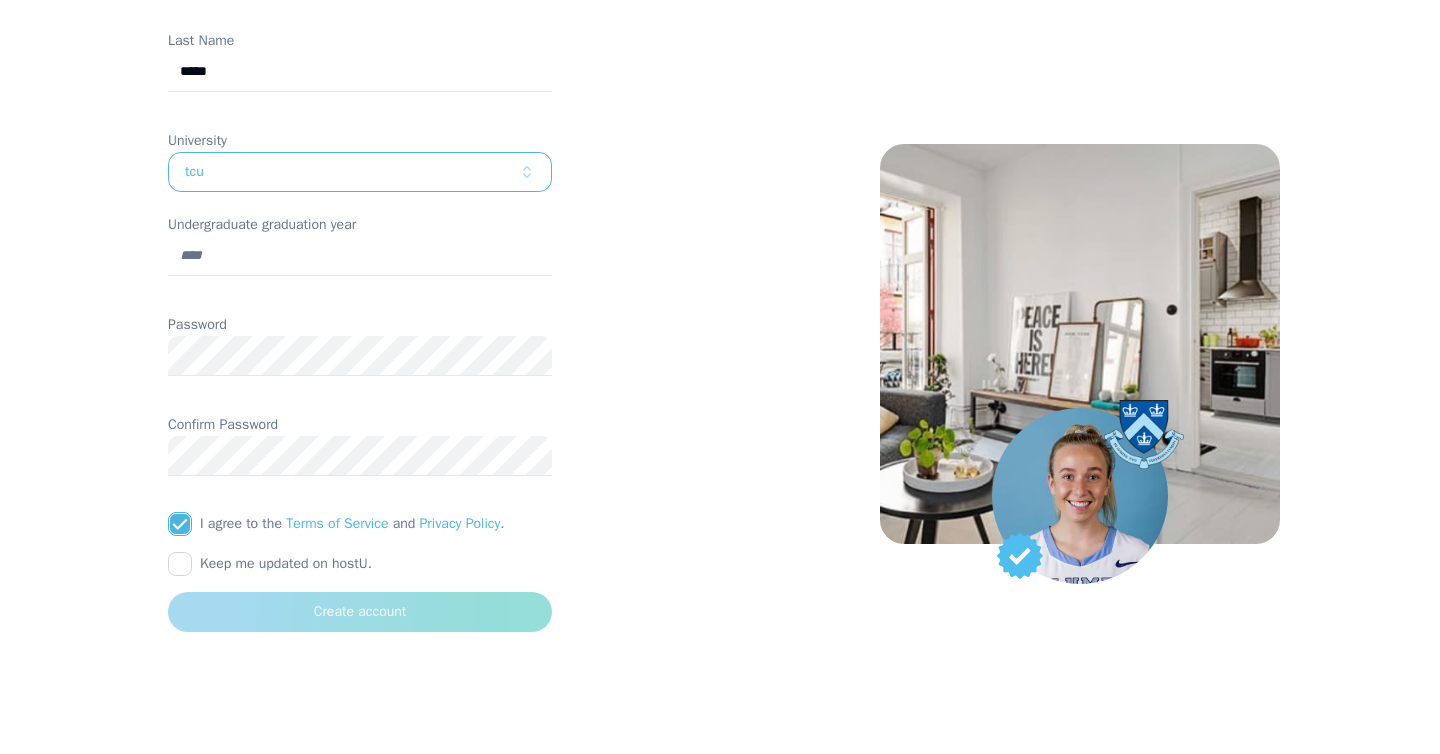 scroll, scrollTop: 110, scrollLeft: 0, axis: vertical 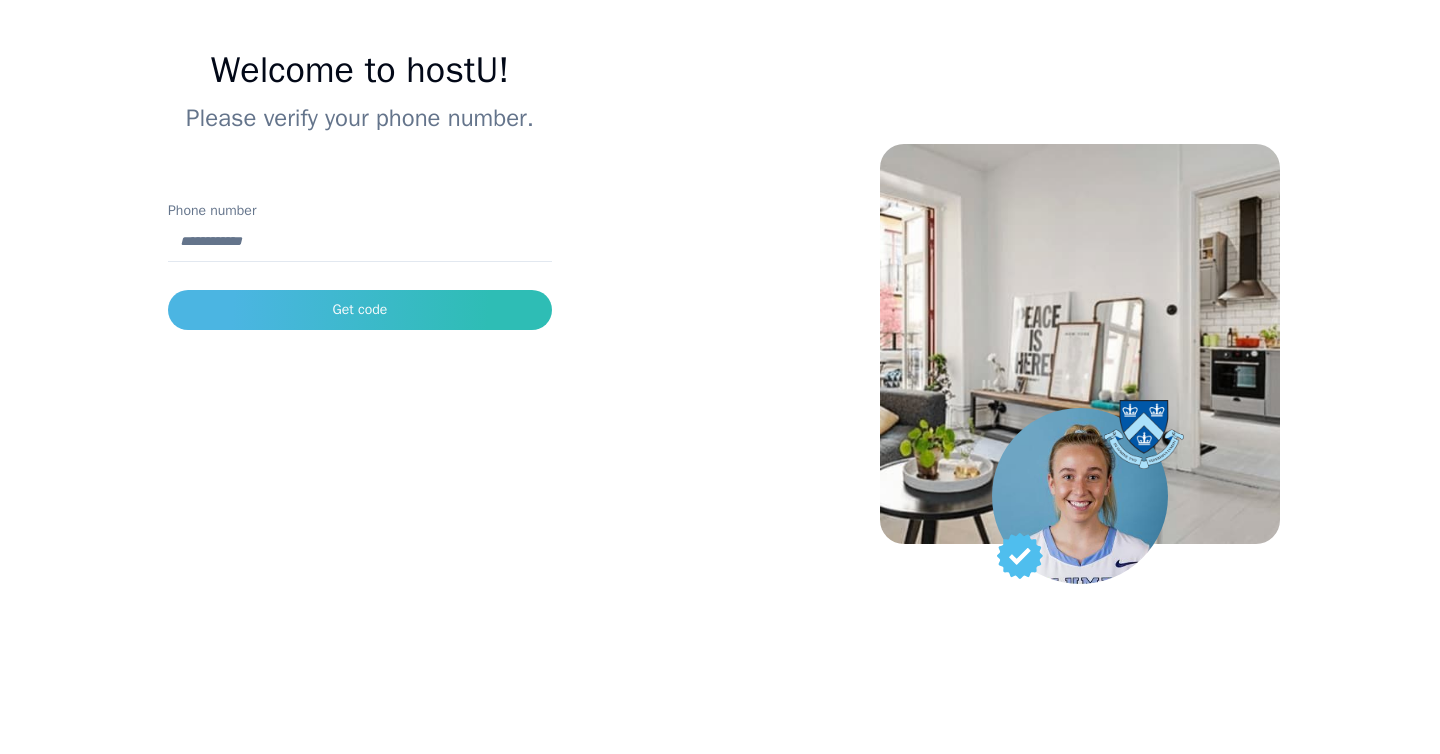 click on "Phone number" at bounding box center [360, 242] 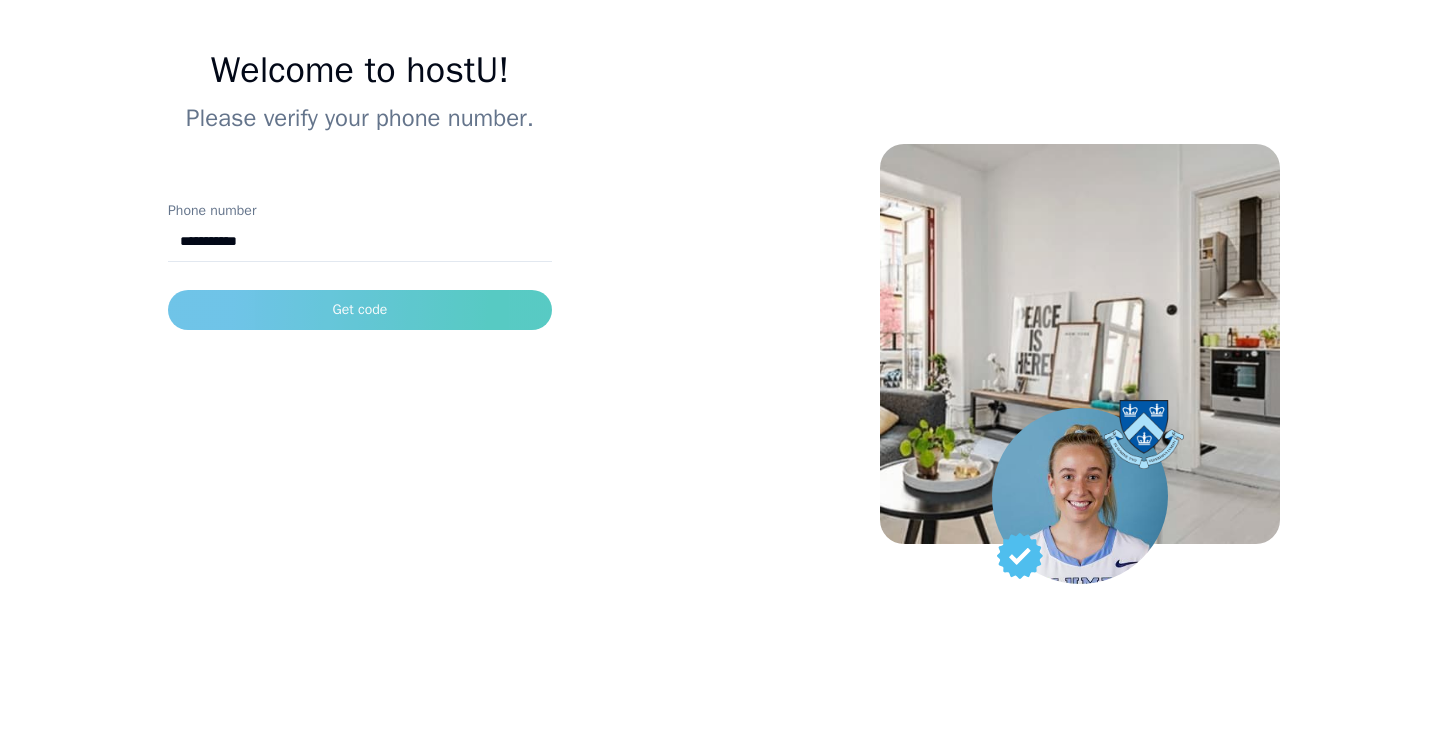 click on "Get code" at bounding box center (360, 310) 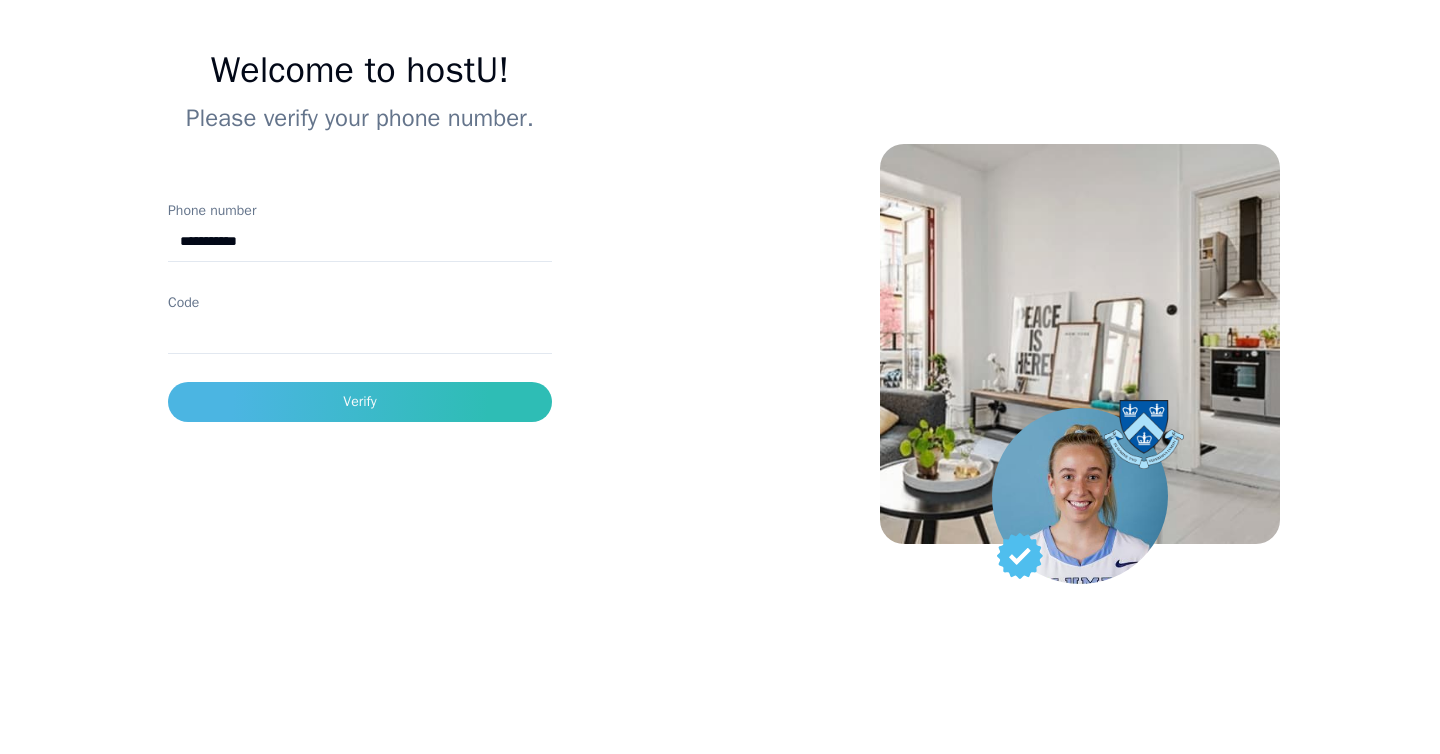 click on "**********" at bounding box center (360, 242) 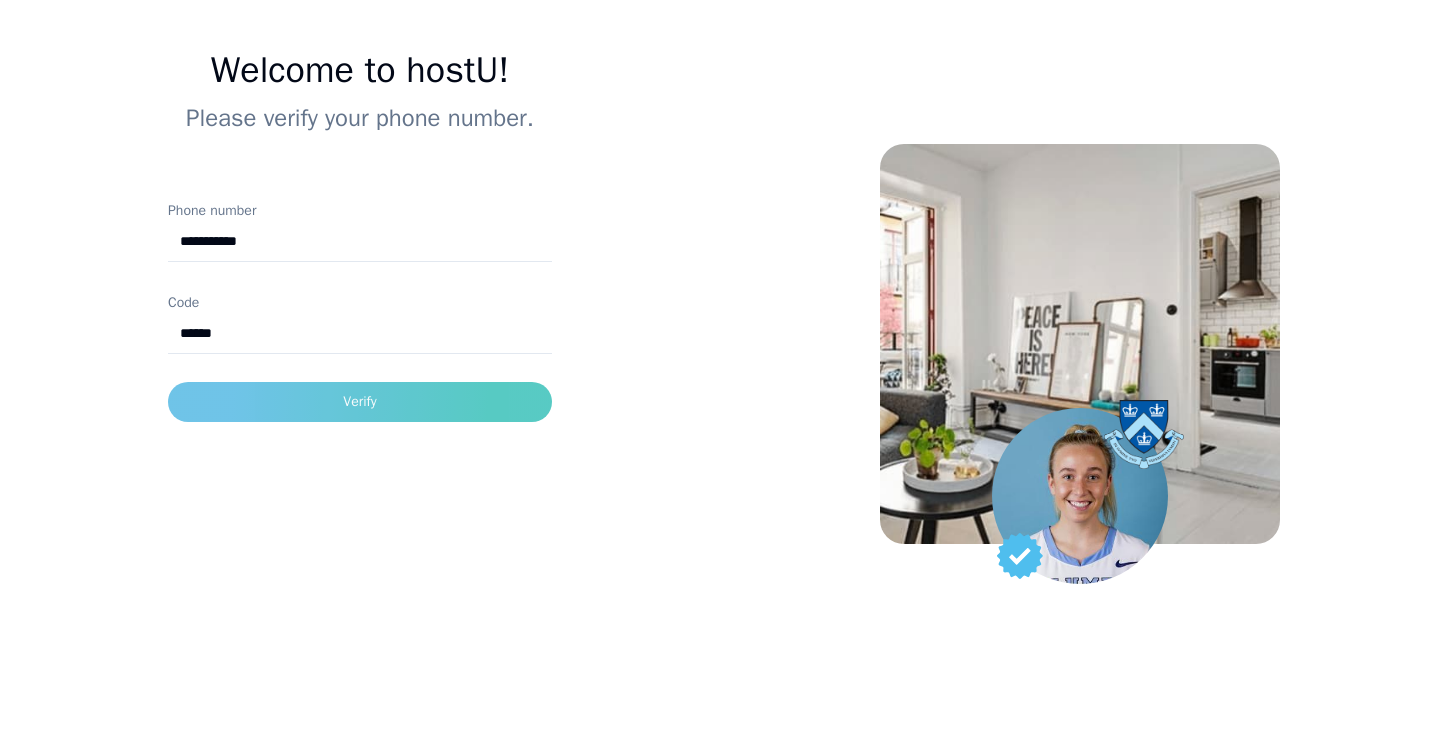 type on "******" 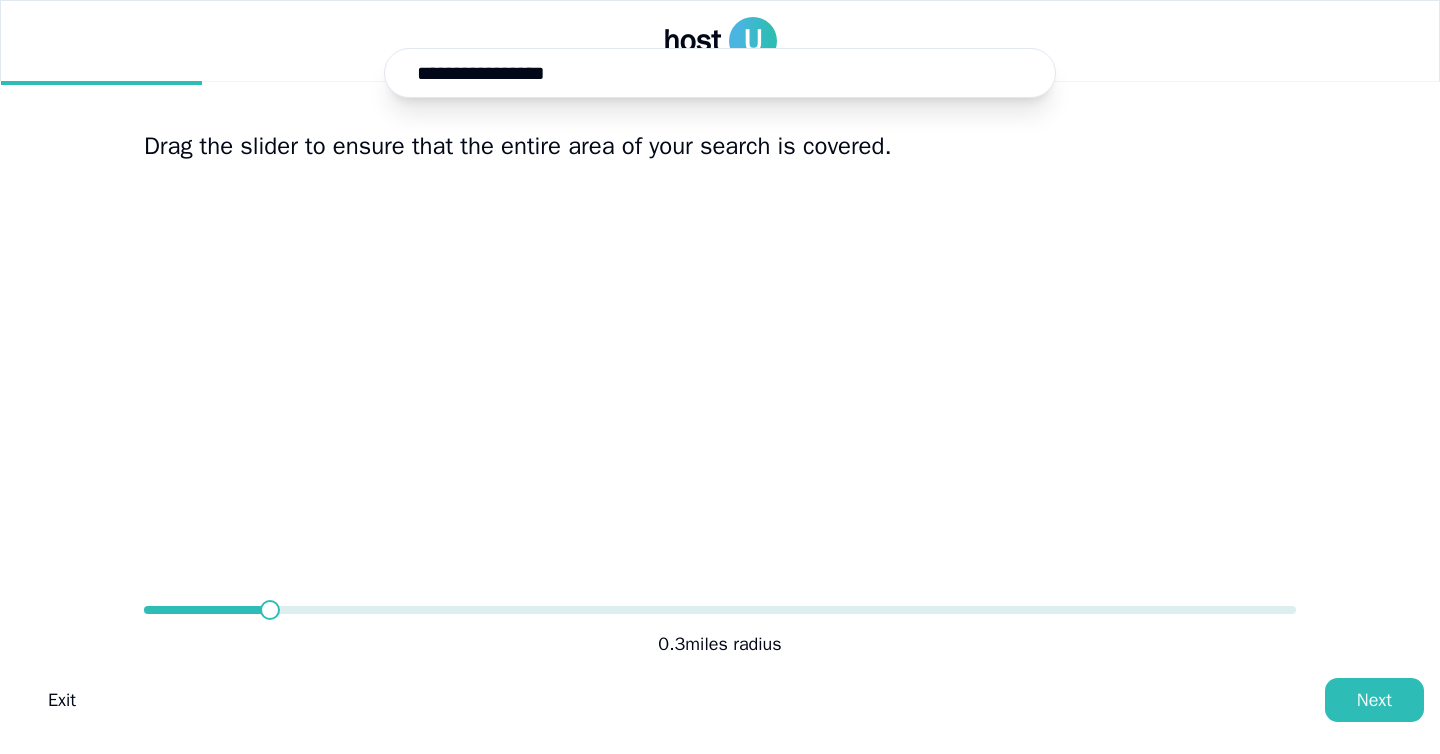 scroll, scrollTop: 0, scrollLeft: 0, axis: both 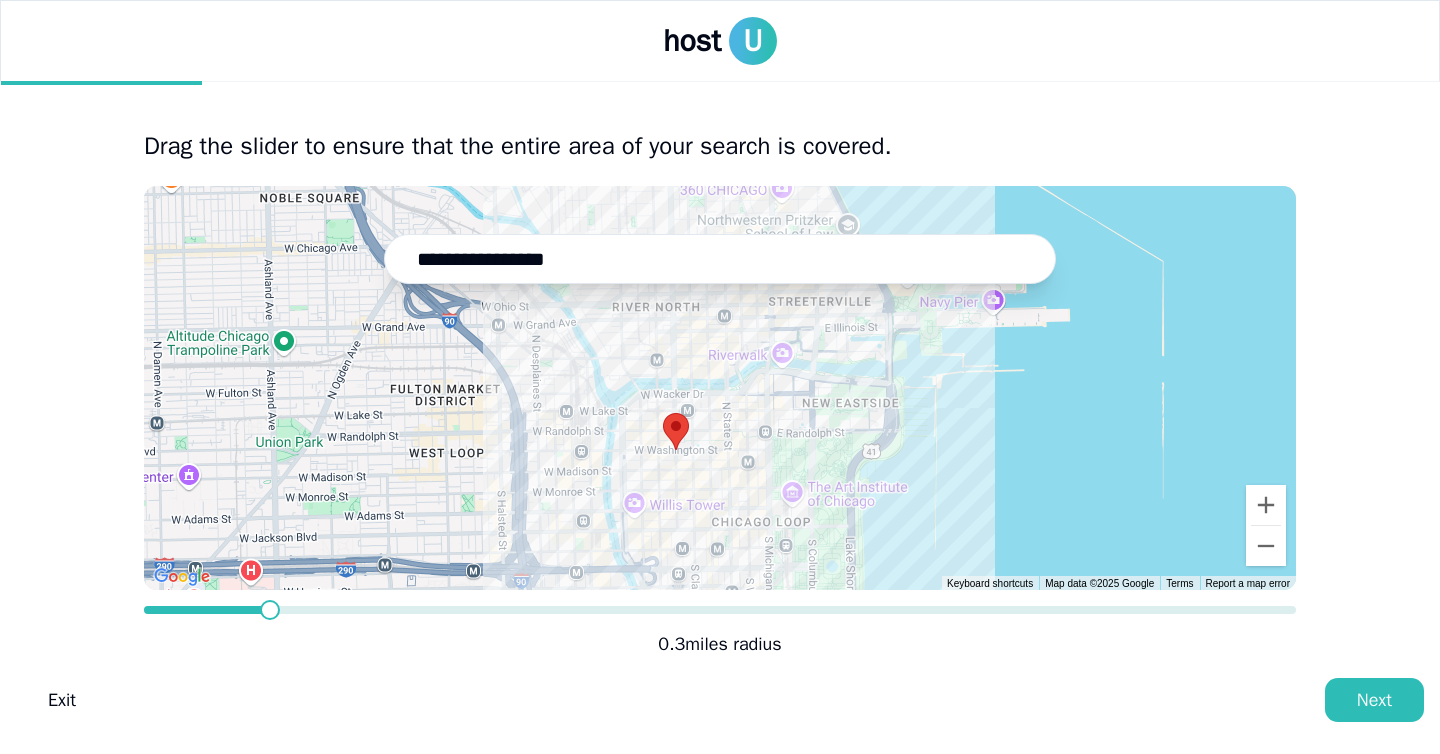 drag, startPoint x: 783, startPoint y: 481, endPoint x: 735, endPoint y: 540, distance: 76.05919 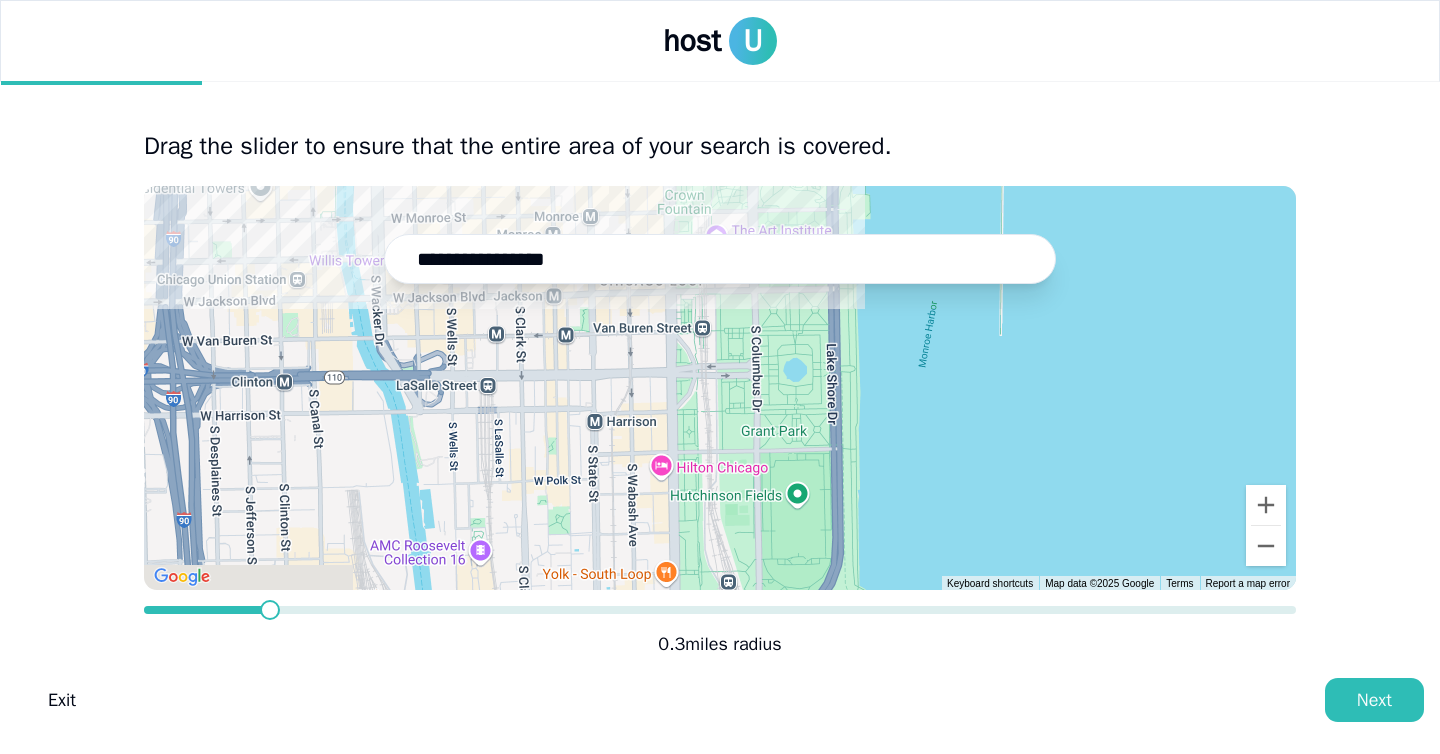 drag, startPoint x: 735, startPoint y: 540, endPoint x: 595, endPoint y: 321, distance: 259.925 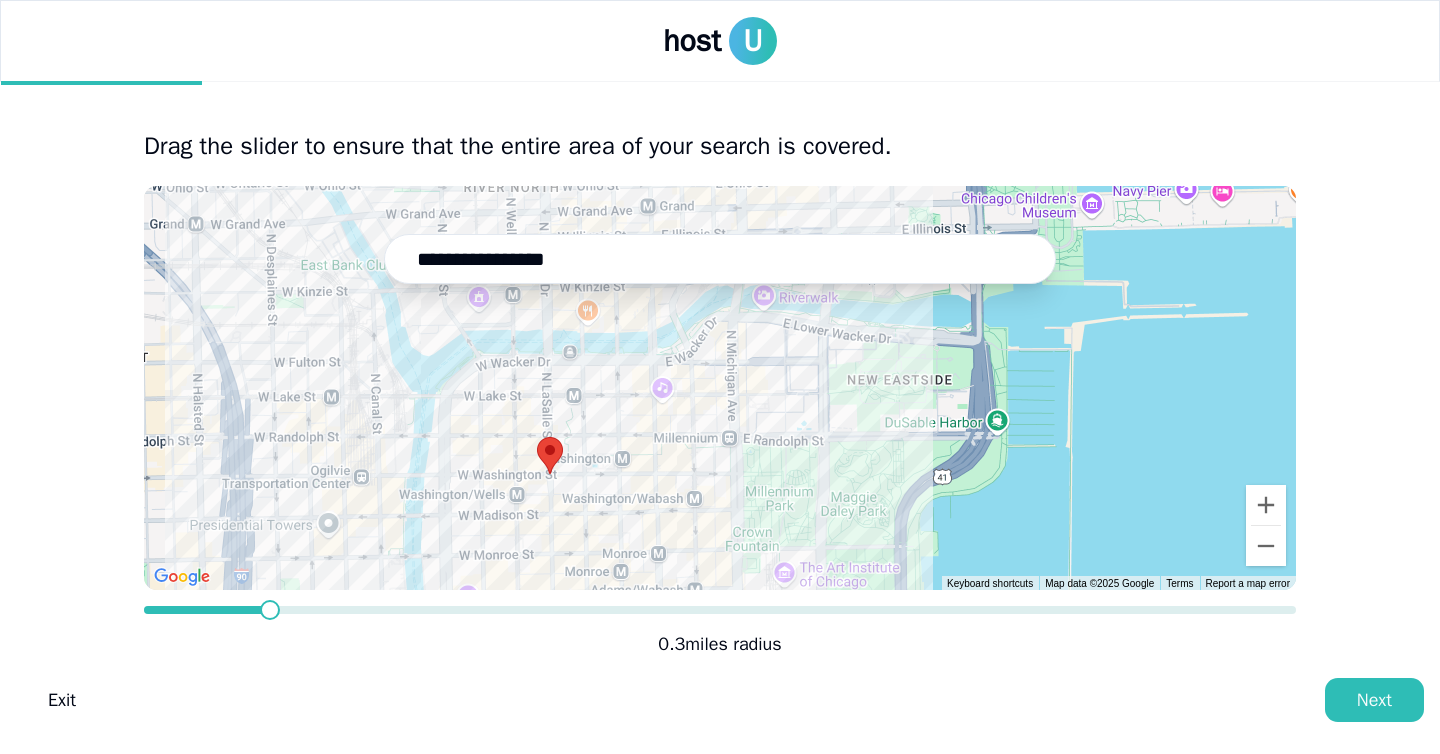 drag, startPoint x: 638, startPoint y: 415, endPoint x: 721, endPoint y: 753, distance: 348.04166 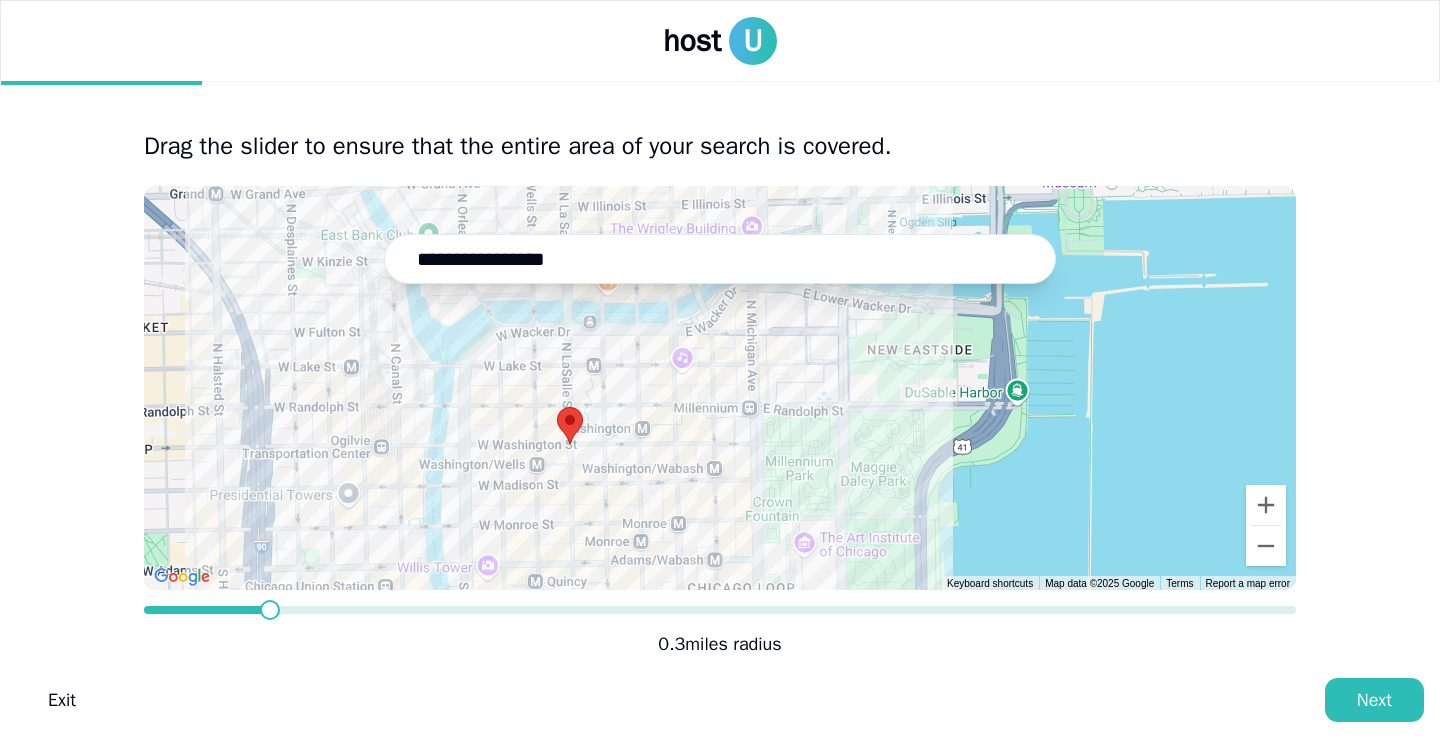 drag, startPoint x: 742, startPoint y: 450, endPoint x: 746, endPoint y: 424, distance: 26.305893 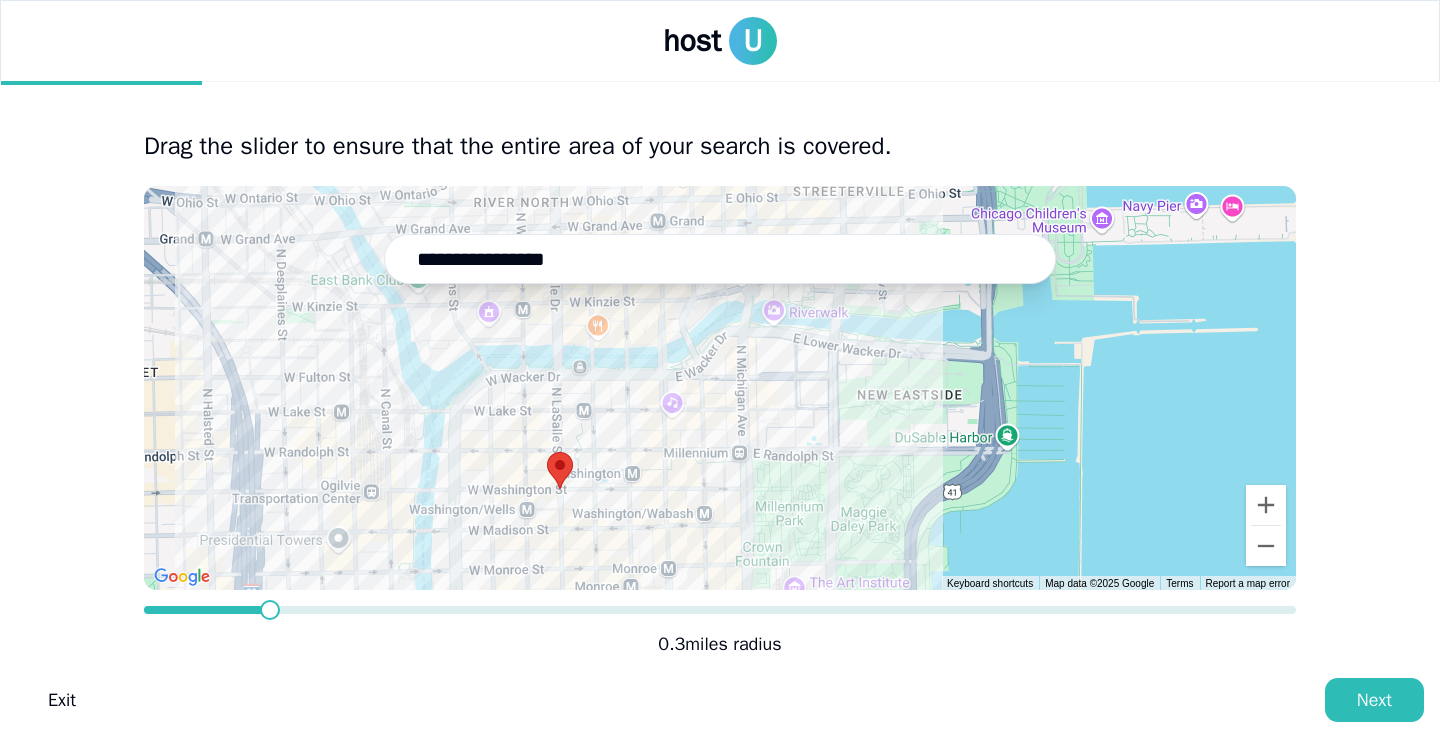 drag, startPoint x: 780, startPoint y: 345, endPoint x: 783, endPoint y: 392, distance: 47.095646 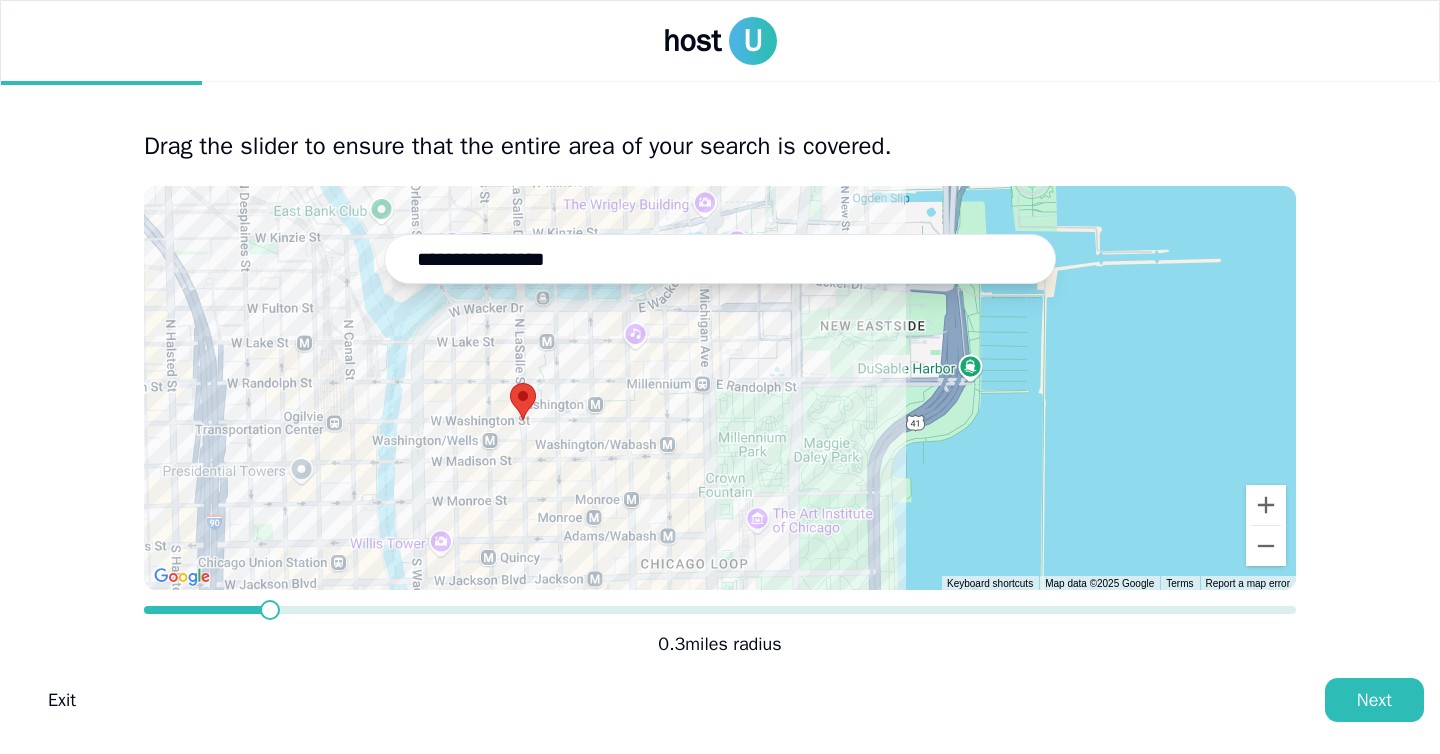 drag, startPoint x: 992, startPoint y: 517, endPoint x: 961, endPoint y: 370, distance: 150.23315 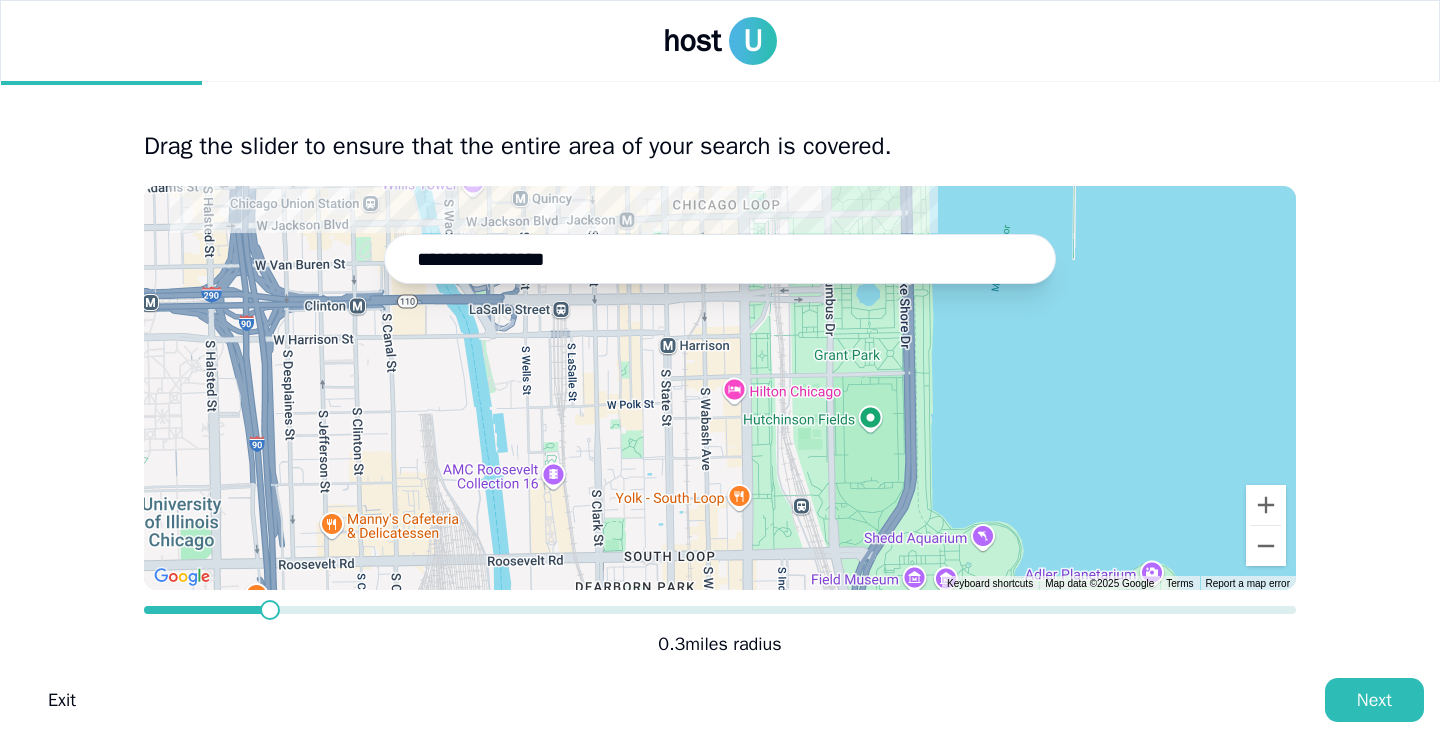 drag, startPoint x: 863, startPoint y: 460, endPoint x: 847, endPoint y: 165, distance: 295.4336 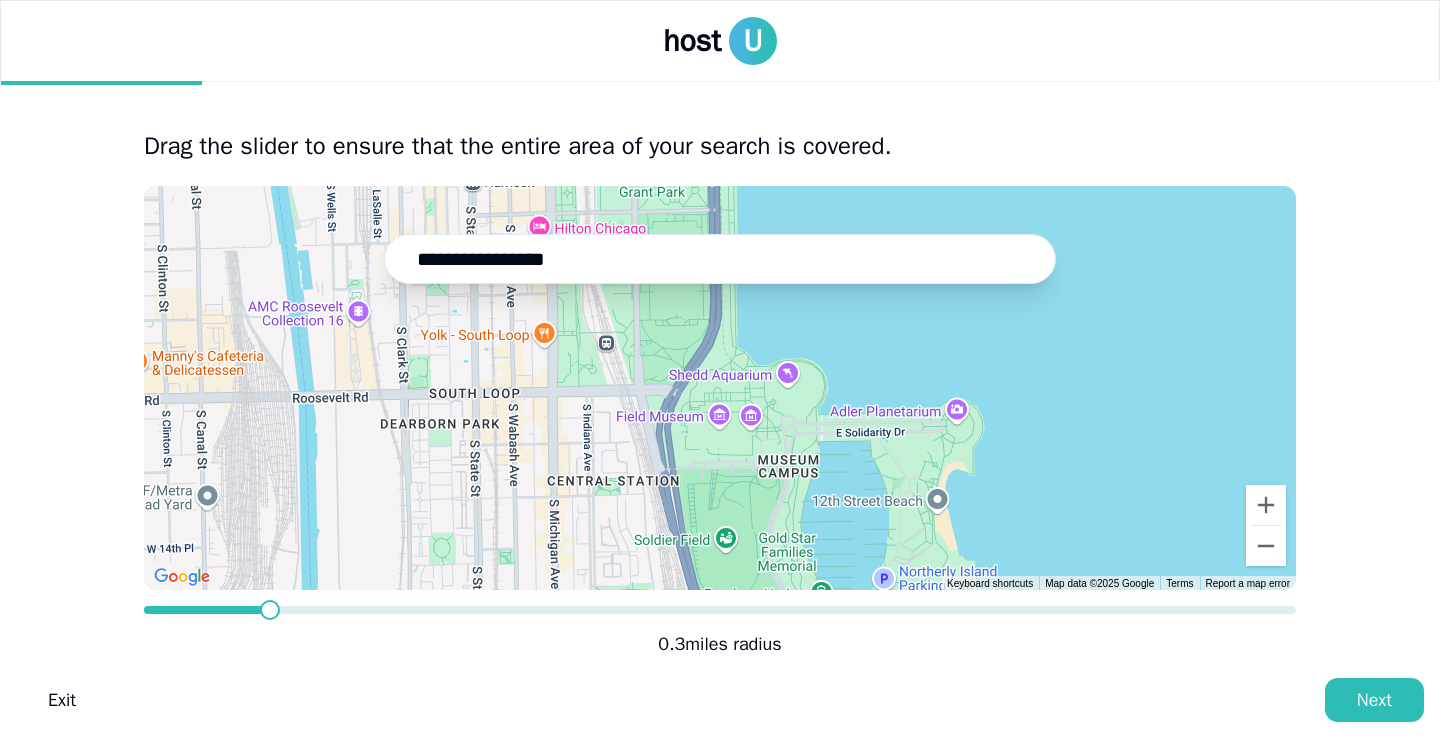 drag, startPoint x: 638, startPoint y: 418, endPoint x: 642, endPoint y: 543, distance: 125.06398 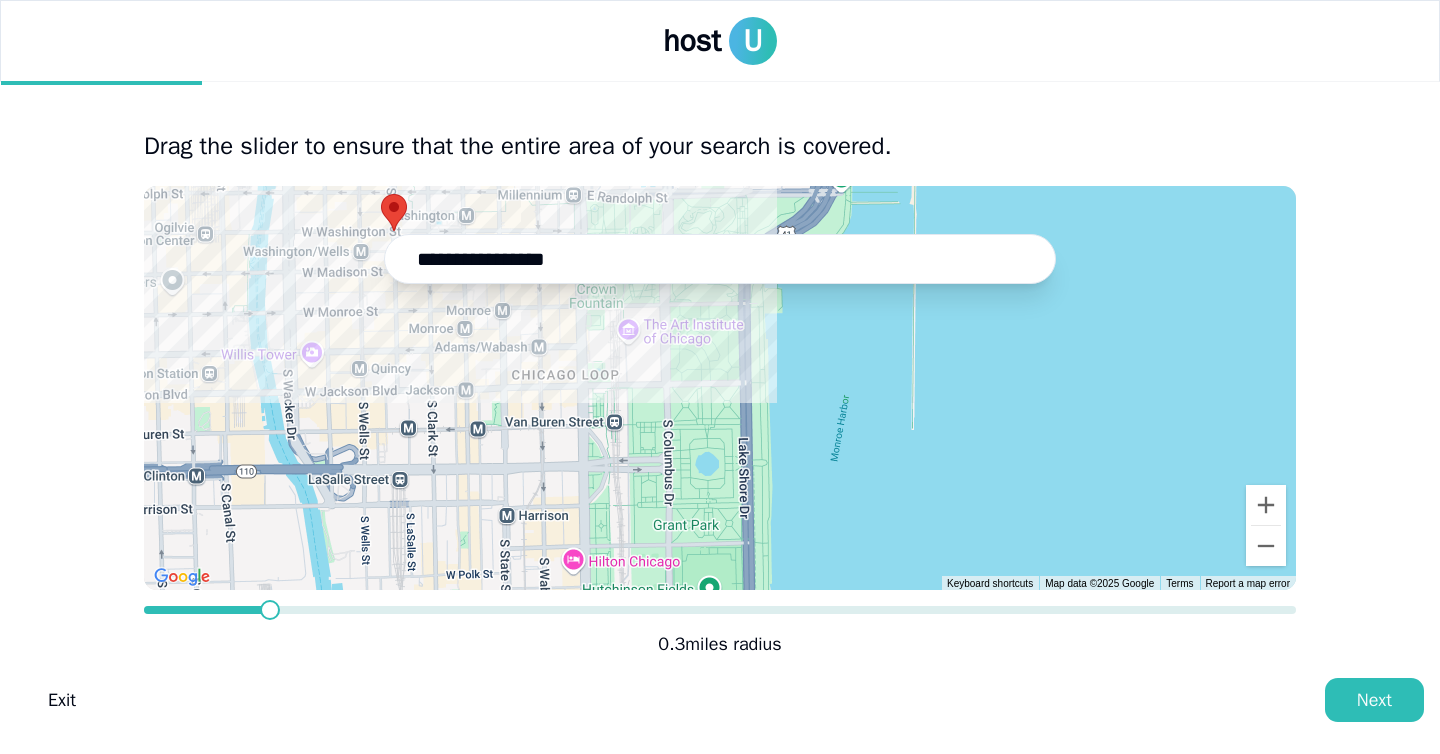 drag, startPoint x: 592, startPoint y: 401, endPoint x: 618, endPoint y: 740, distance: 339.99557 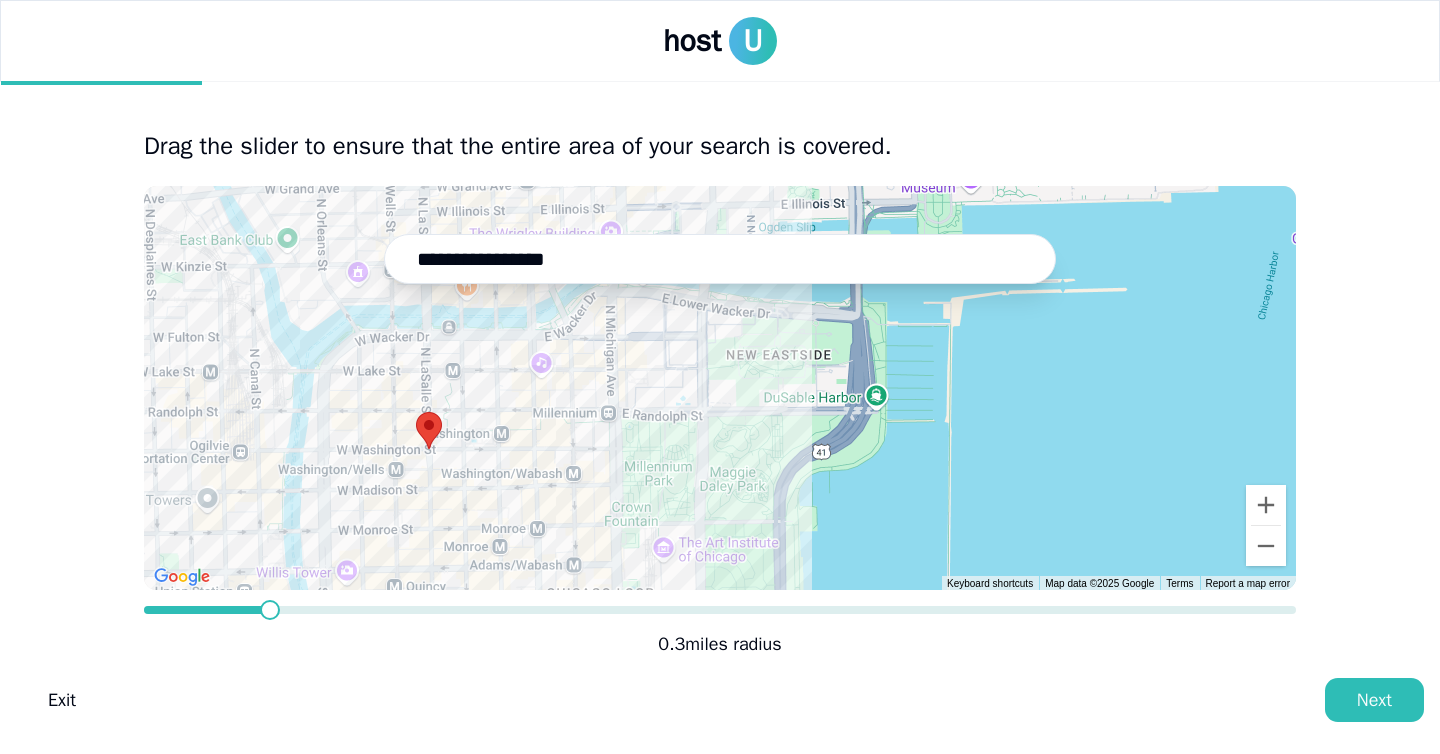 drag, startPoint x: 569, startPoint y: 454, endPoint x: 604, endPoint y: 673, distance: 221.77917 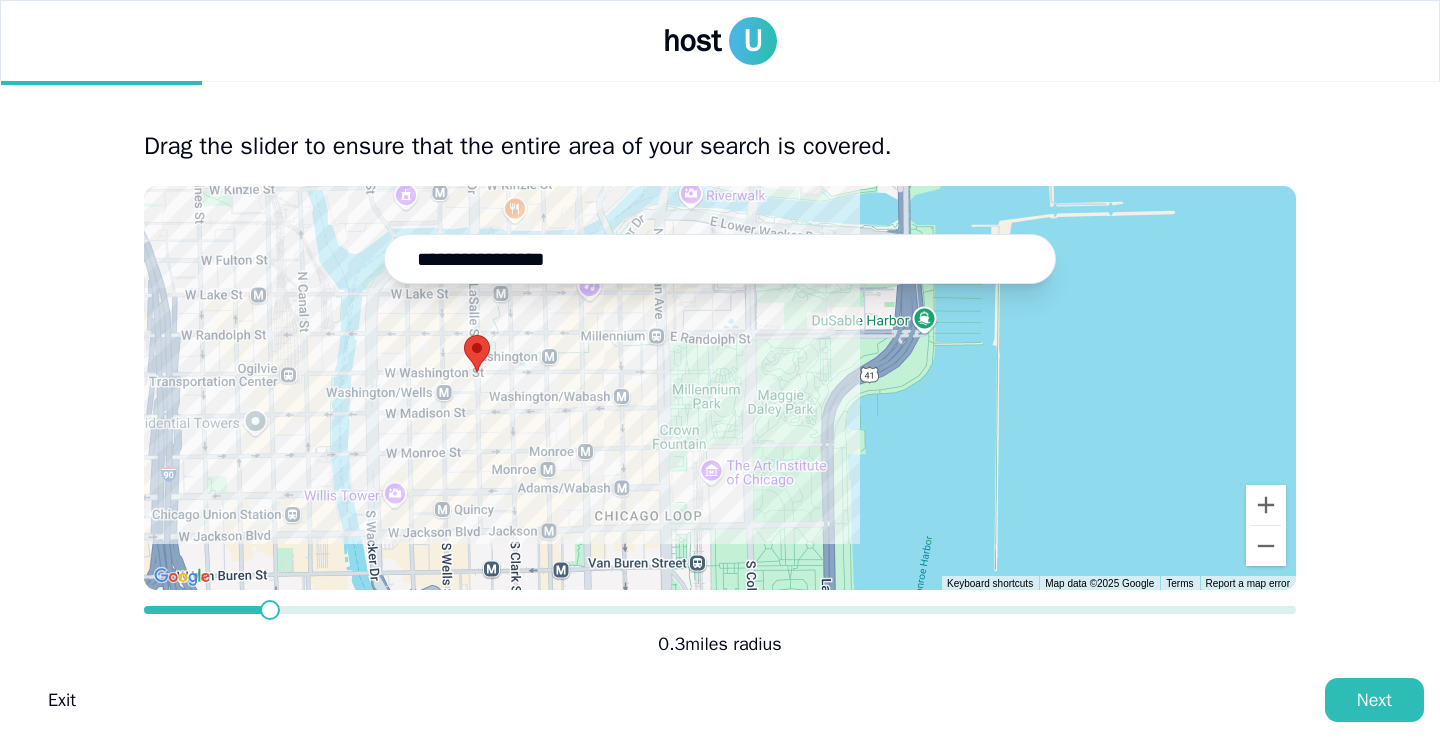 drag, startPoint x: 538, startPoint y: 382, endPoint x: 586, endPoint y: 307, distance: 89.04493 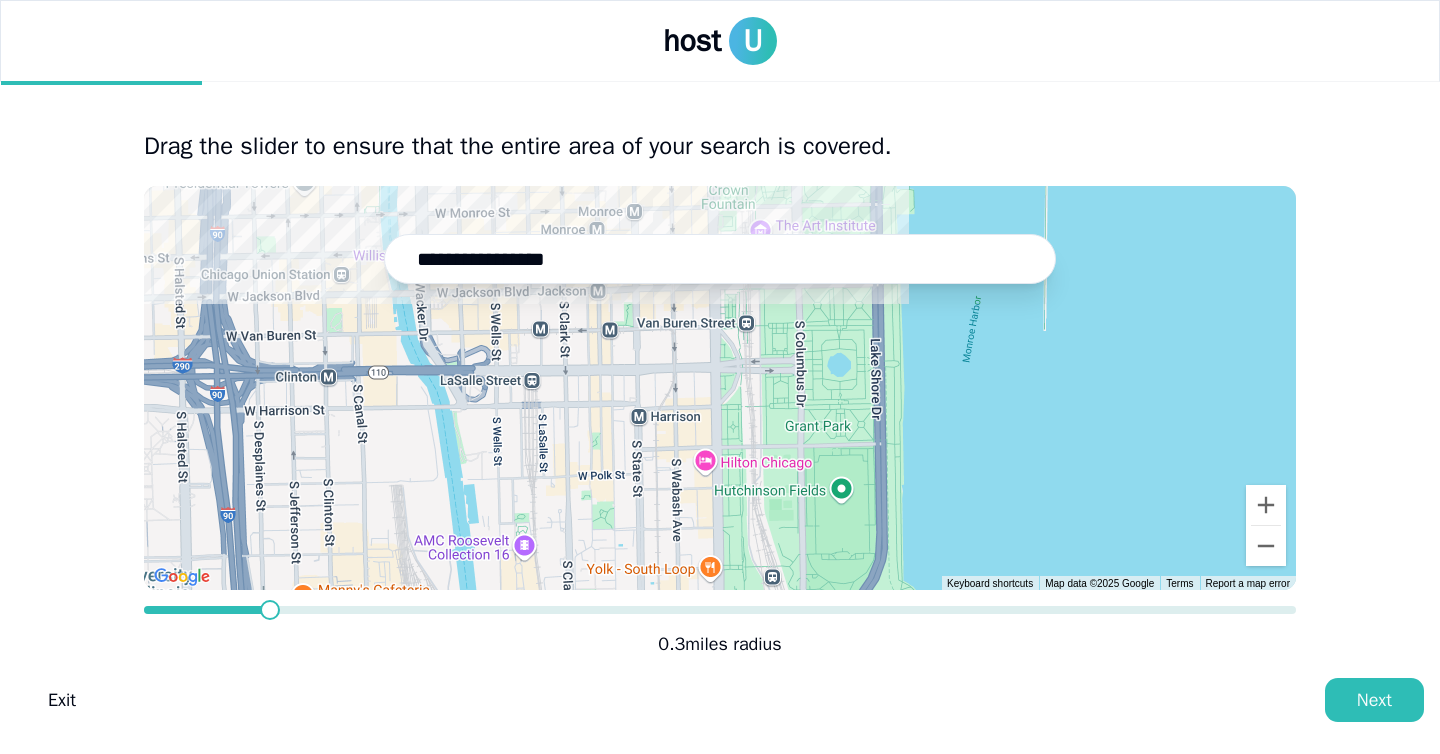 drag, startPoint x: 663, startPoint y: 514, endPoint x: 715, endPoint y: 251, distance: 268.0914 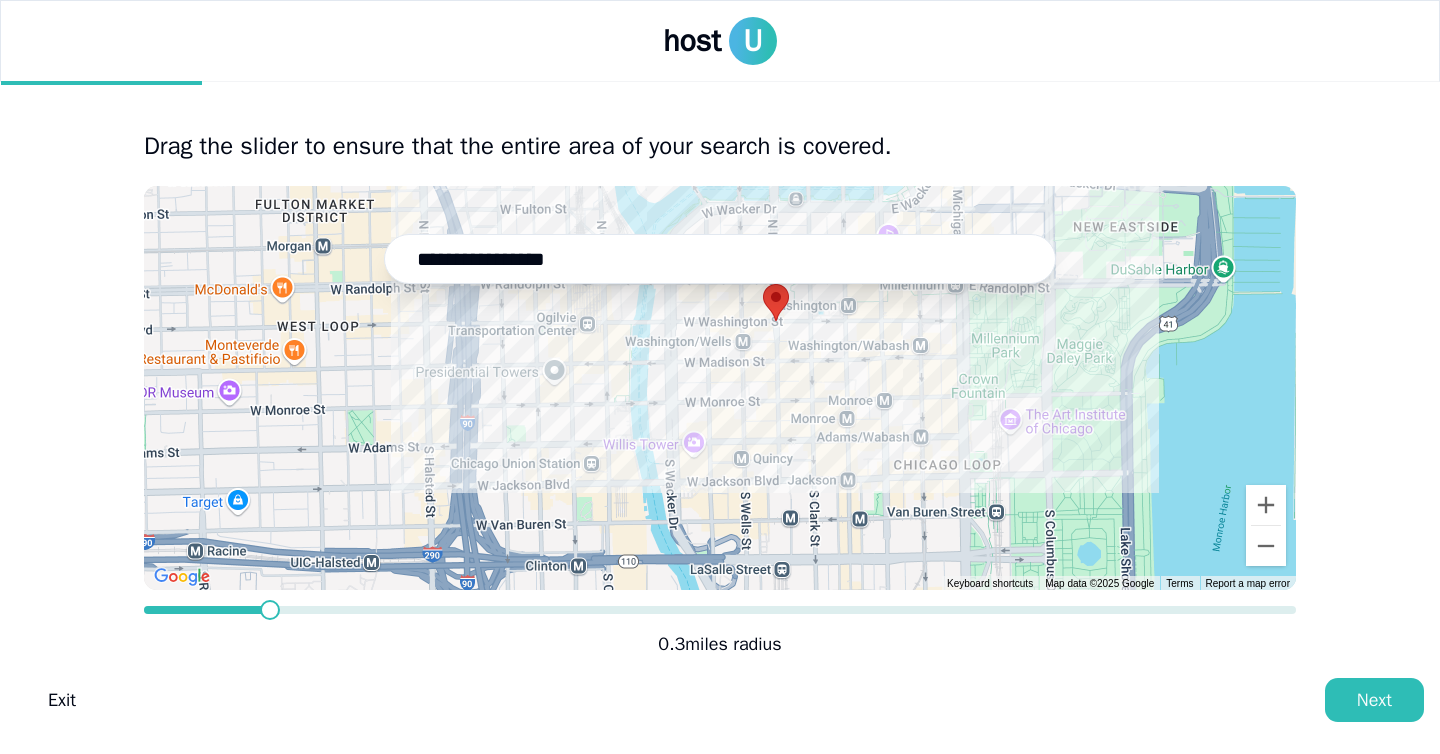 drag, startPoint x: 753, startPoint y: 325, endPoint x: 969, endPoint y: 561, distance: 319.925 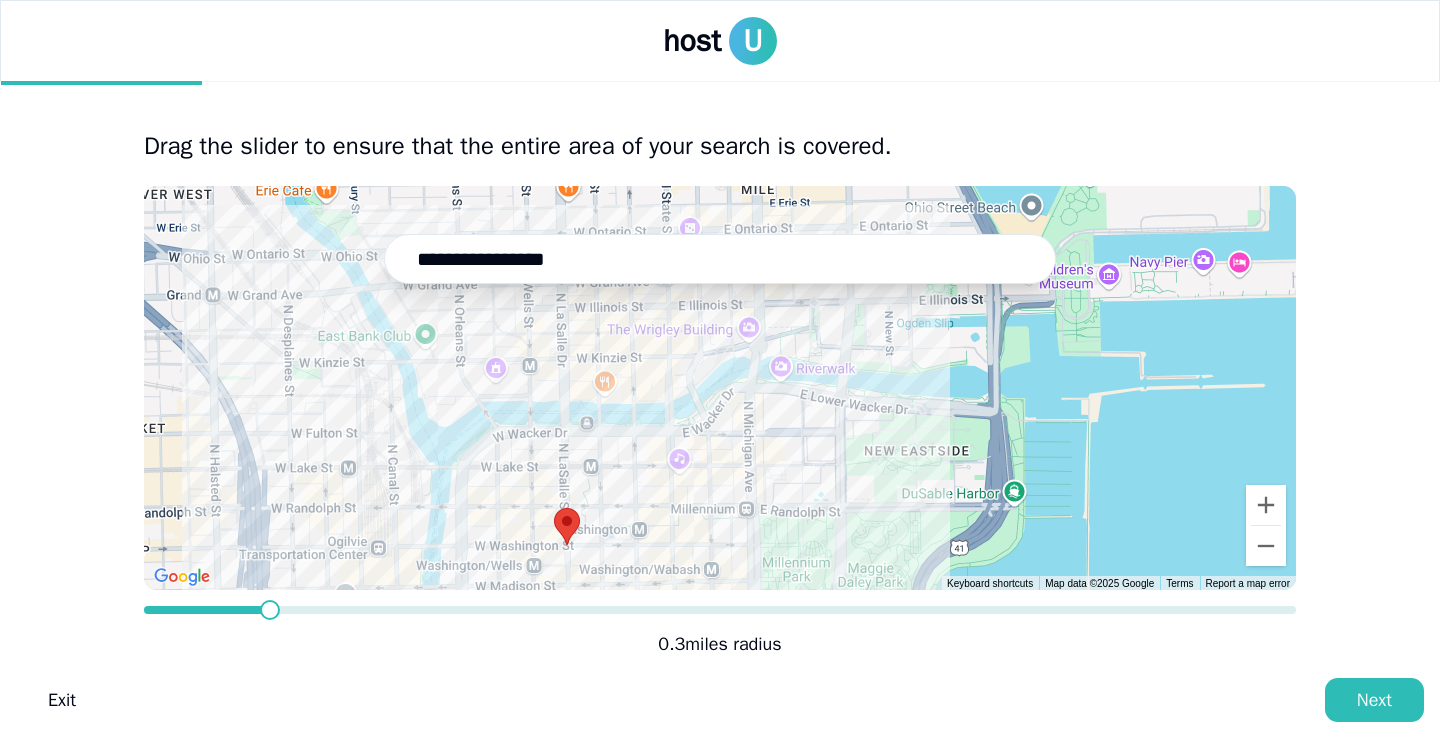 drag, startPoint x: 855, startPoint y: 420, endPoint x: 753, endPoint y: 753, distance: 348.27145 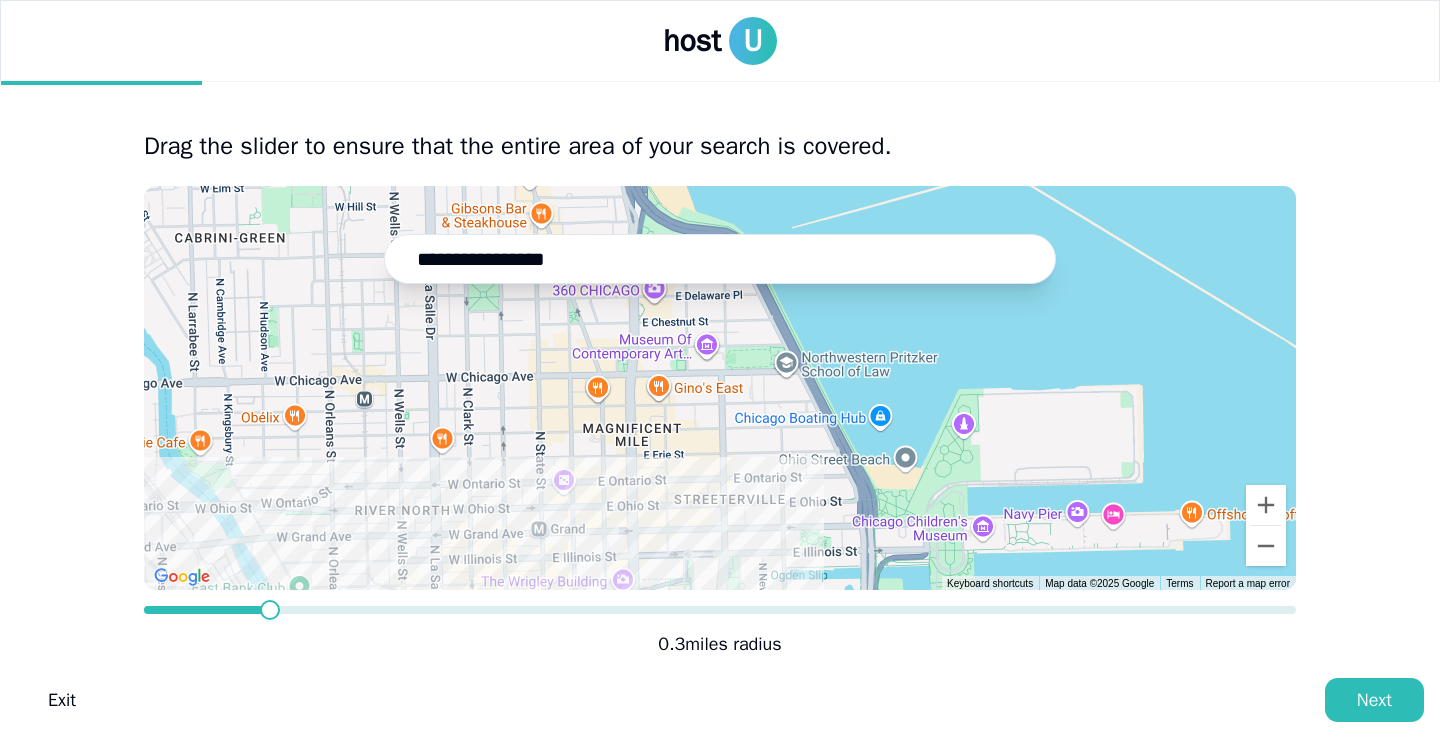 drag, startPoint x: 715, startPoint y: 498, endPoint x: 614, endPoint y: 284, distance: 236.63686 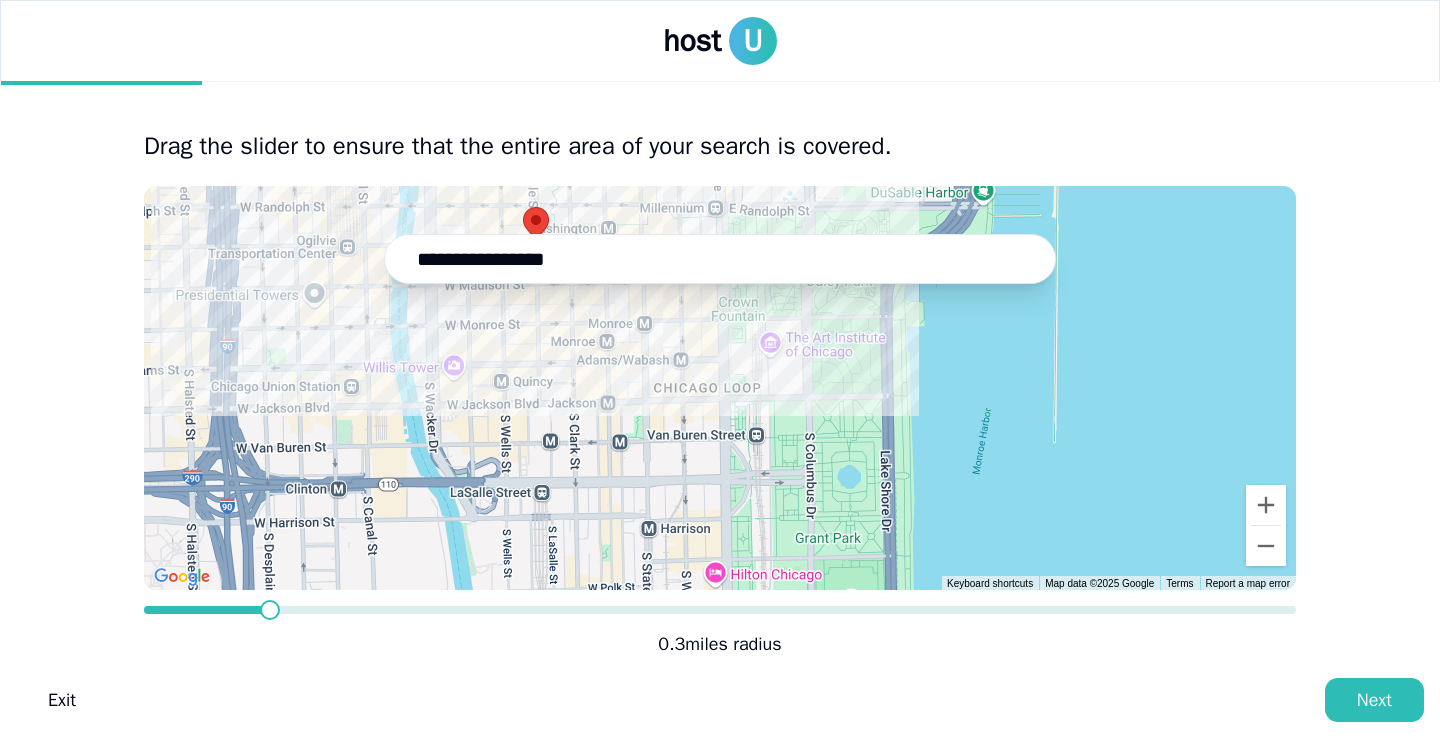 drag, startPoint x: 786, startPoint y: 513, endPoint x: 788, endPoint y: 451, distance: 62.03225 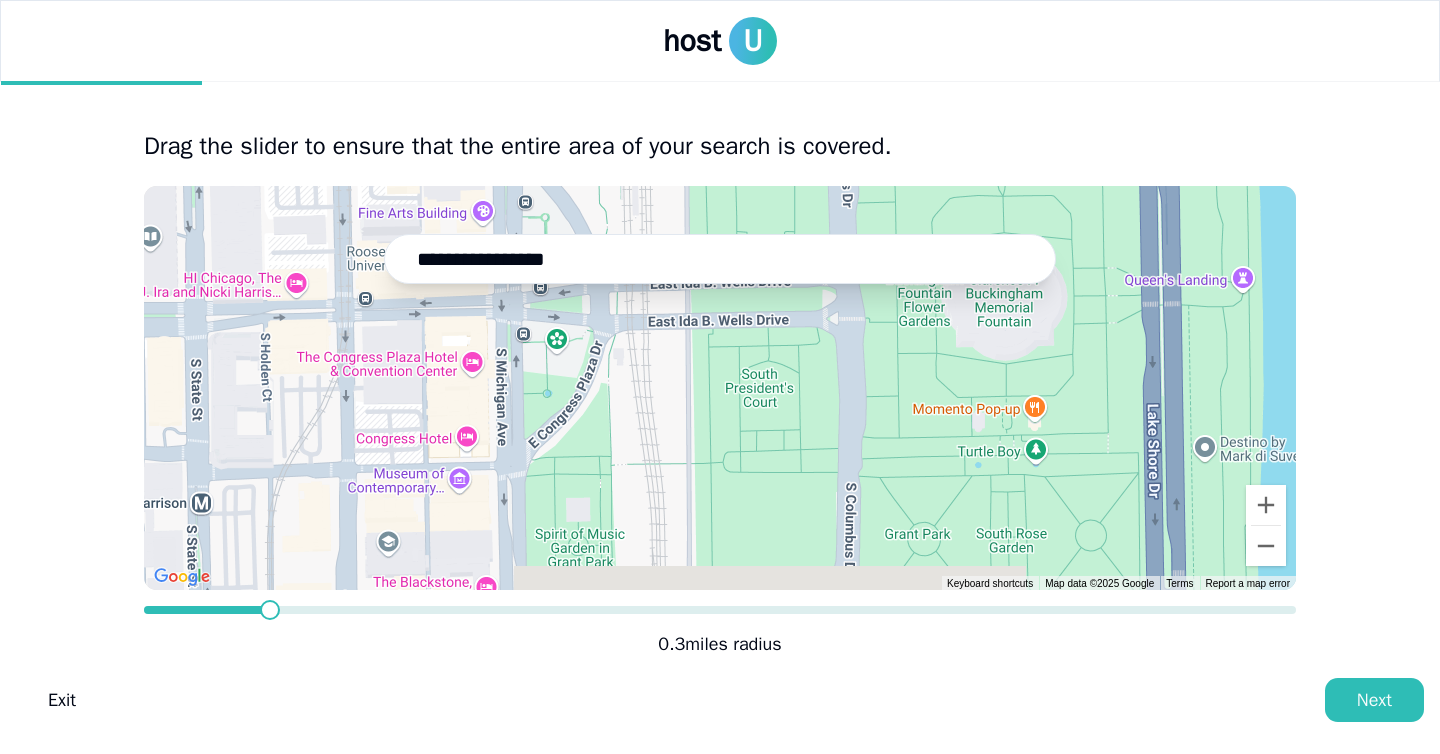 drag, startPoint x: 963, startPoint y: 499, endPoint x: 933, endPoint y: 236, distance: 264.7055 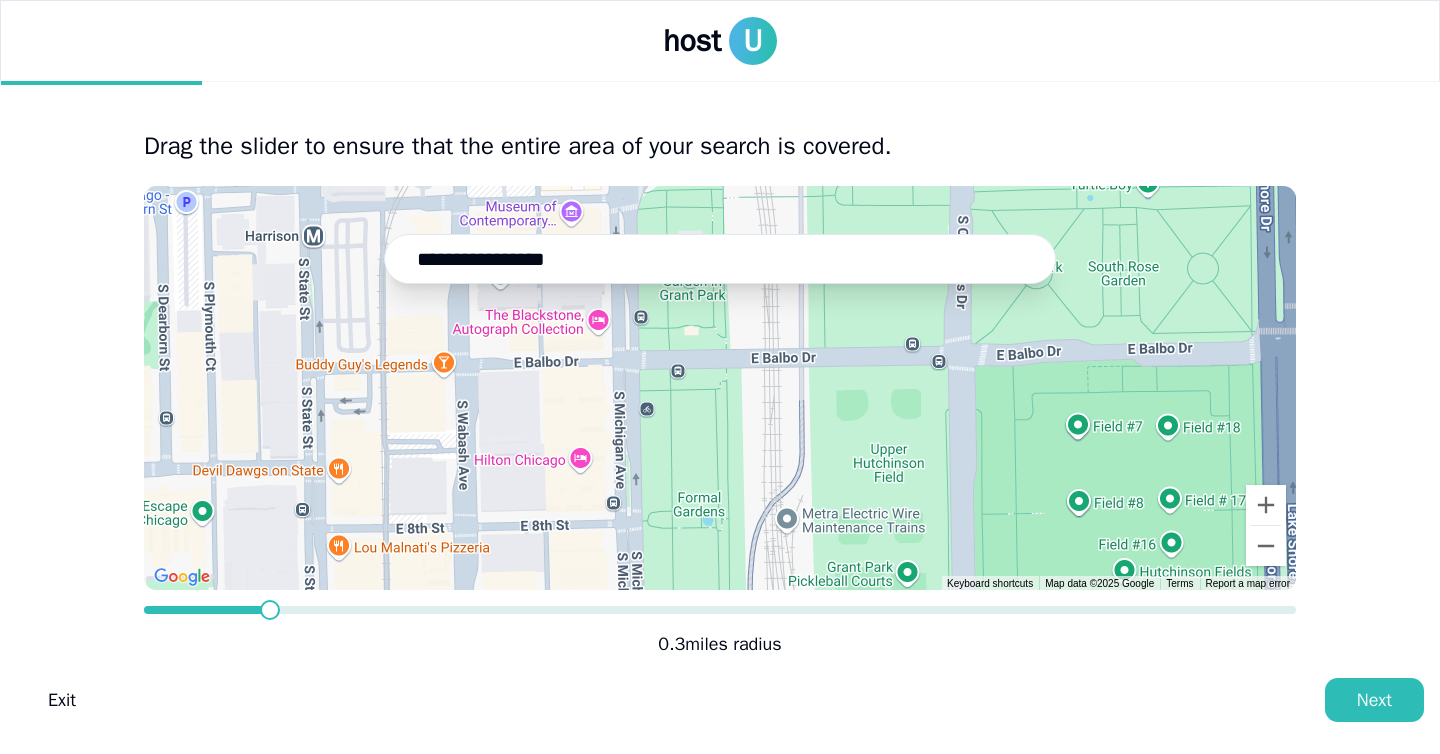 drag, startPoint x: 774, startPoint y: 477, endPoint x: 892, endPoint y: 196, distance: 304.77042 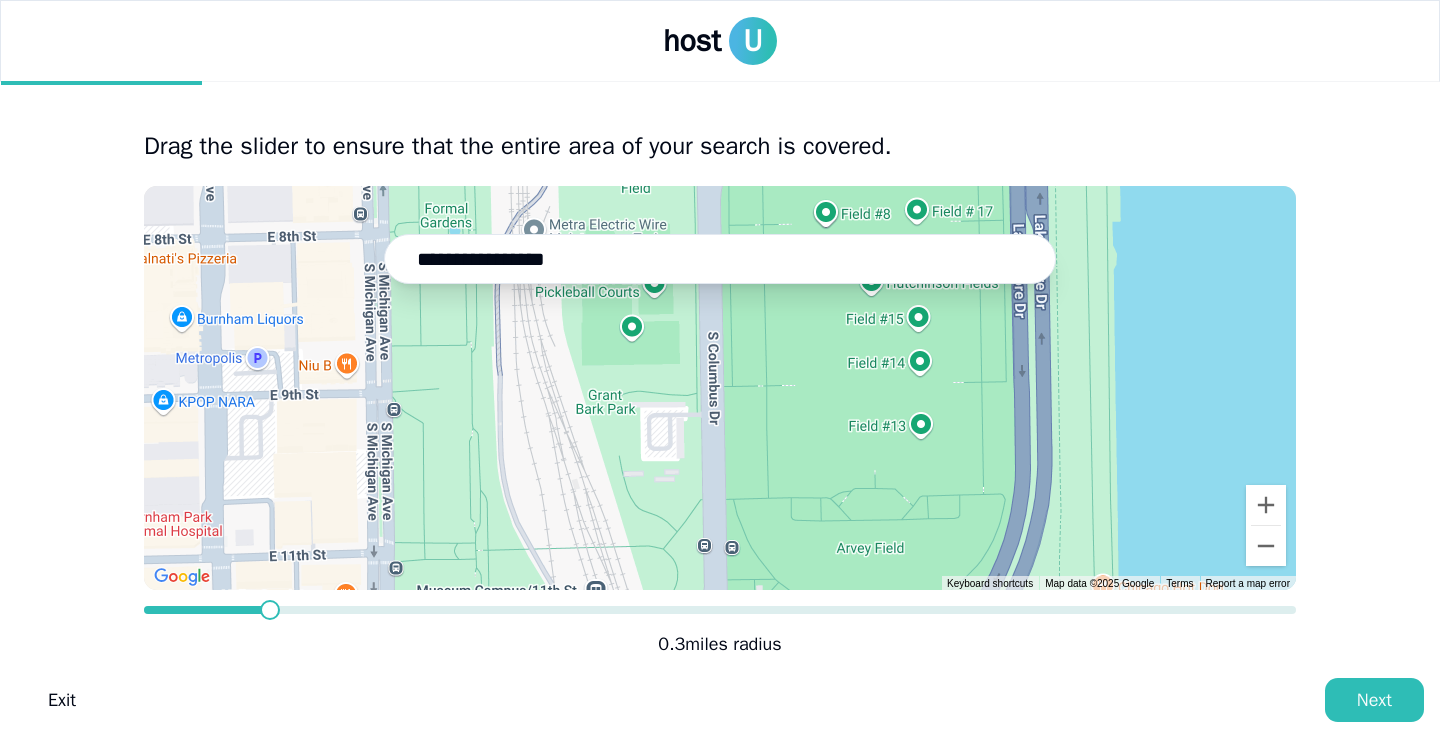 drag, startPoint x: 822, startPoint y: 505, endPoint x: 556, endPoint y: 221, distance: 389.11694 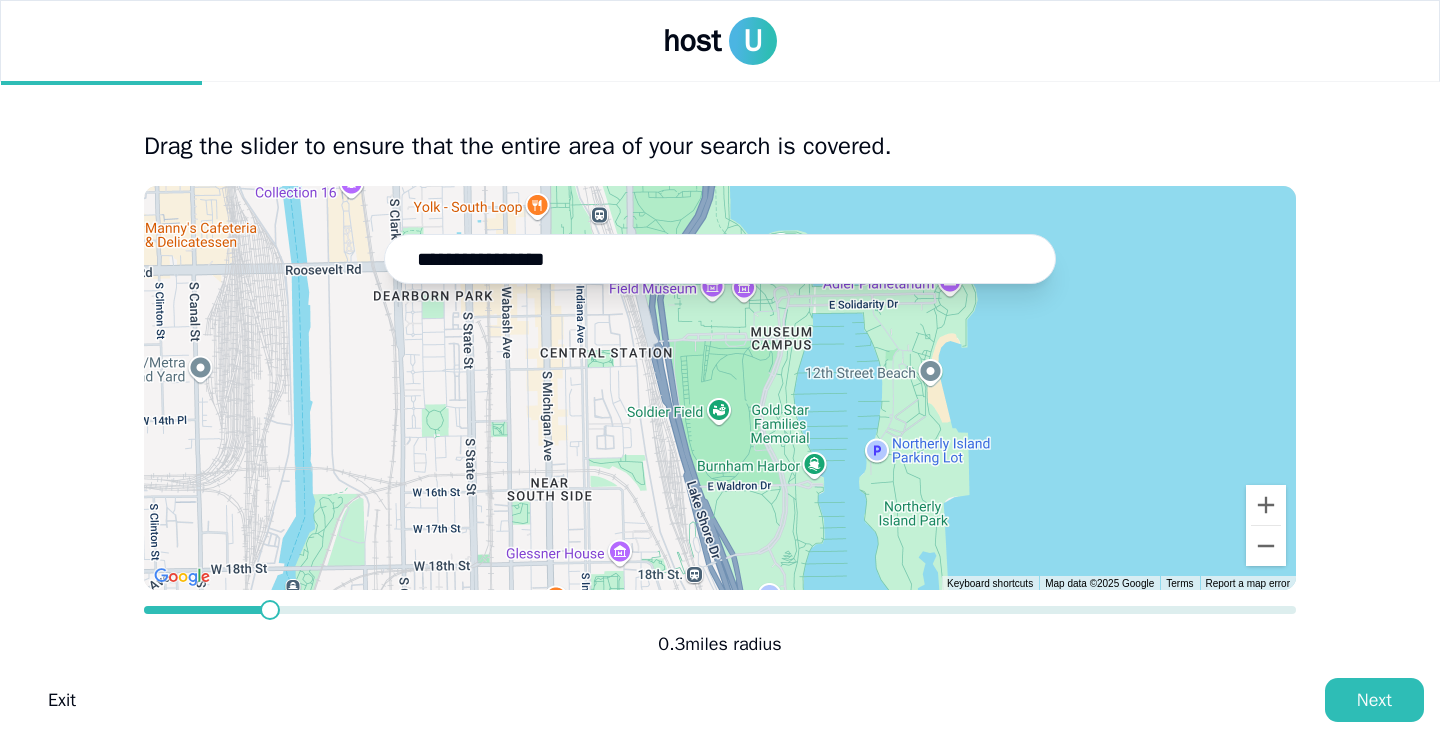 drag, startPoint x: 721, startPoint y: 524, endPoint x: 763, endPoint y: 351, distance: 178.02528 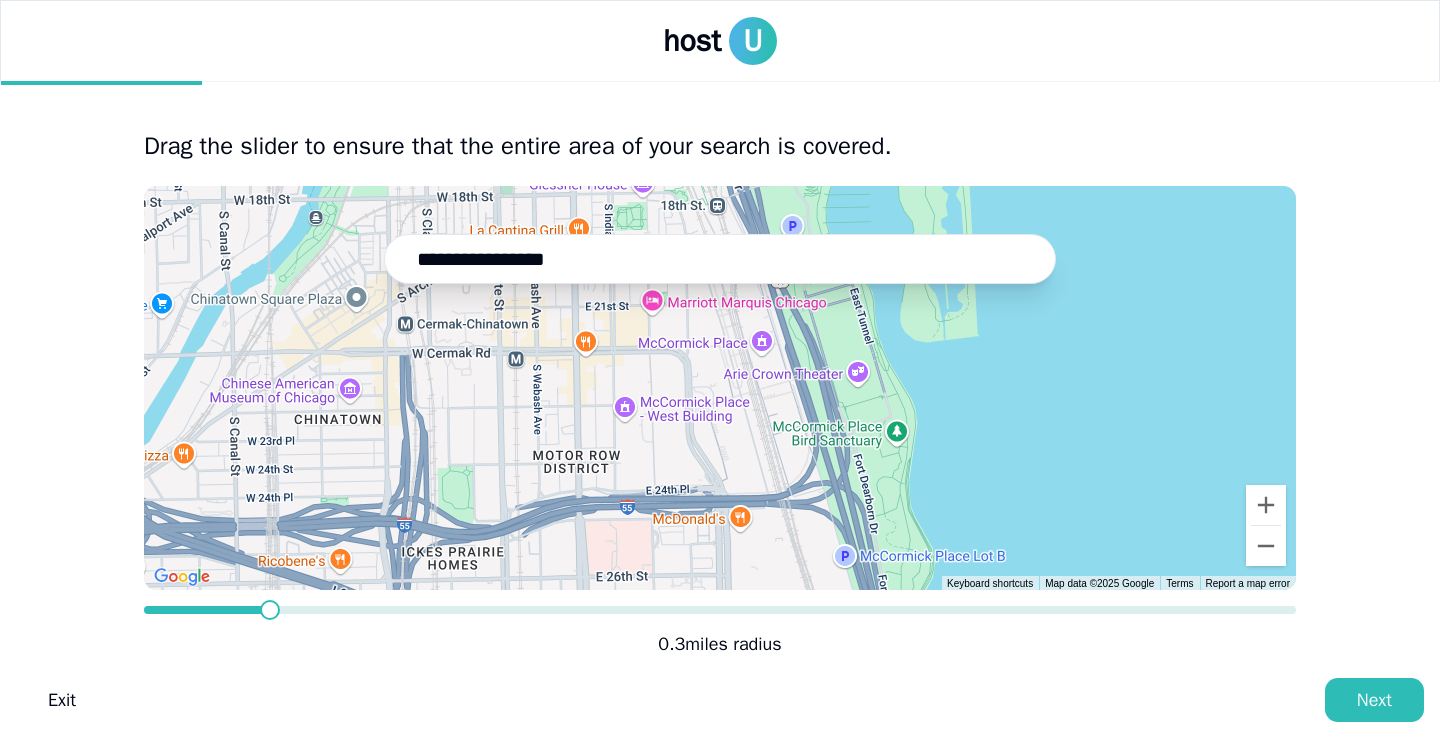 drag, startPoint x: 797, startPoint y: 486, endPoint x: 820, endPoint y: 113, distance: 373.70844 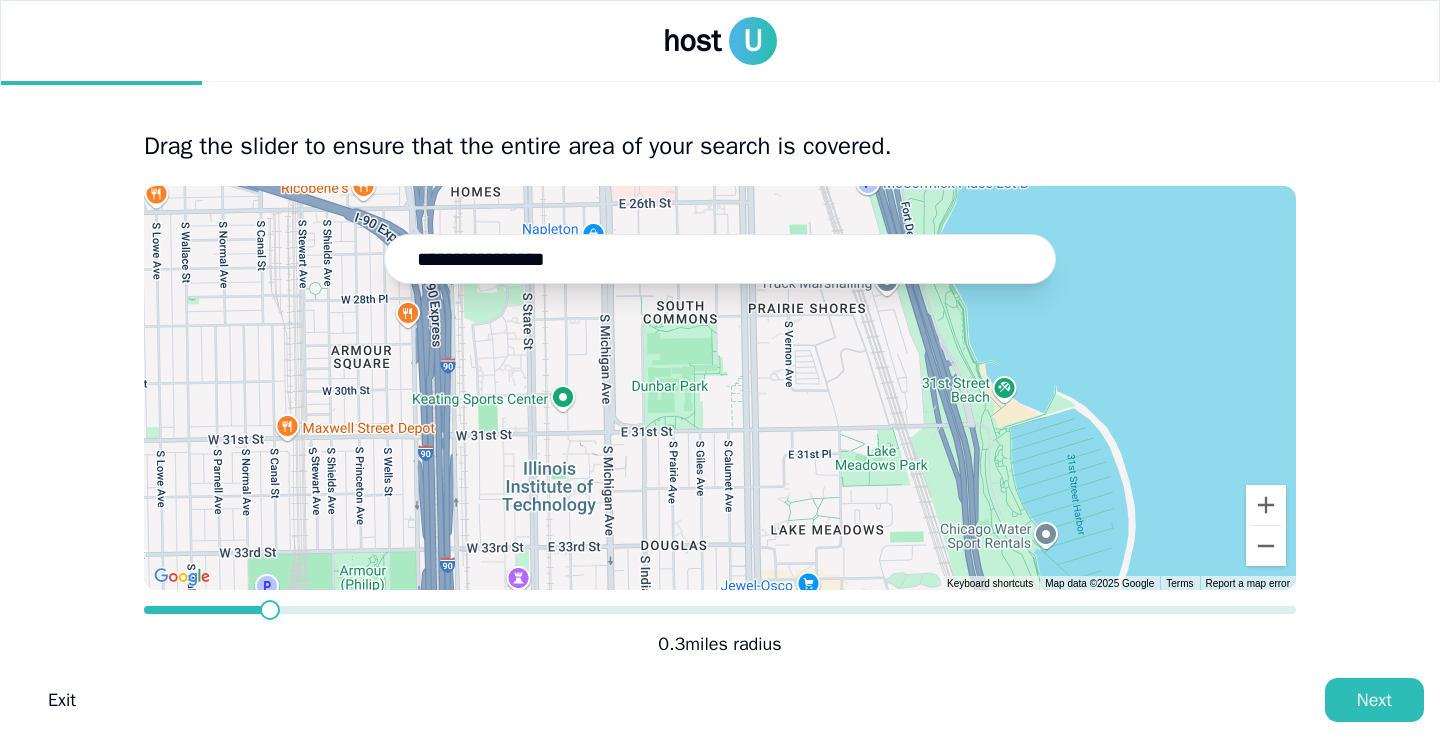 drag, startPoint x: 899, startPoint y: 481, endPoint x: 922, endPoint y: 102, distance: 379.69724 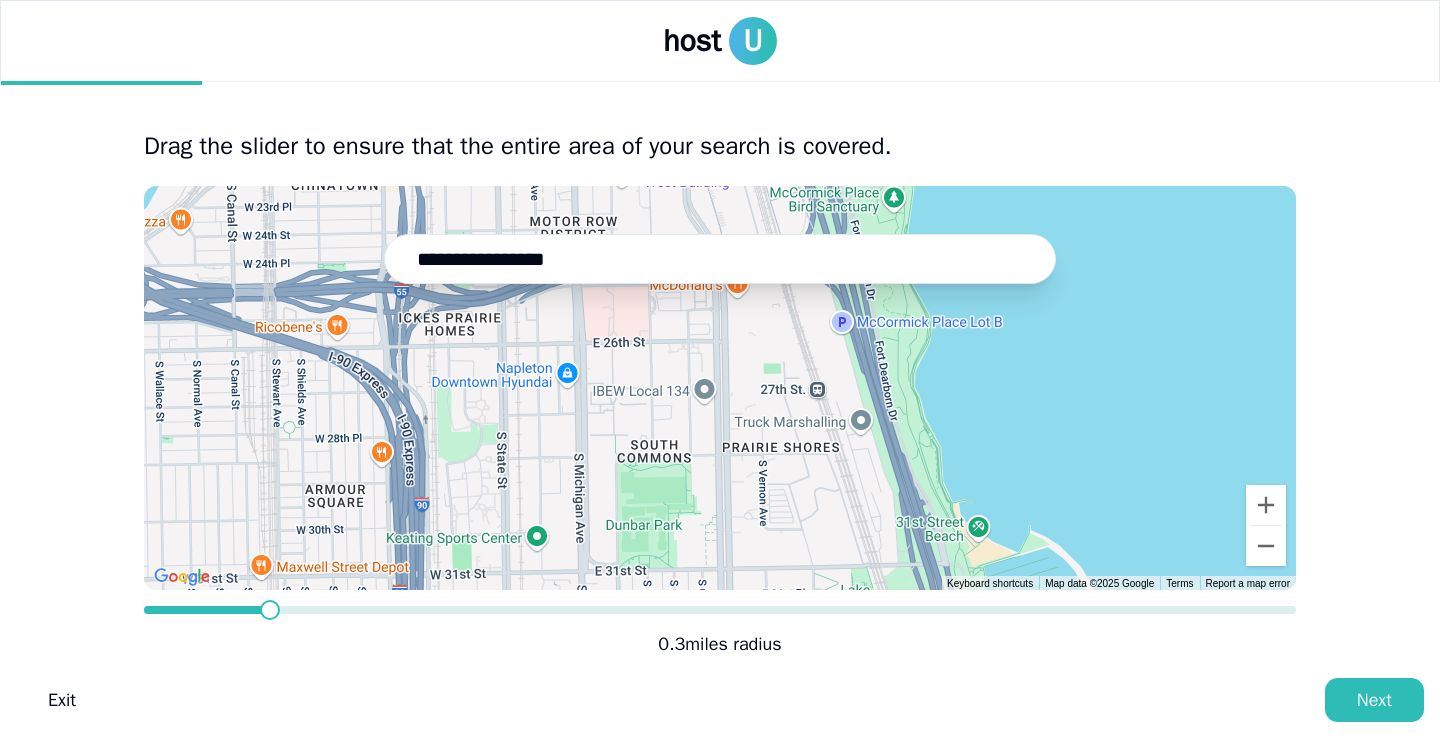 drag, startPoint x: 591, startPoint y: 449, endPoint x: 611, endPoint y: 677, distance: 228.87552 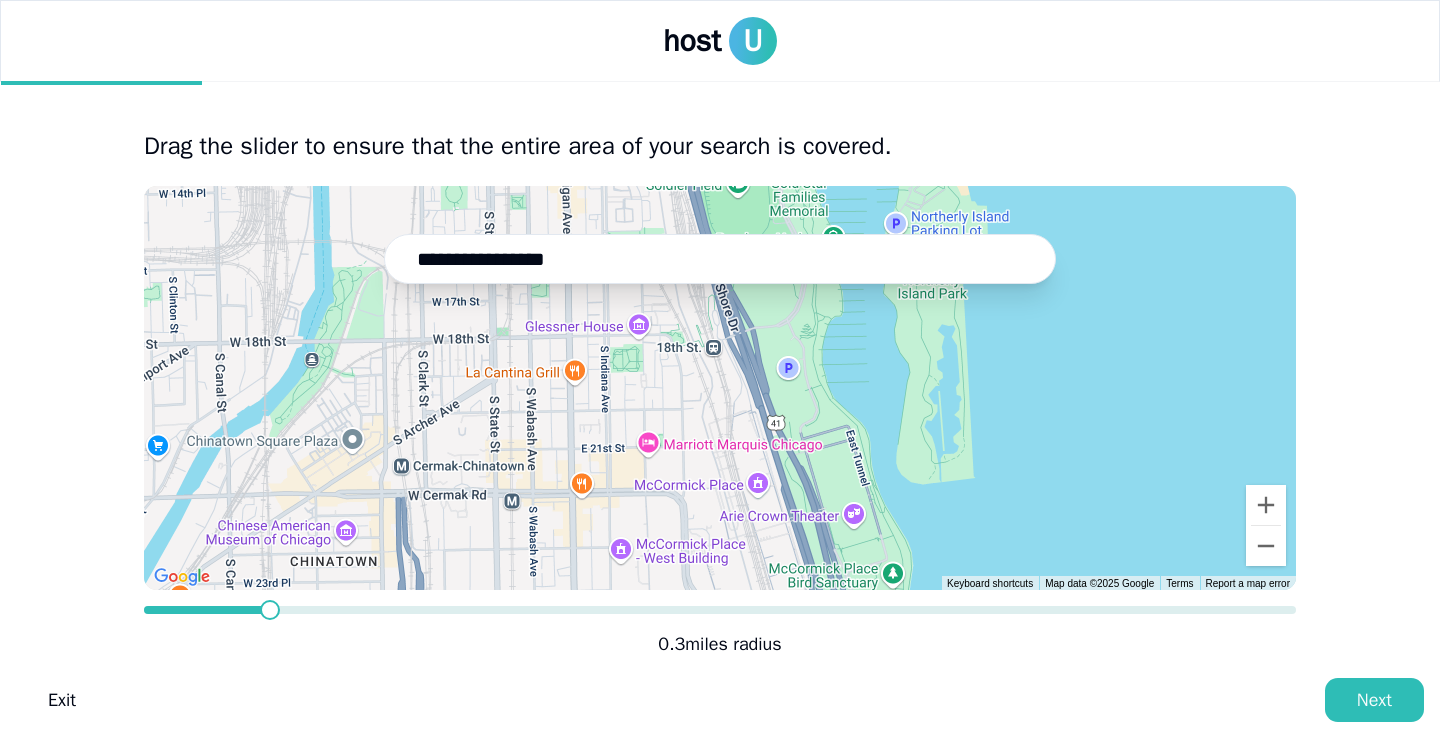 drag, startPoint x: 718, startPoint y: 427, endPoint x: 641, endPoint y: 674, distance: 258.7238 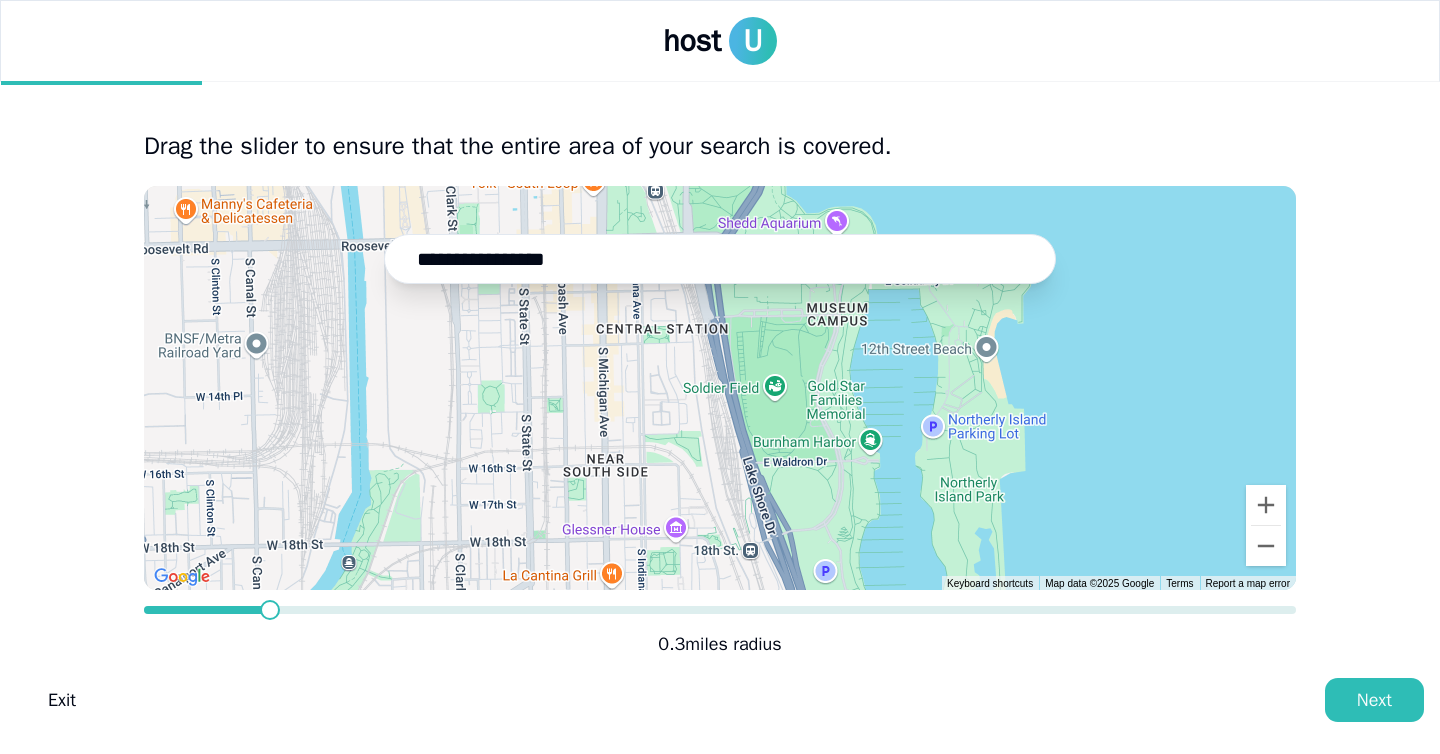 drag, startPoint x: 667, startPoint y: 463, endPoint x: 703, endPoint y: 668, distance: 208.13698 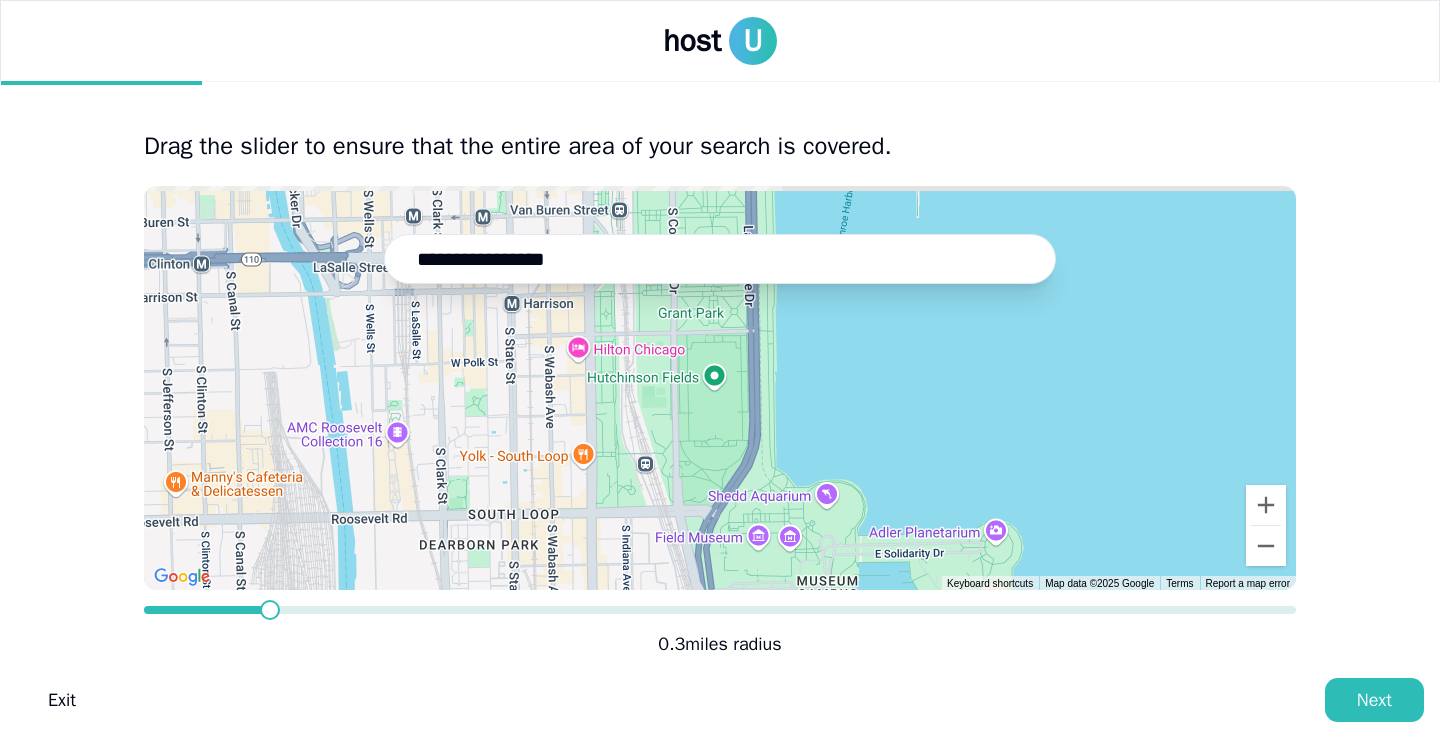 drag, startPoint x: 746, startPoint y: 360, endPoint x: 733, endPoint y: 643, distance: 283.29843 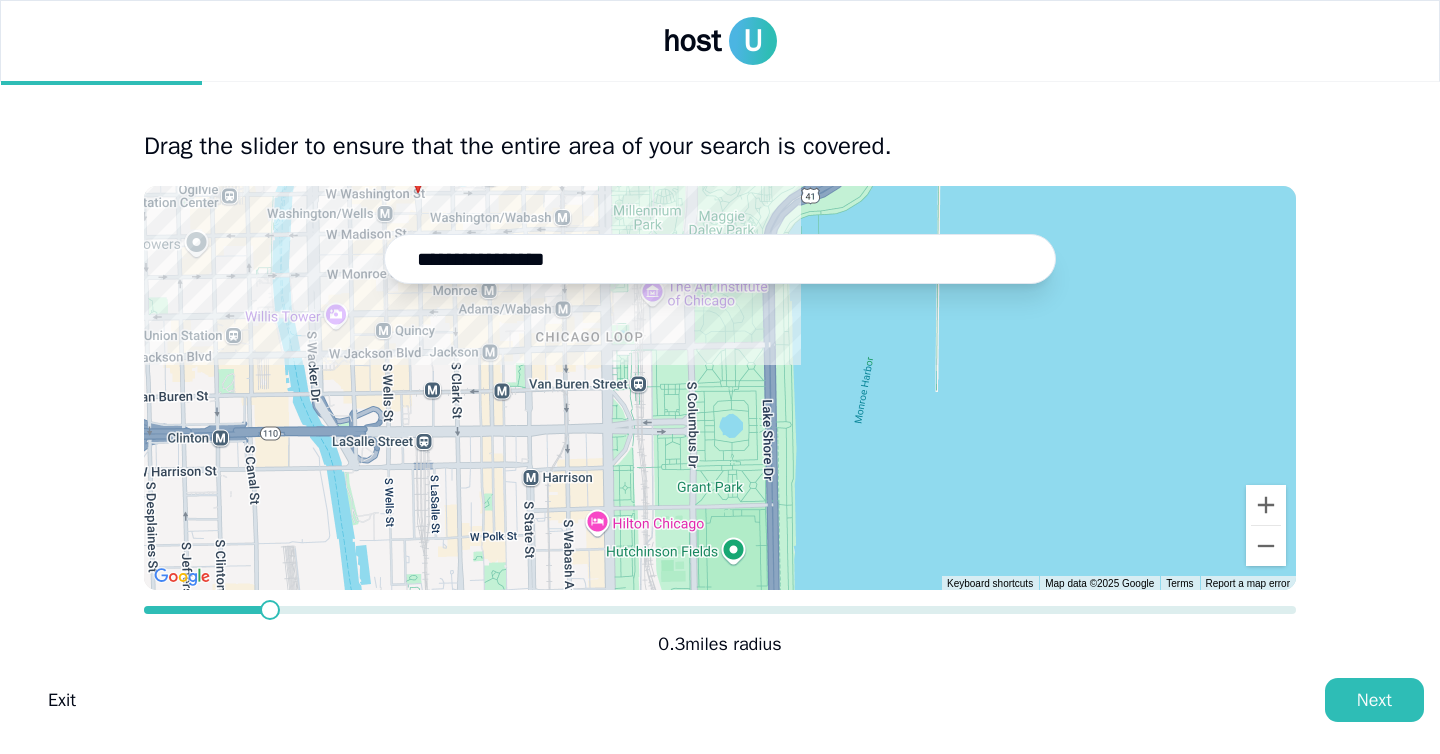 drag, startPoint x: 700, startPoint y: 406, endPoint x: 717, endPoint y: 571, distance: 165.87344 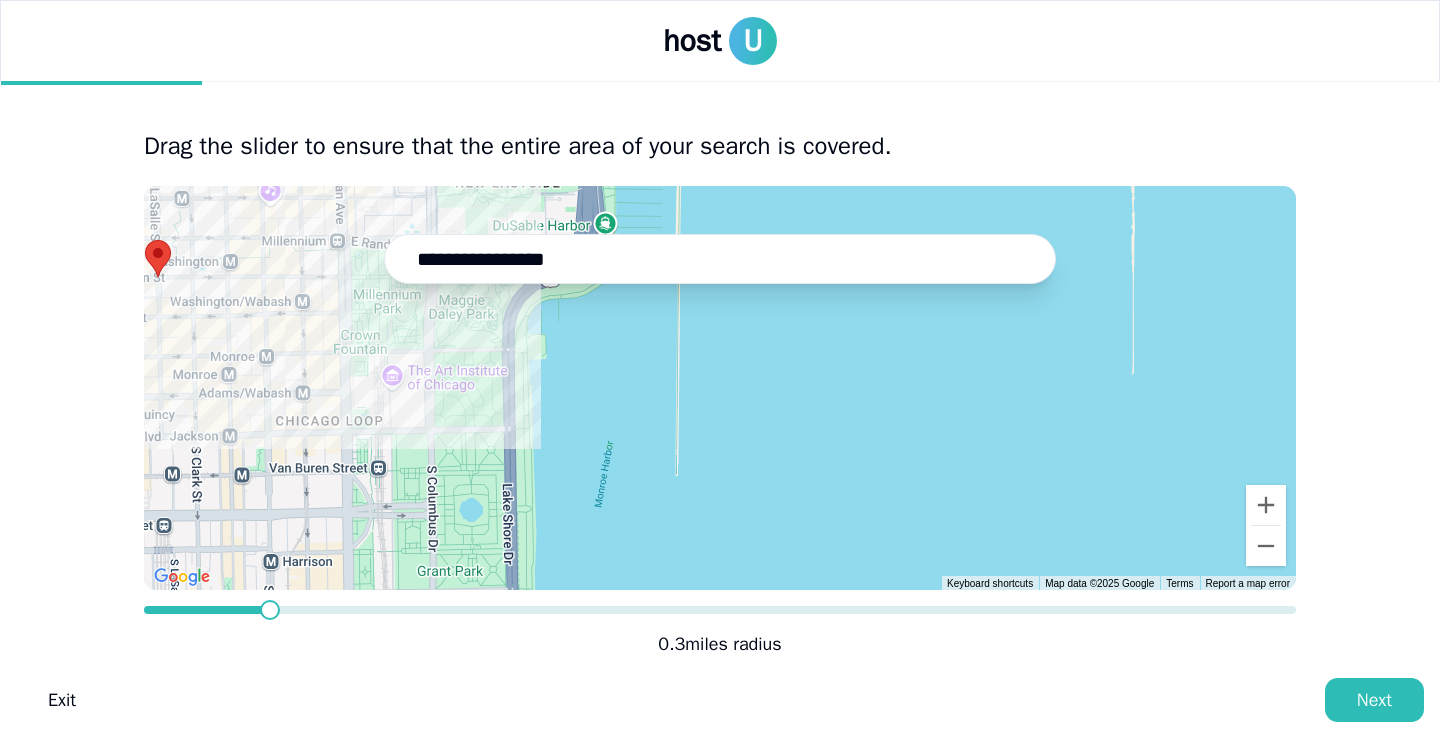 drag, startPoint x: 771, startPoint y: 428, endPoint x: 504, endPoint y: 498, distance: 276.02356 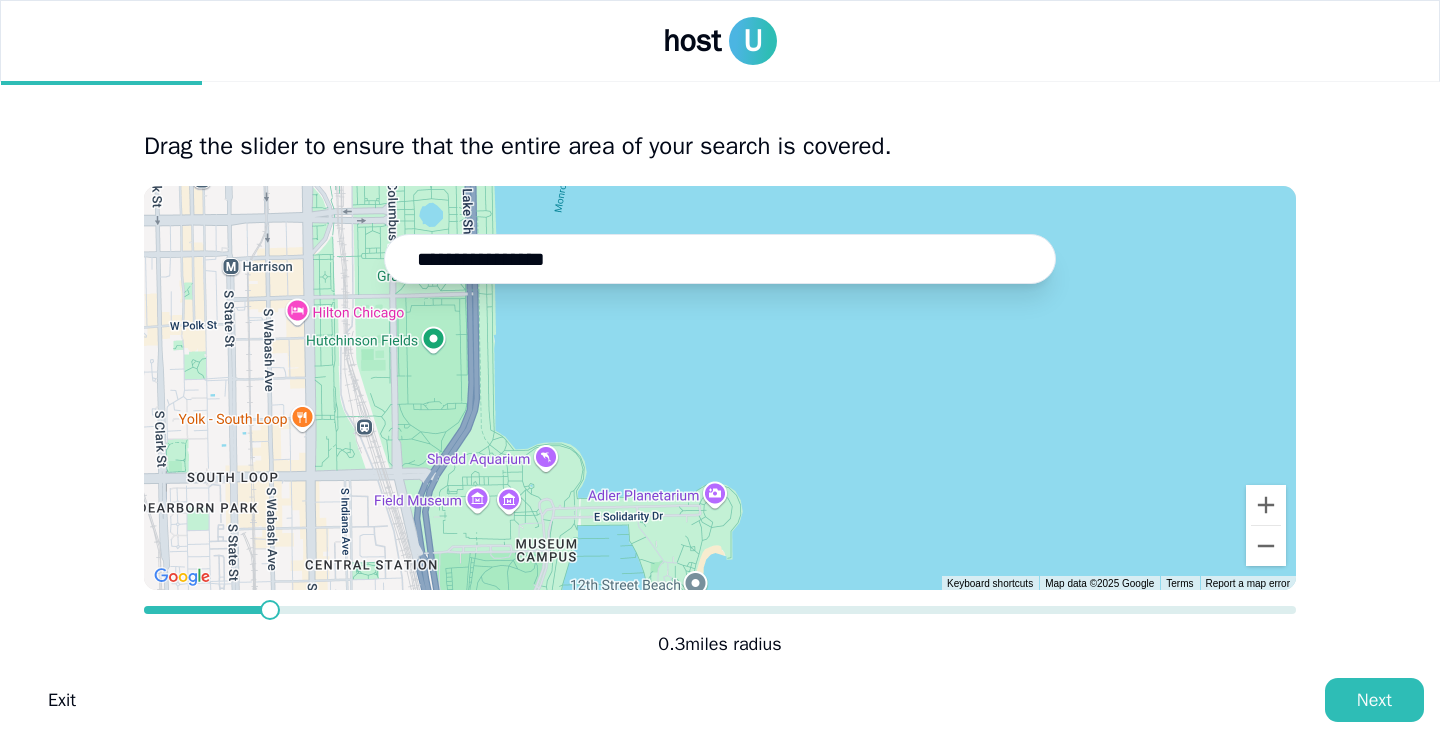 drag, startPoint x: 654, startPoint y: 476, endPoint x: 618, endPoint y: 175, distance: 303.14517 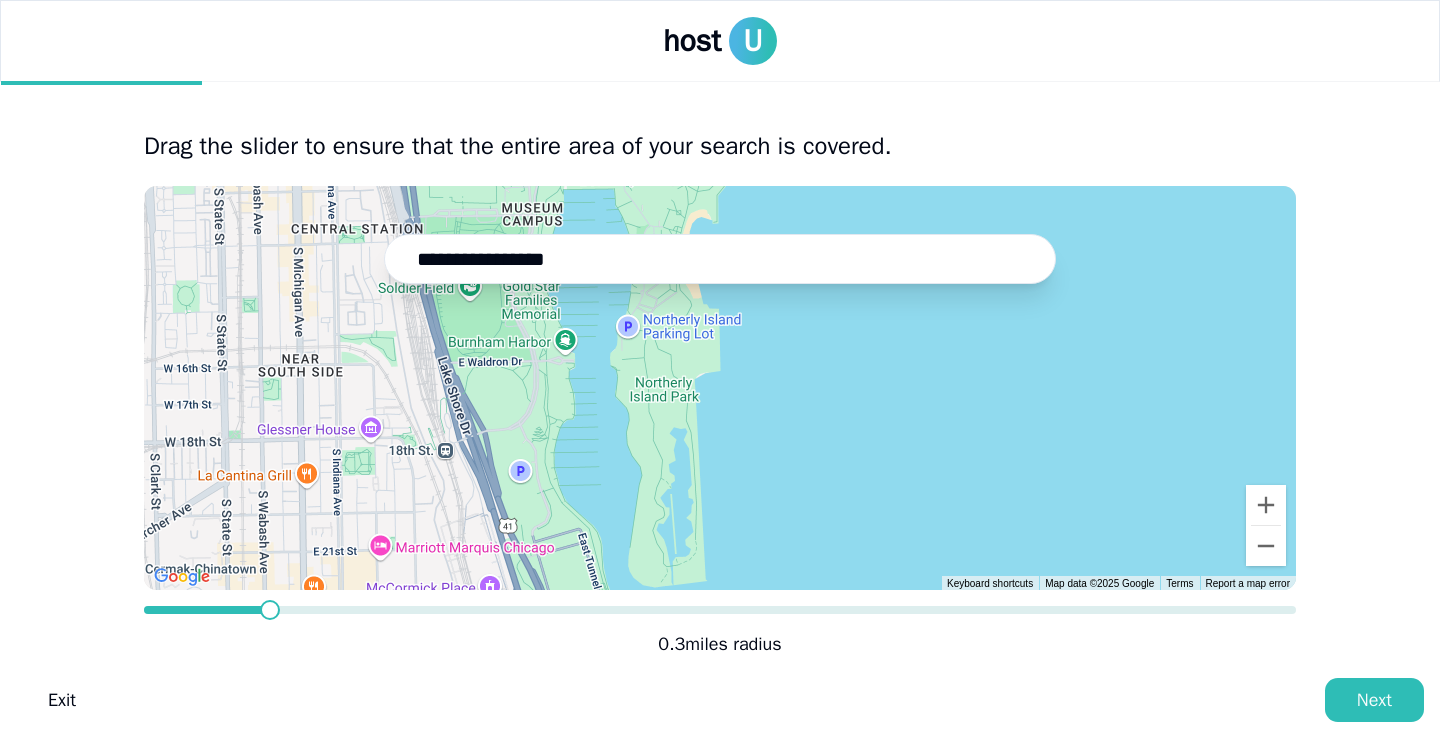 drag, startPoint x: 713, startPoint y: 479, endPoint x: 690, endPoint y: 182, distance: 297.88925 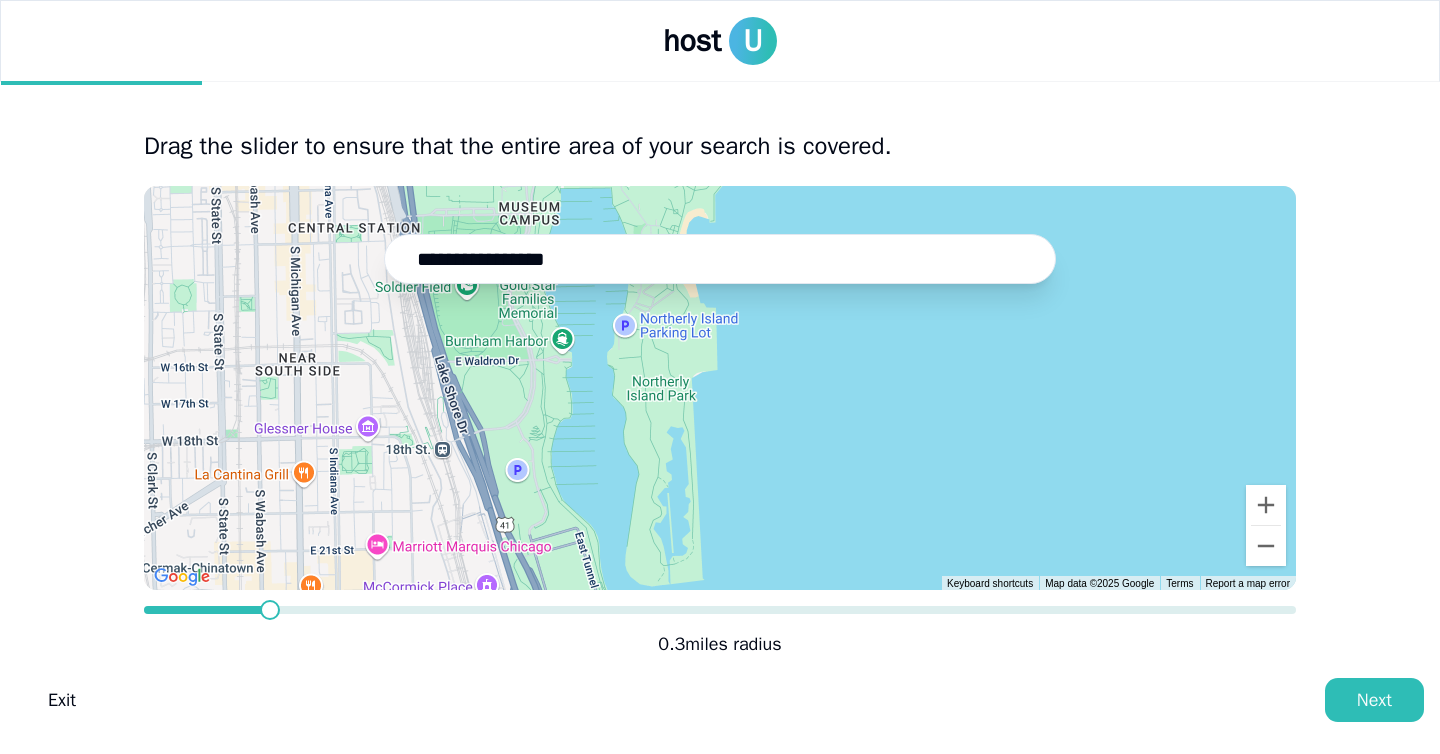 click on "**********" at bounding box center (720, 259) 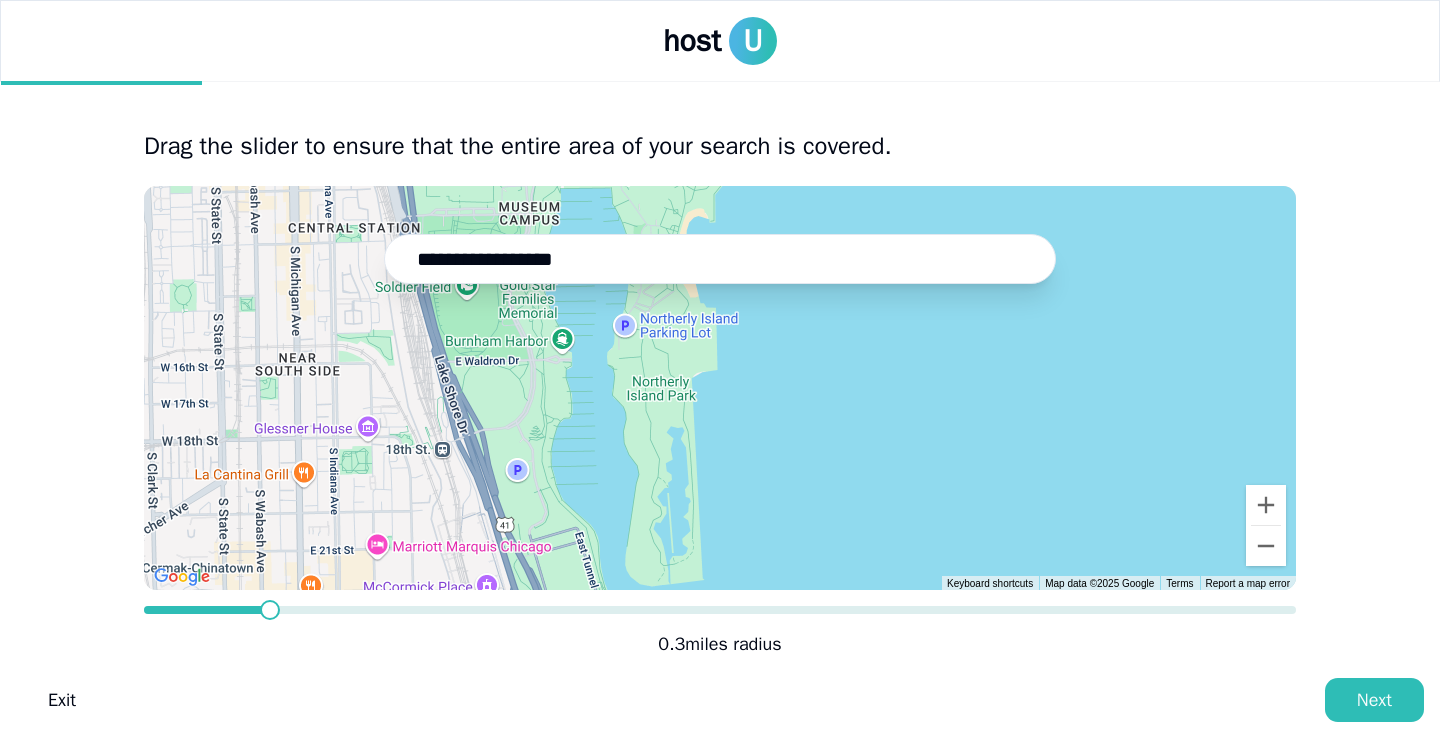 paste on "******" 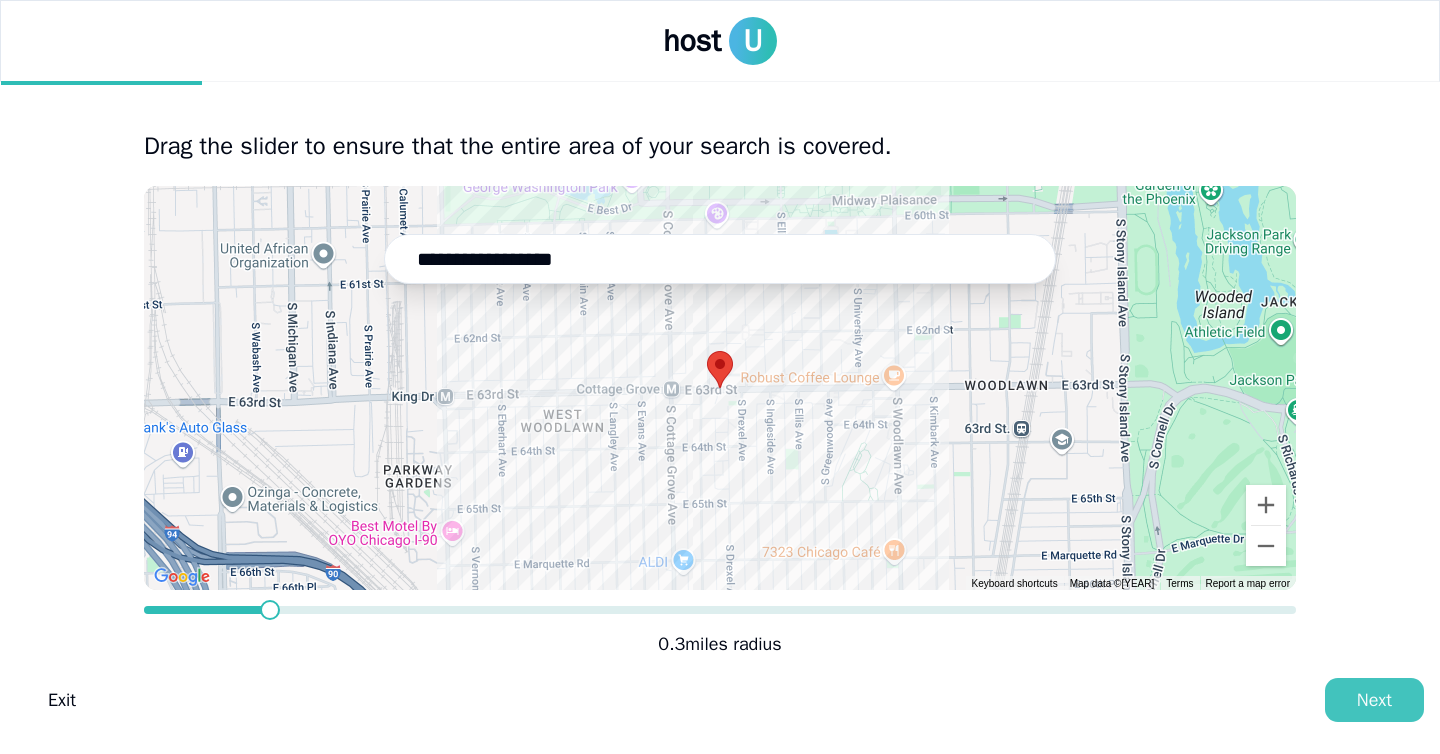 type on "**********" 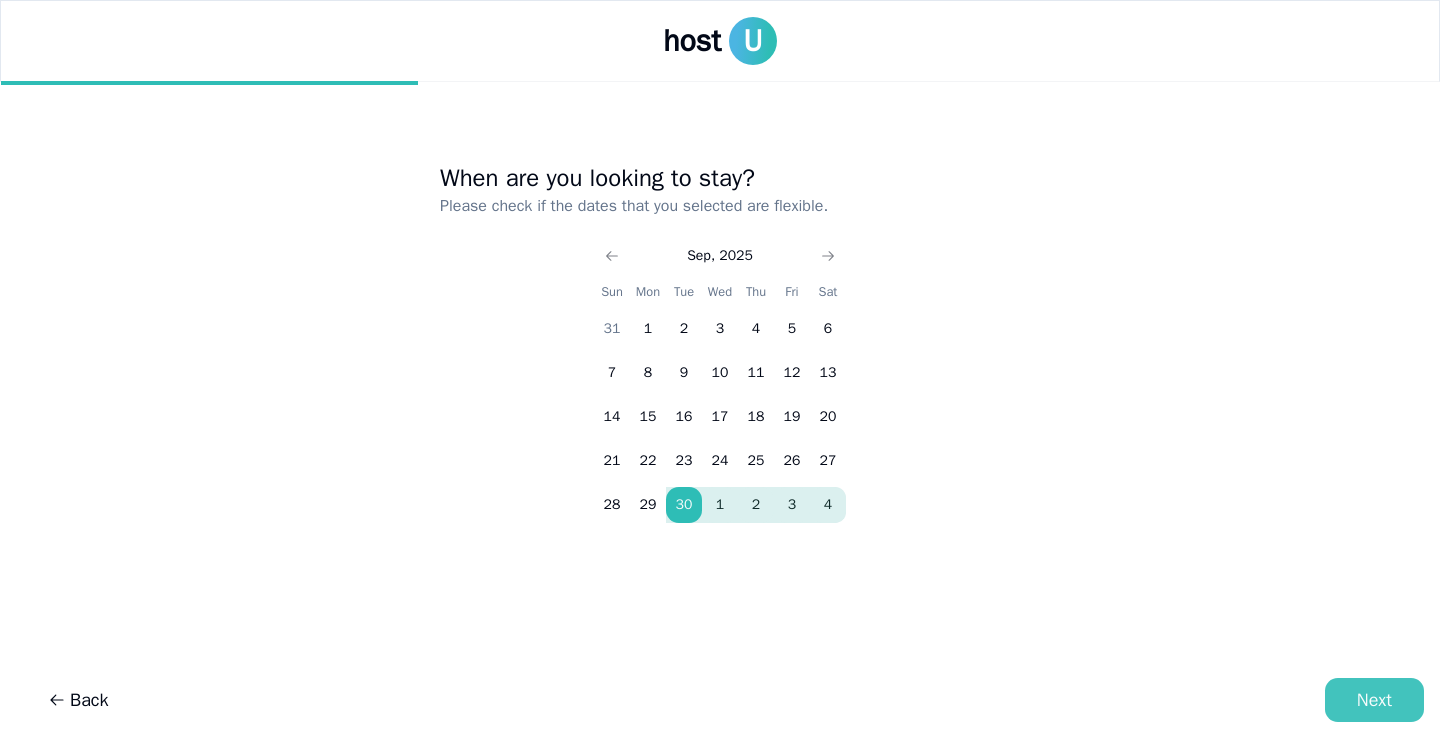click on "Next" at bounding box center [1374, 700] 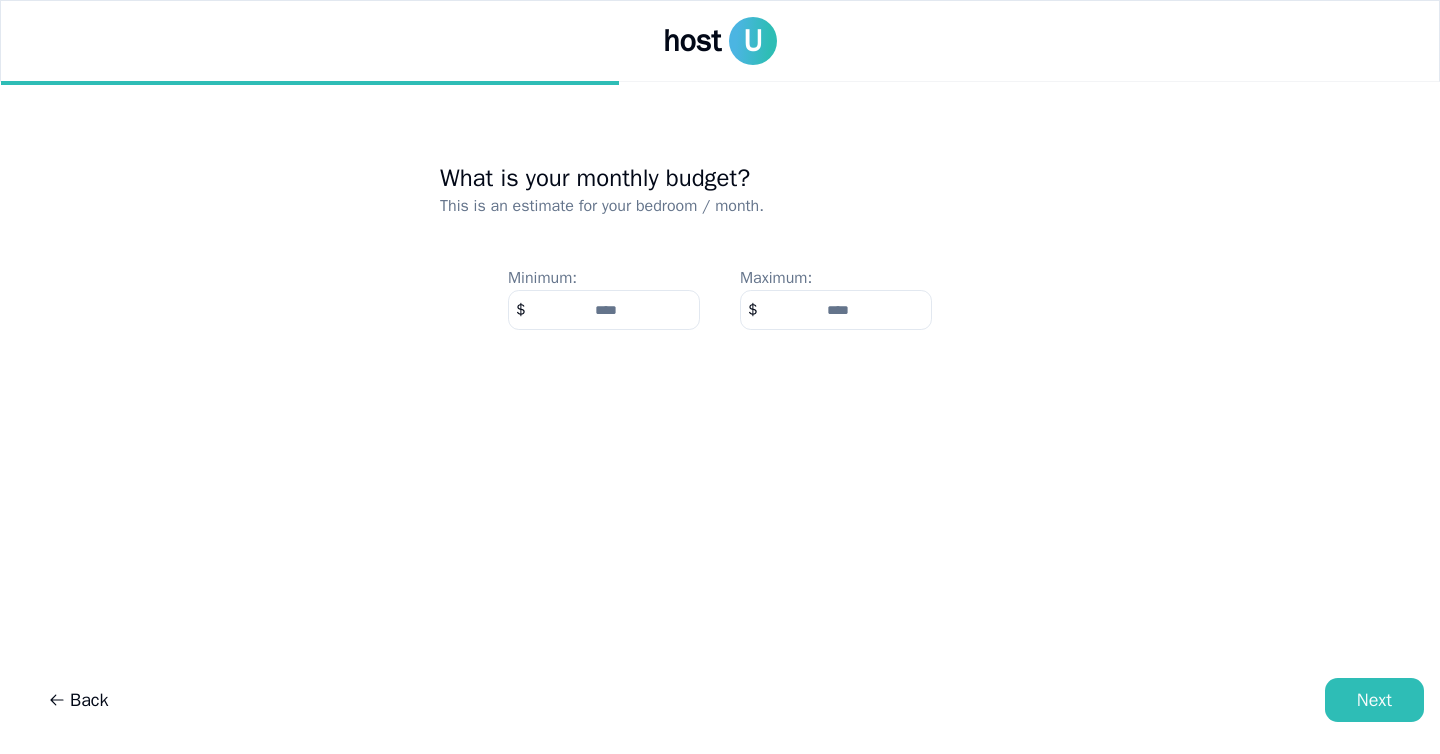 type on "***" 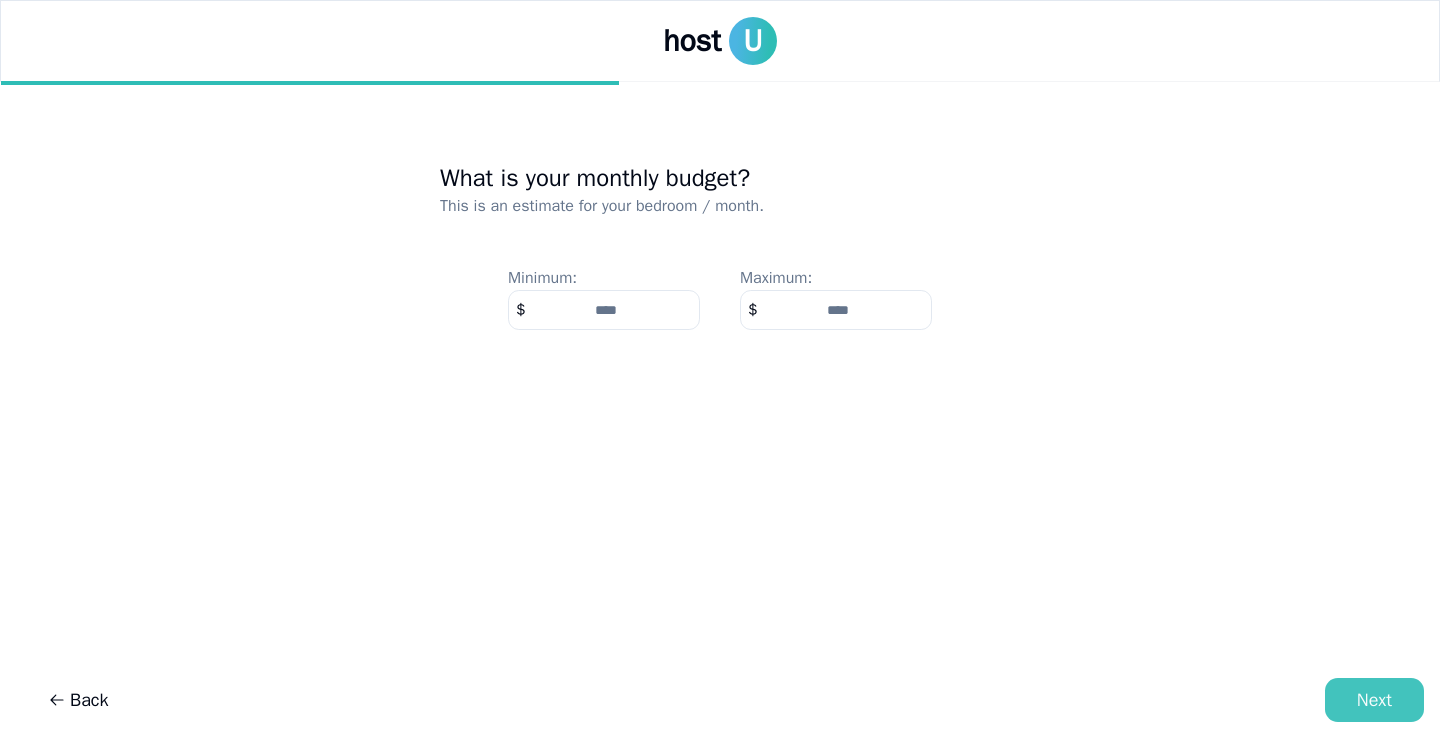 type on "****" 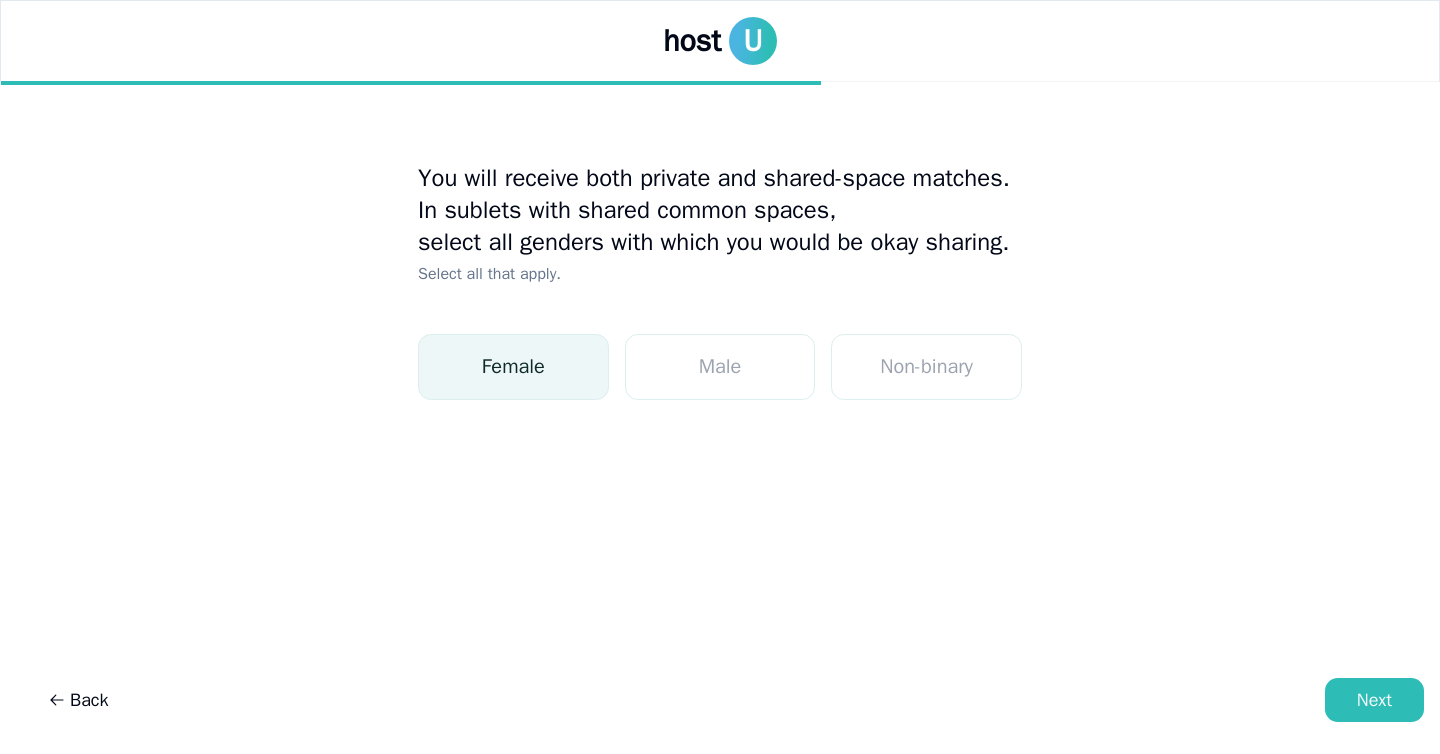 click on "Female" at bounding box center (513, 367) 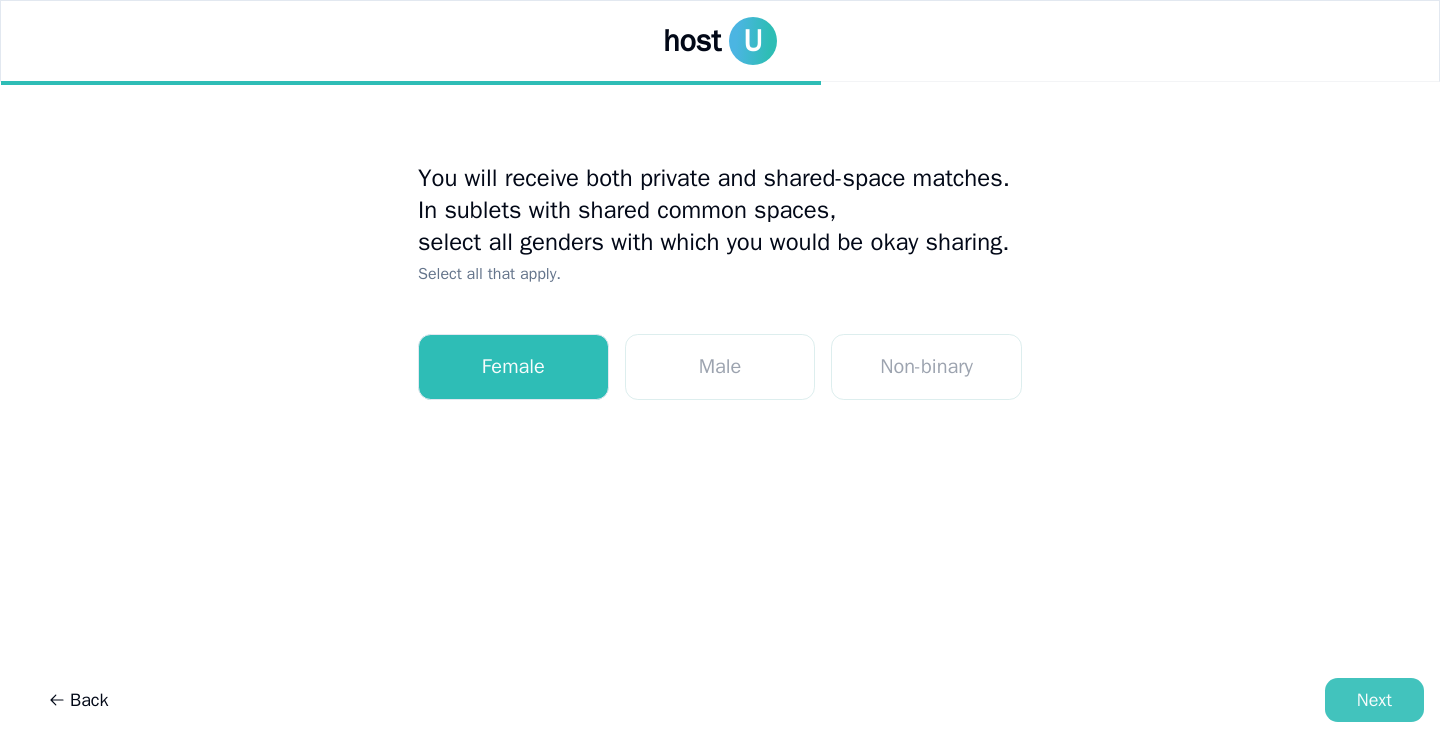 click on "Next" at bounding box center (1374, 700) 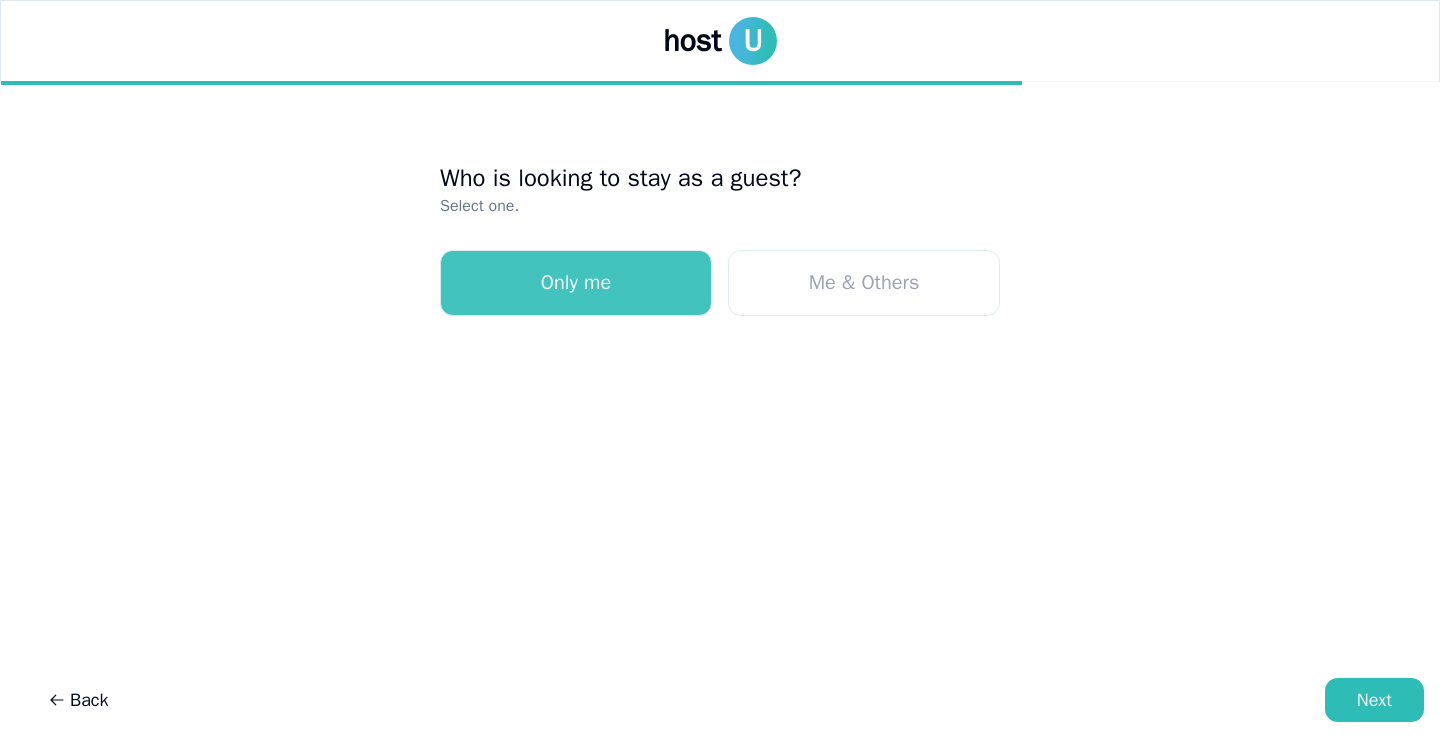 click on "Only me" at bounding box center (576, 283) 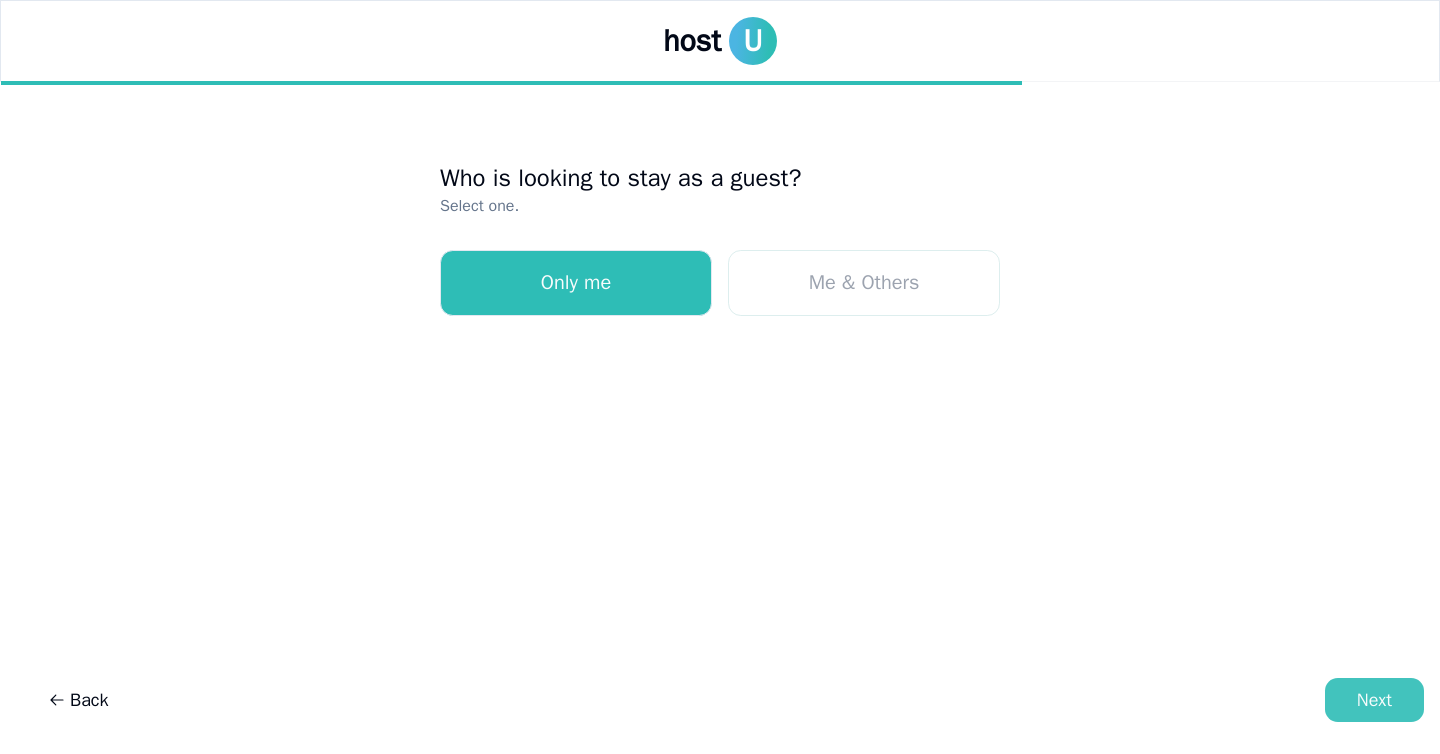 click on "Next" at bounding box center (1374, 700) 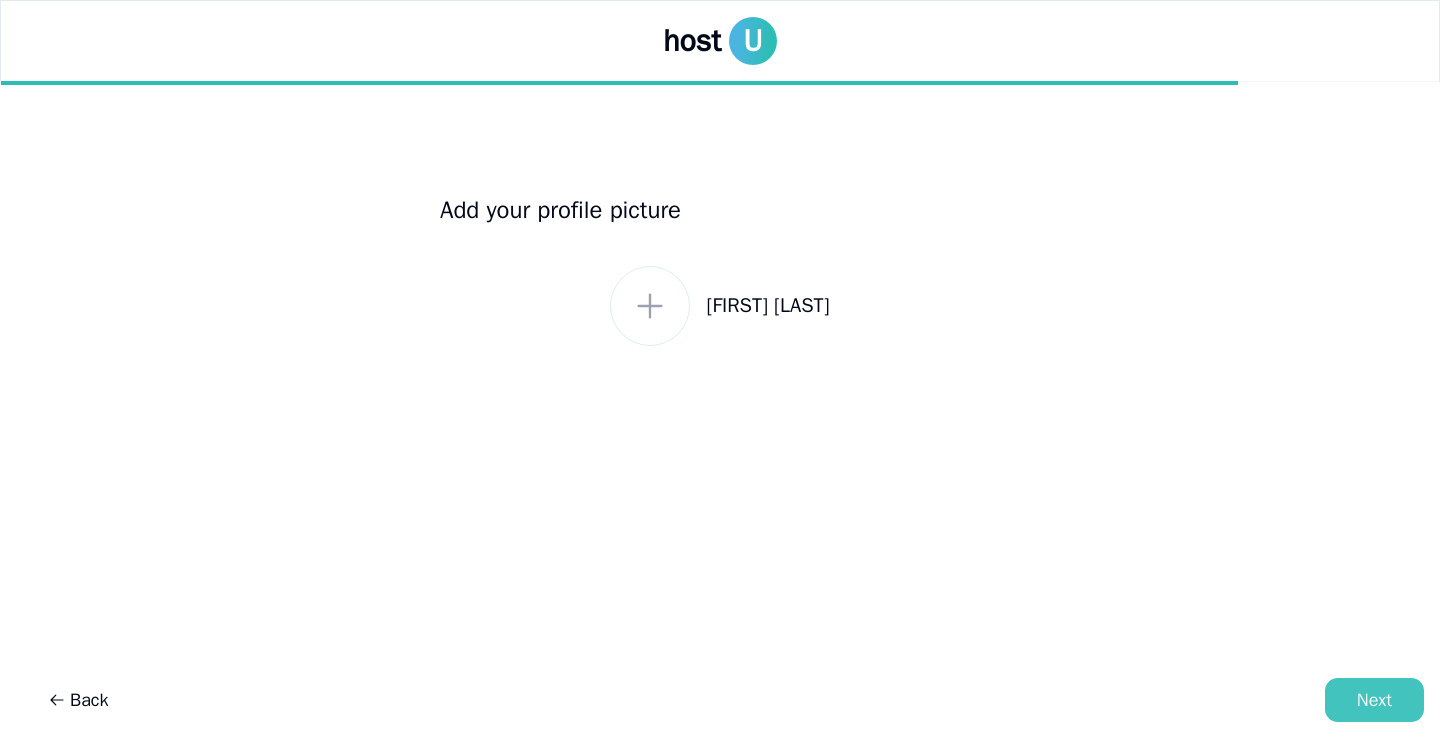 click on "Next" at bounding box center [1374, 700] 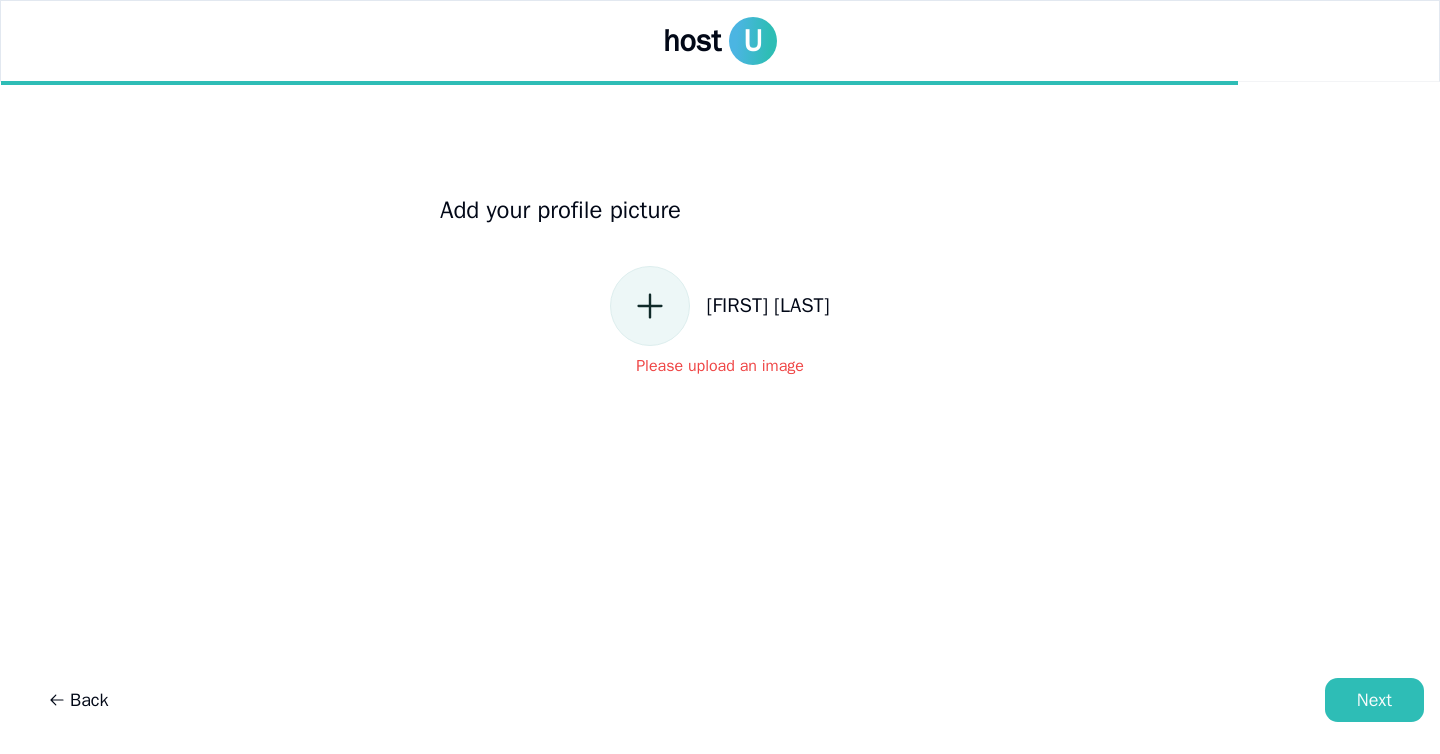 click 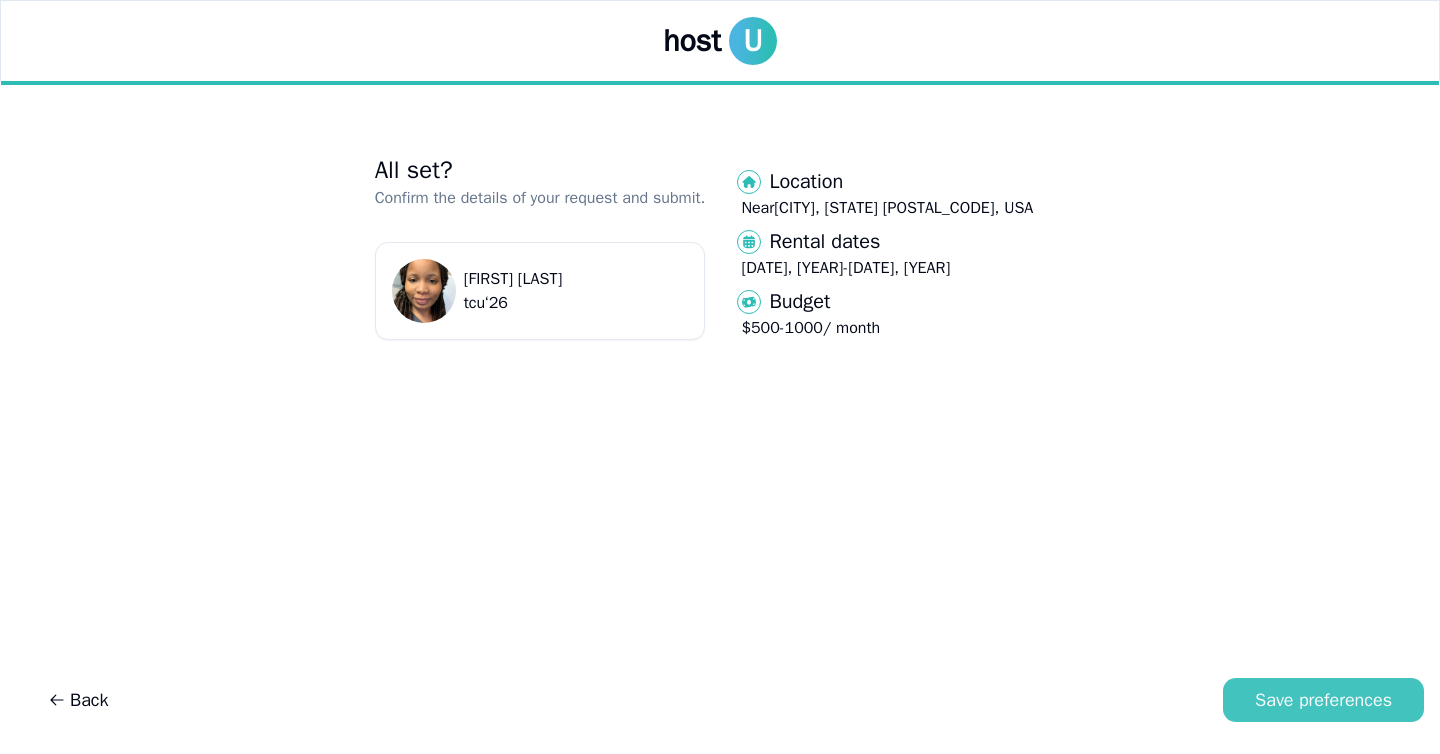 click on "Save preferences" at bounding box center [1323, 700] 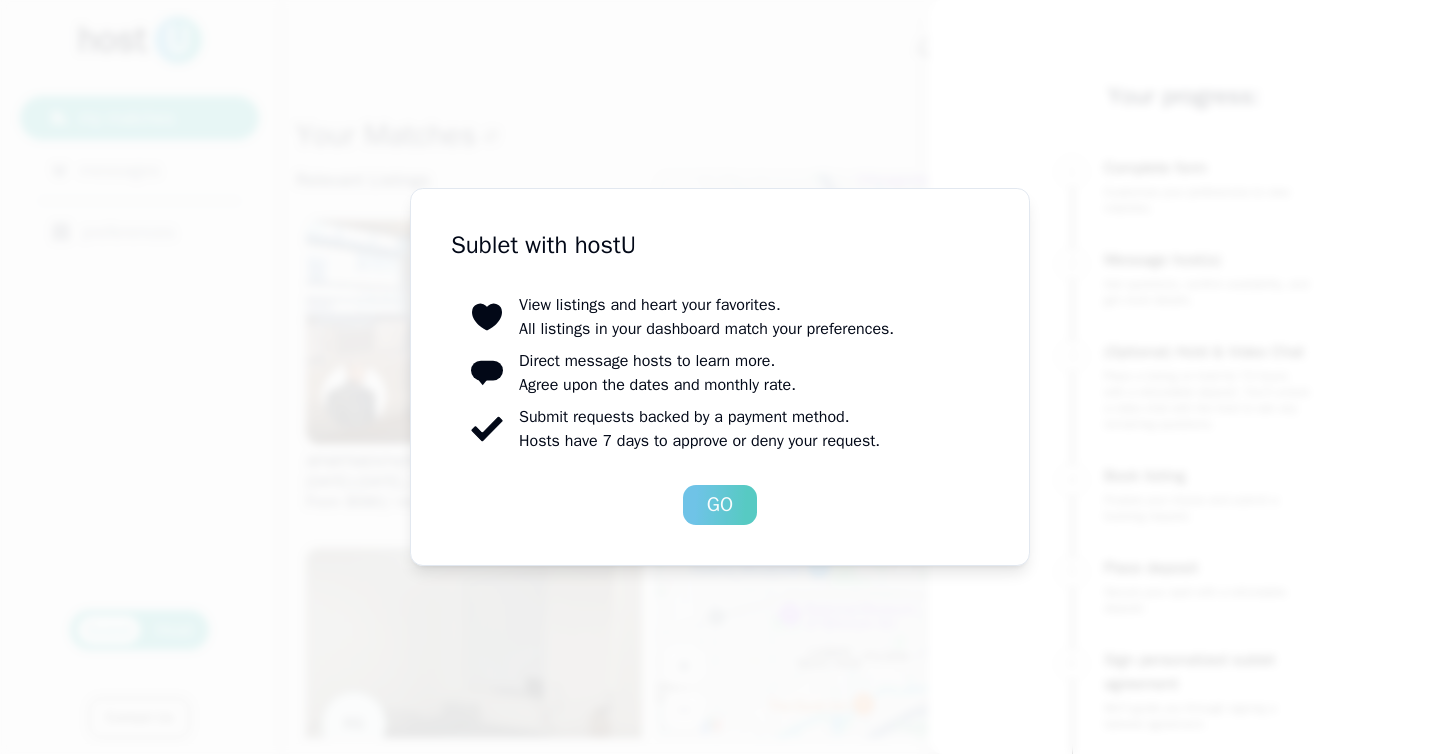 click on "Go" at bounding box center (720, 505) 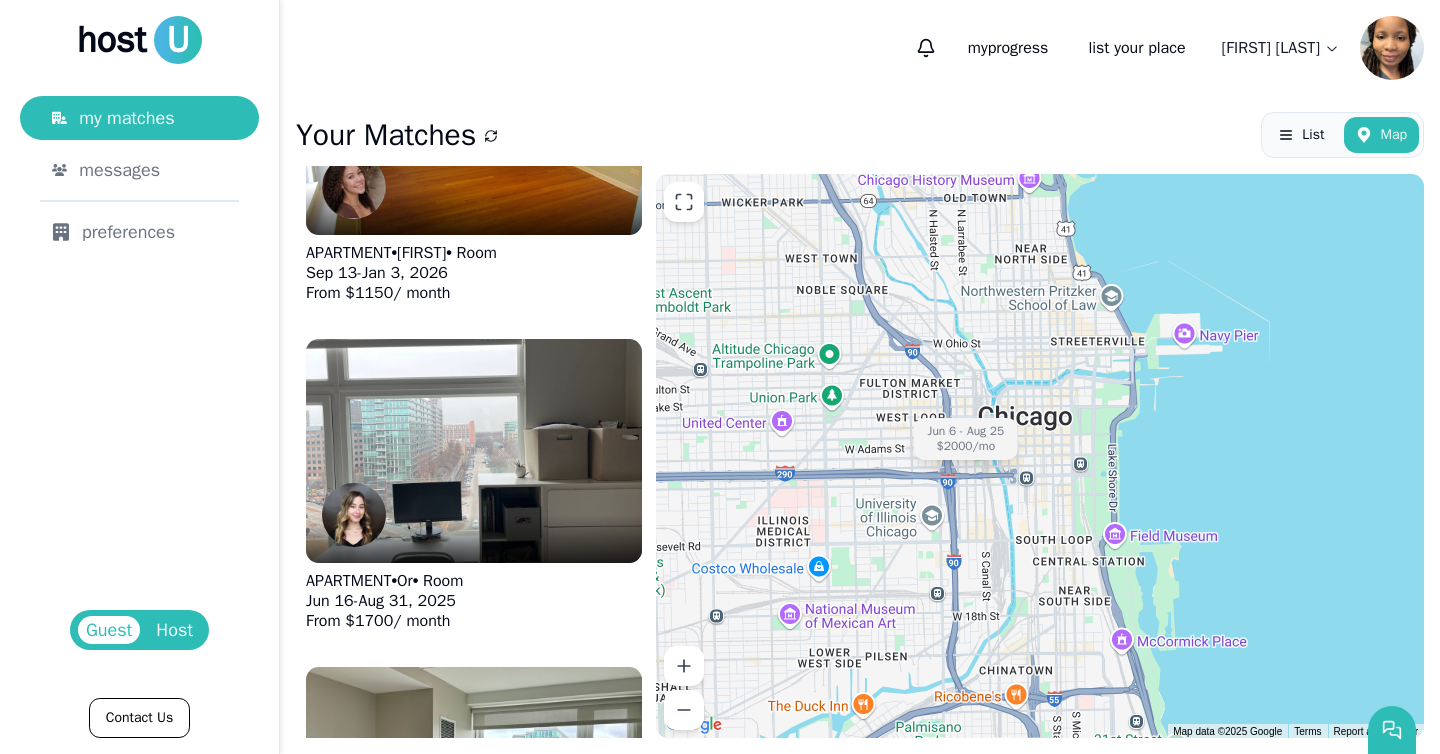 scroll, scrollTop: 1194, scrollLeft: 0, axis: vertical 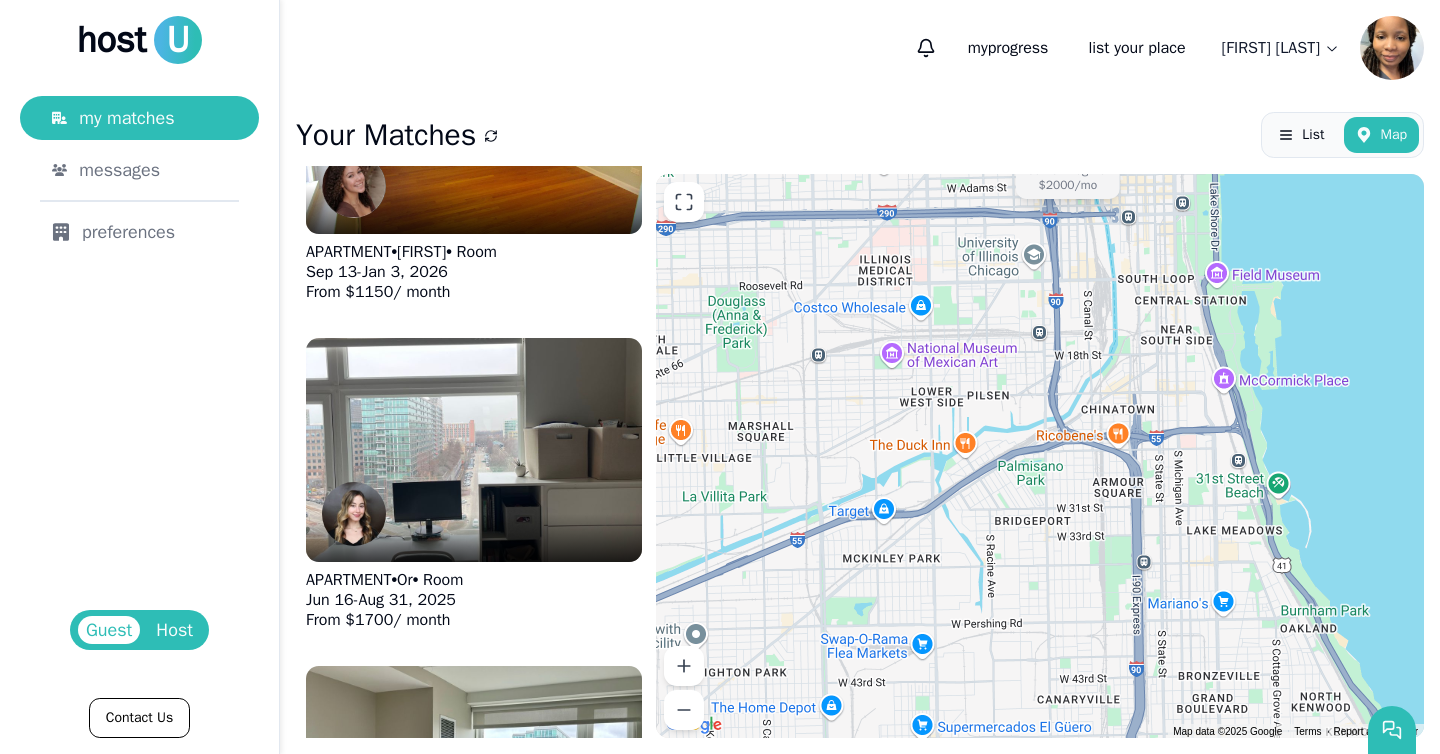 drag, startPoint x: 934, startPoint y: 568, endPoint x: 951, endPoint y: 125, distance: 443.32608 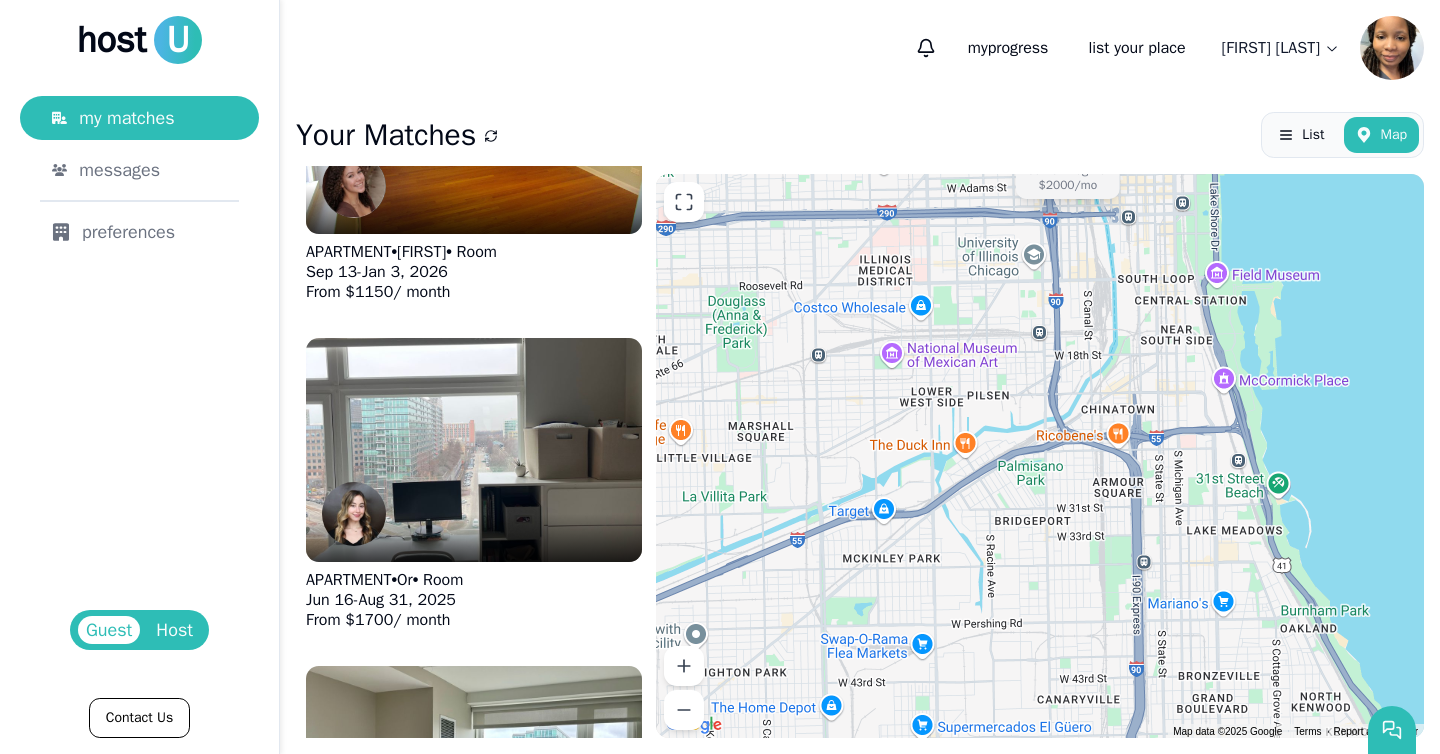 click on "Your Matches List Map Relevant Listings APARTMENT  •  [FIRST]  • Room [DATE]  -  [DATE], [YEAR] From $  [PRICE]  / month R S APARTMENT  •  [FIRST]  • Room [DATE]  -  [DATE], [YEAR] From $  [PRICE]  / month HOUSE  •  [FIRST]  • Room [DATE]  -  [DATE], [YEAR] From $  [PRICE]  / month APARTMENT  •  [FIRST]  • Room [DATE]  -  [DATE], [YEAR] From $  [PRICE]  / month APARTMENT  •  [FIRST]  • Room [DATE]  -  [DATE], [YEAR] From $  [PRICE]  / month APARTMENT  •  [FIRST]  • Room [DATE]  -  [DATE], [YEAR] From $  [PRICE]  / month APARTMENT  •  [FIRST]  • Room [DATE]  -  [DATE], [YEAR] From $  [PRICE]  / month HOUSE  •  [FIRST]  • Room [DATE]  -  [DATE], [YEAR] From $  [PRICE]  / month HOUSE  •  [FIRST]  • Room [DATE]  -  [DATE], [YEAR] From $  [PRICE]  / month APARTMENT  •  [FIRST]  • Room [DATE]  -  [DATE], [YEAR] From $  [PRICE]  / month APARTMENT  •  [FIRST]  • Room [DATE]  -  [DATE], [YEAR] From $  [PRICE]  / month HOUSE  •  [FIRST]  • Room [DATE]  -  [DATE], [YEAR] From $  [PRICE]  / month HOUSE  •  [FIRST]  • Room [DATE]  -" at bounding box center (860, 425) 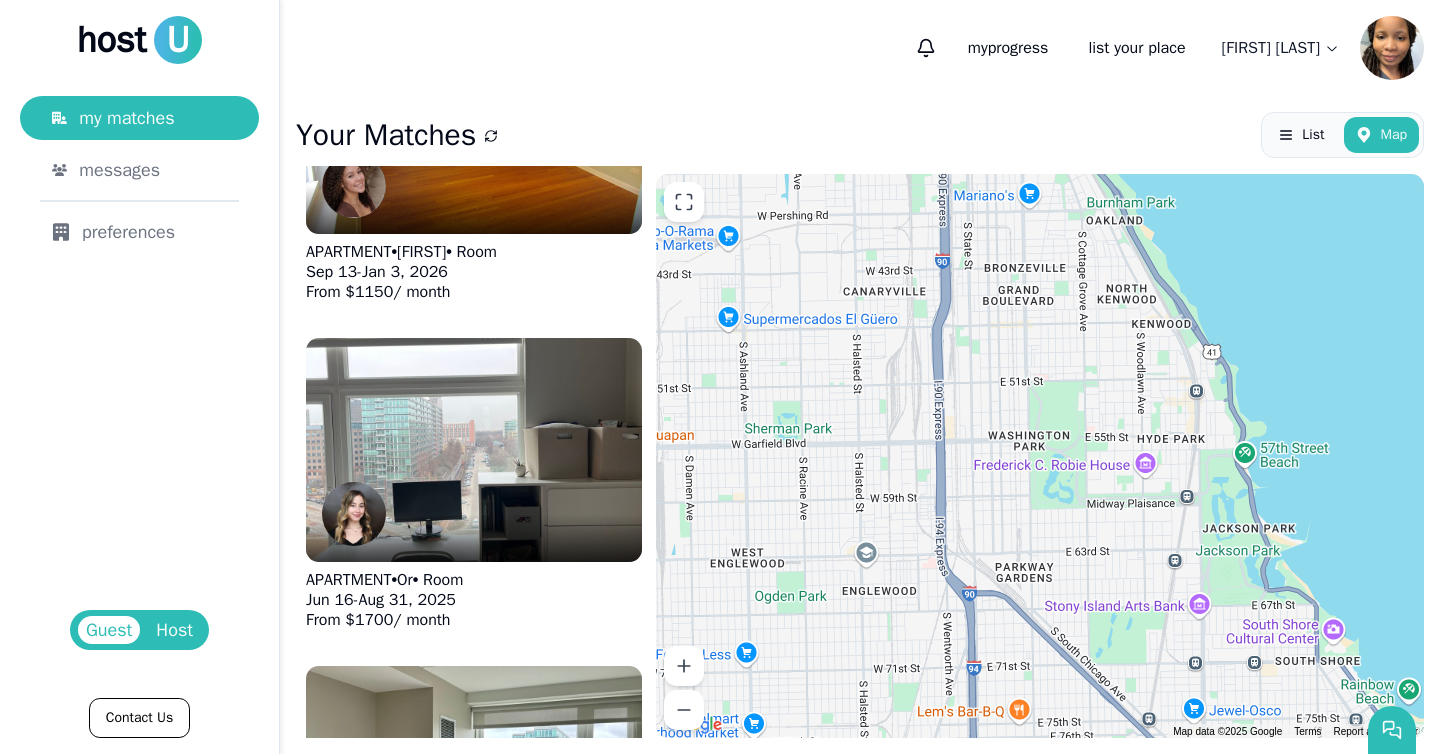 drag, startPoint x: 1061, startPoint y: 323, endPoint x: 1115, endPoint y: 626, distance: 307.77426 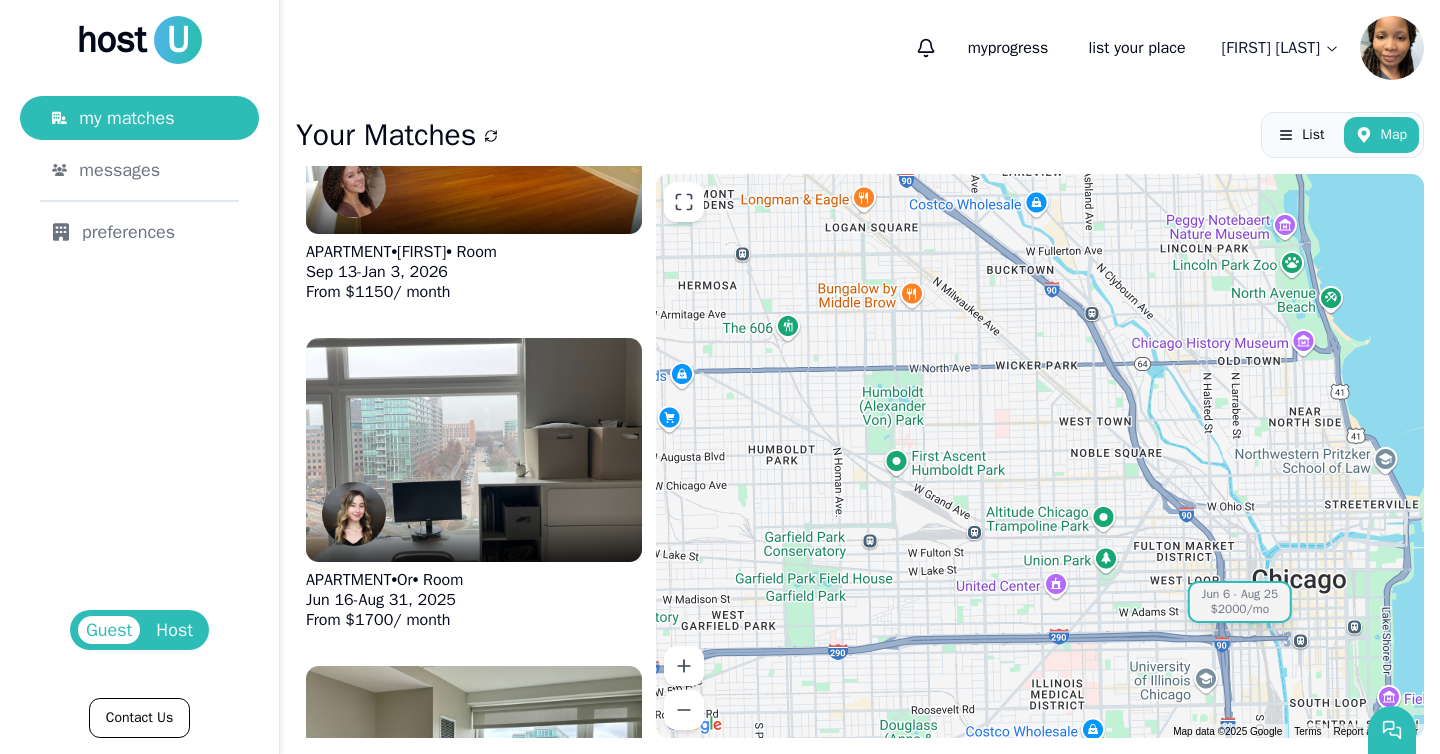 drag, startPoint x: 1053, startPoint y: 525, endPoint x: 1287, endPoint y: 628, distance: 255.6658 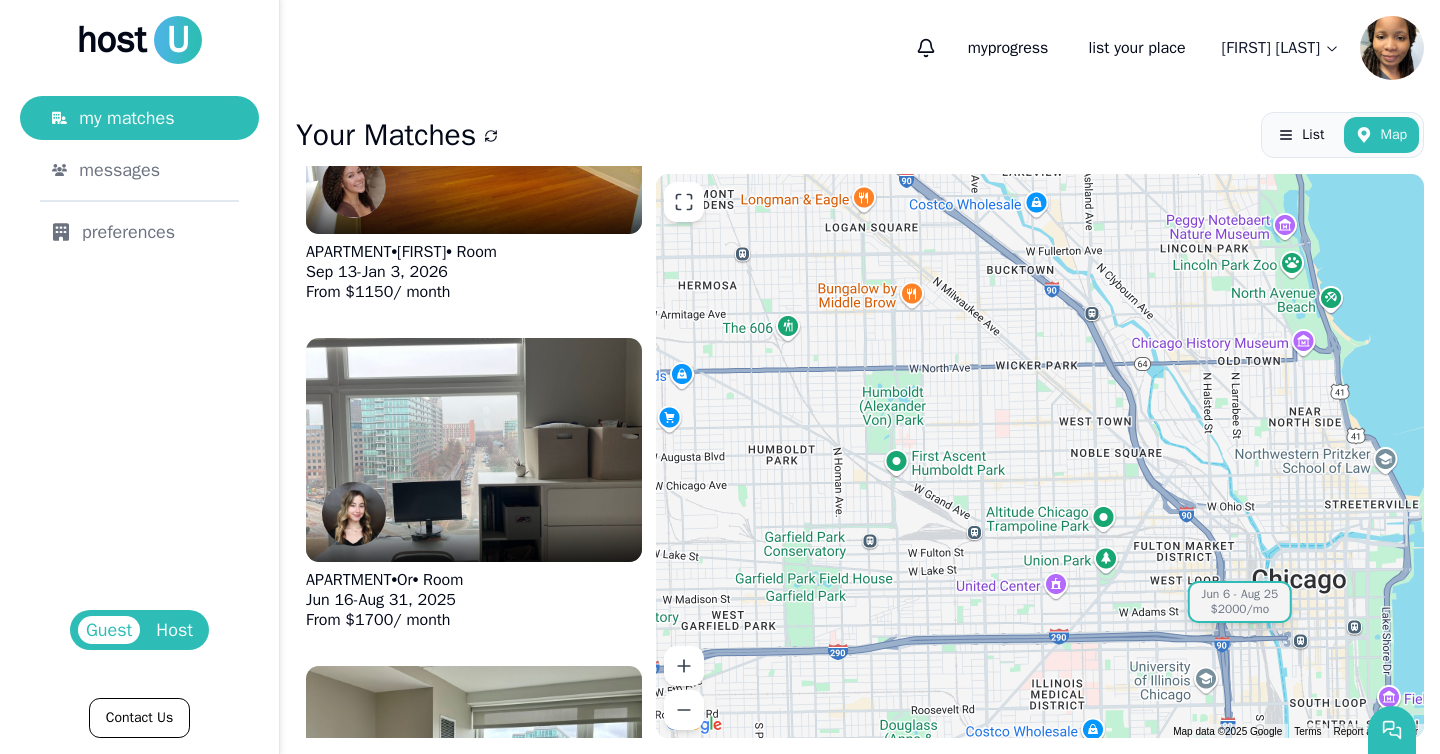 click on "[DATE] - [DATE] $[PRICE] /mo" at bounding box center [1040, 456] 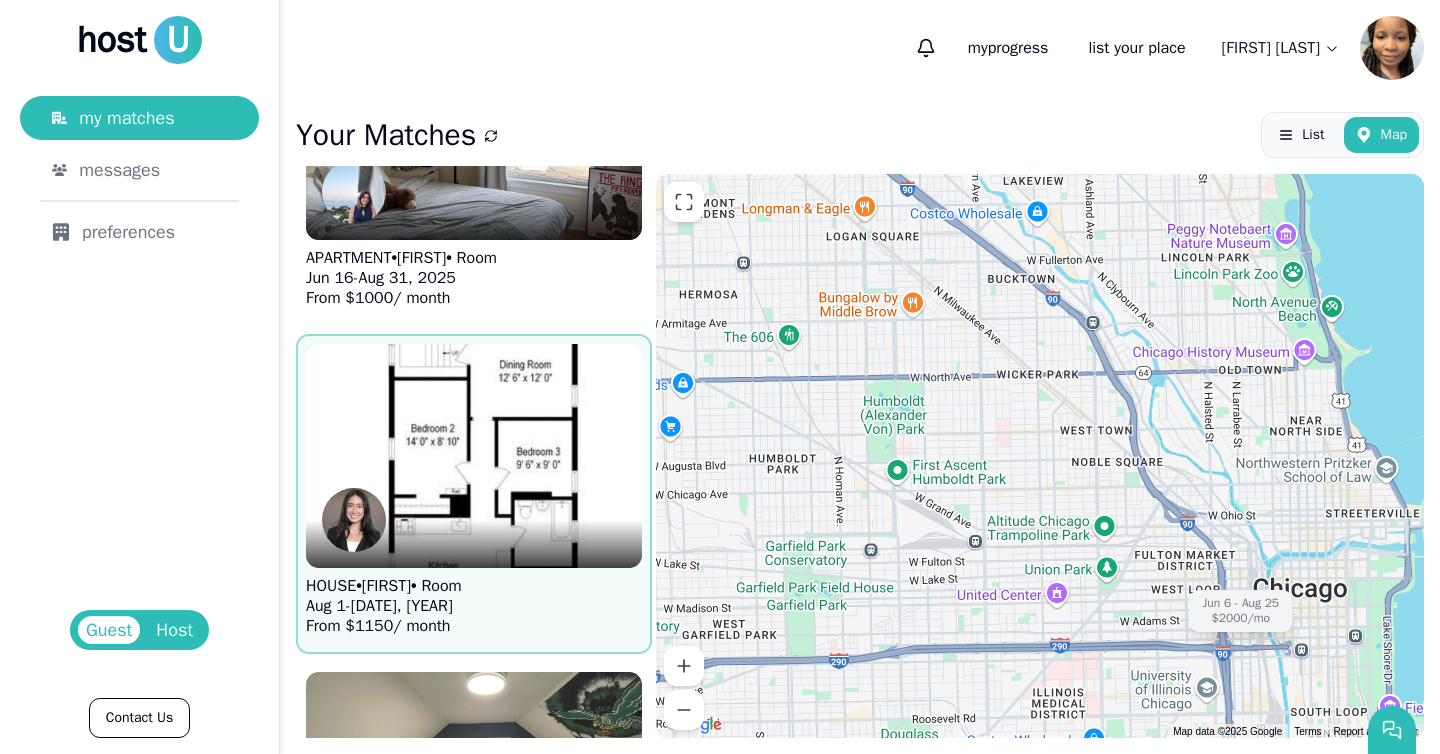 scroll, scrollTop: 3529, scrollLeft: 0, axis: vertical 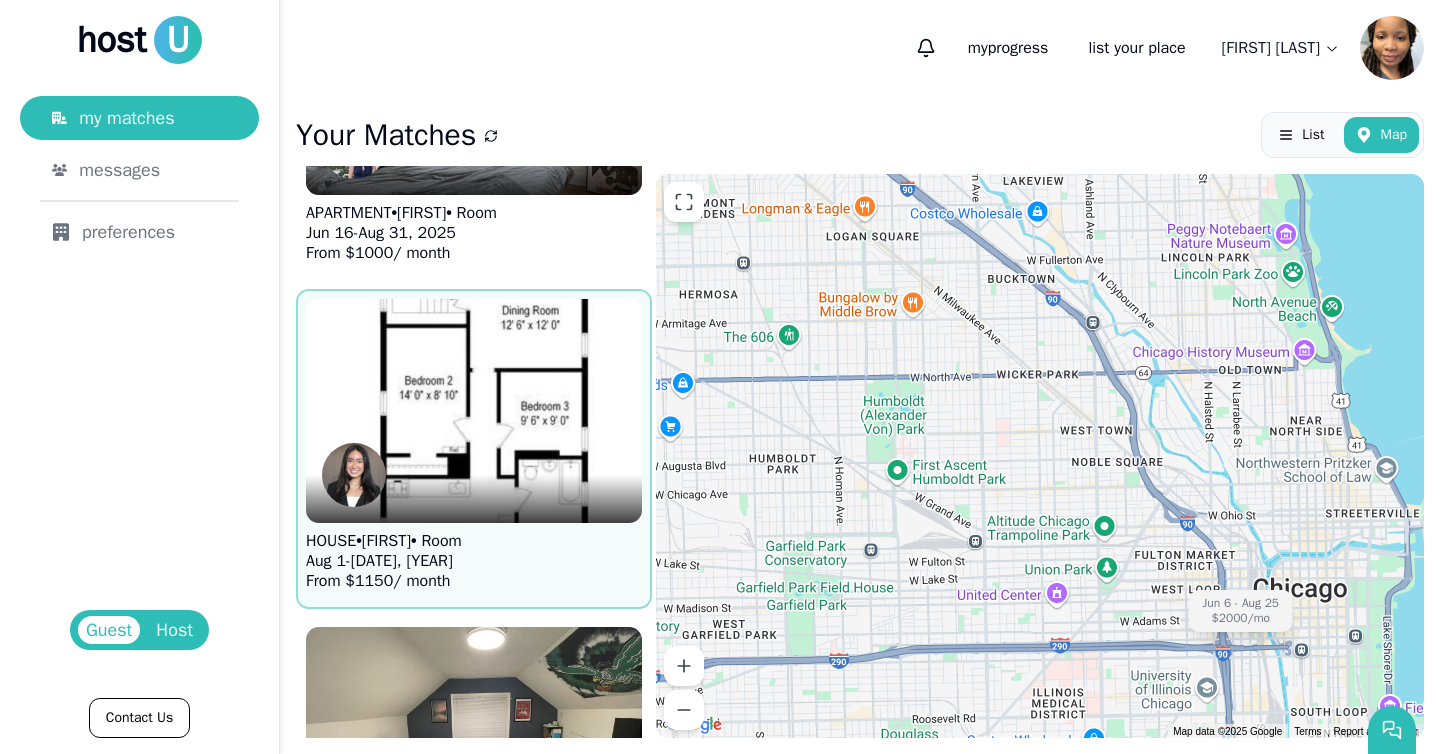 click on "HOUSE  •  [FIRST]  • Room [DATE]  -  [DATE], [YEAR] From $  [PRICE]  / month" at bounding box center (474, 449) 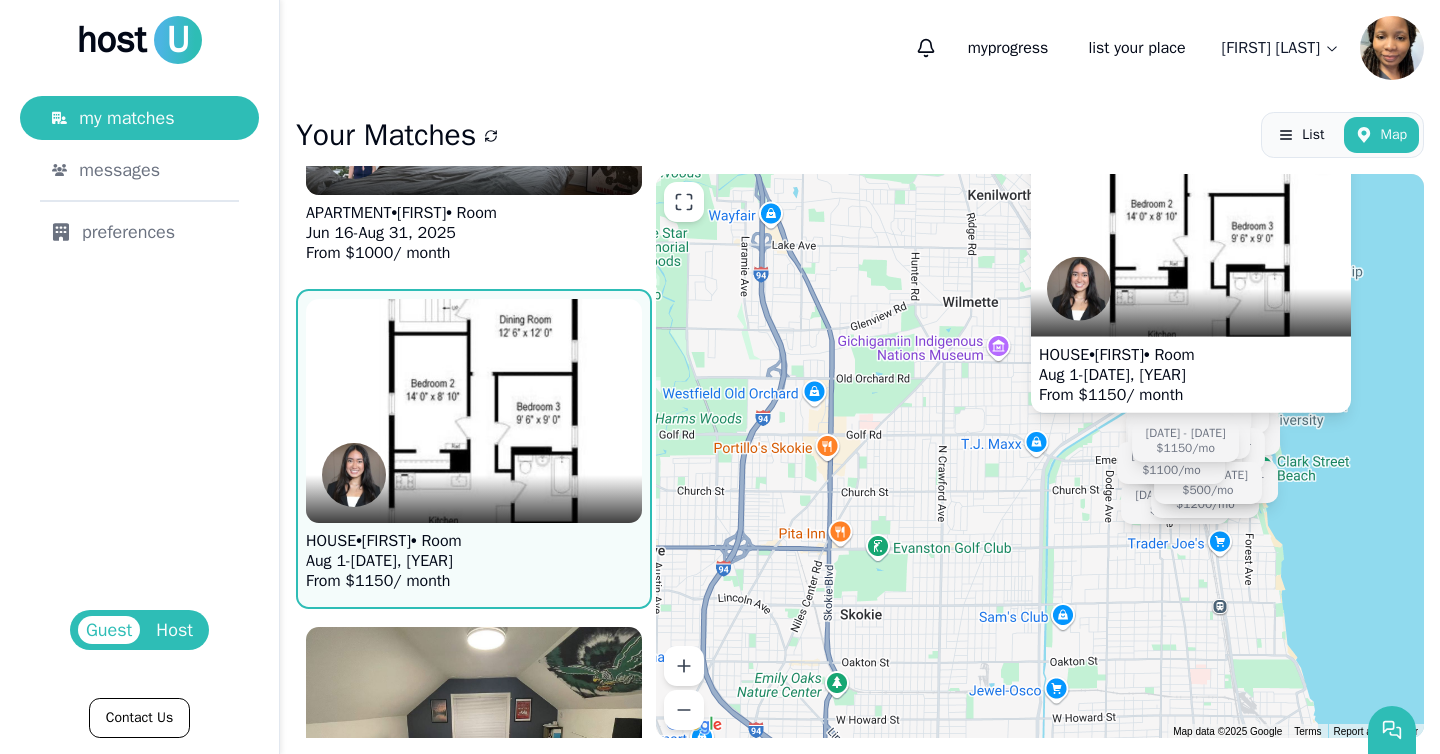 drag, startPoint x: 931, startPoint y: 577, endPoint x: 1082, endPoint y: 567, distance: 151.33076 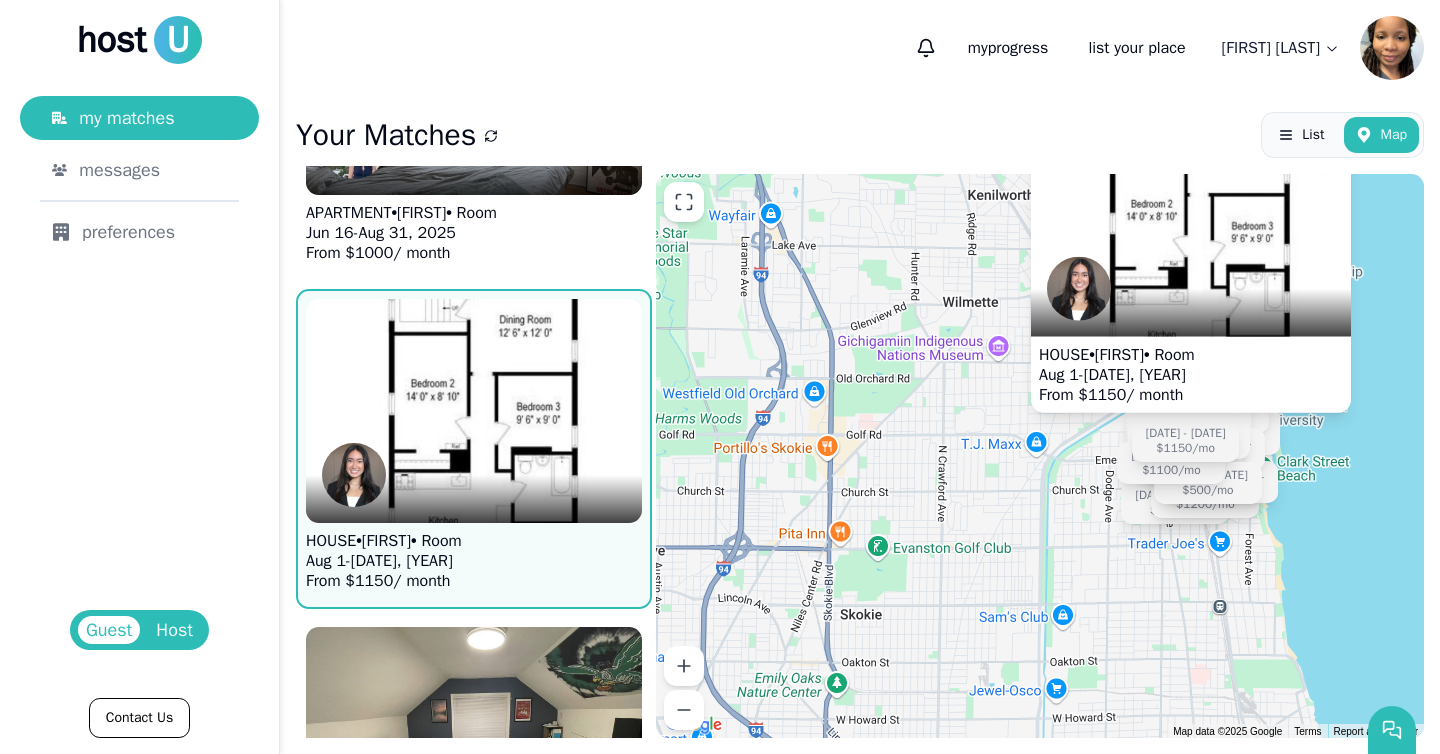click on "HOUSE  •  [FIRST]  • Room [DATE]  -  [DATE], [YEAR] From $  [PRICE]  / month [DATE] - [DATE] $[PRICE] /mo [DATE] - [DATE] $[PRICE] /mo [DATE] - [DATE] $[PRICE] /mo [DATE] - [DATE] $[PRICE] /mo [DATE] - [DATE] $[PRICE] /mo [DATE] - [DATE] $[PRICE] /mo [DATE] - [DATE] $[PRICE] /mo [DATE] - [DATE] $[PRICE] /mo [DATE] - [DATE] $[PRICE] /mo [DATE] - [DATE] $[PRICE] /mo [DATE] - [DATE] $[PRICE] /mo [DATE] - [DATE] $[PRICE] /mo [DATE] - [DATE] $[PRICE] /mo [DATE] - [DATE] $[PRICE] /mo [DATE] - [DATE] $[PRICE] /mo [DATE] - [DATE] $[PRICE] /mo [DATE] - [DATE] $[PRICE] /mo [DATE] - [DATE] $[PRICE] /mo" at bounding box center [1040, 456] 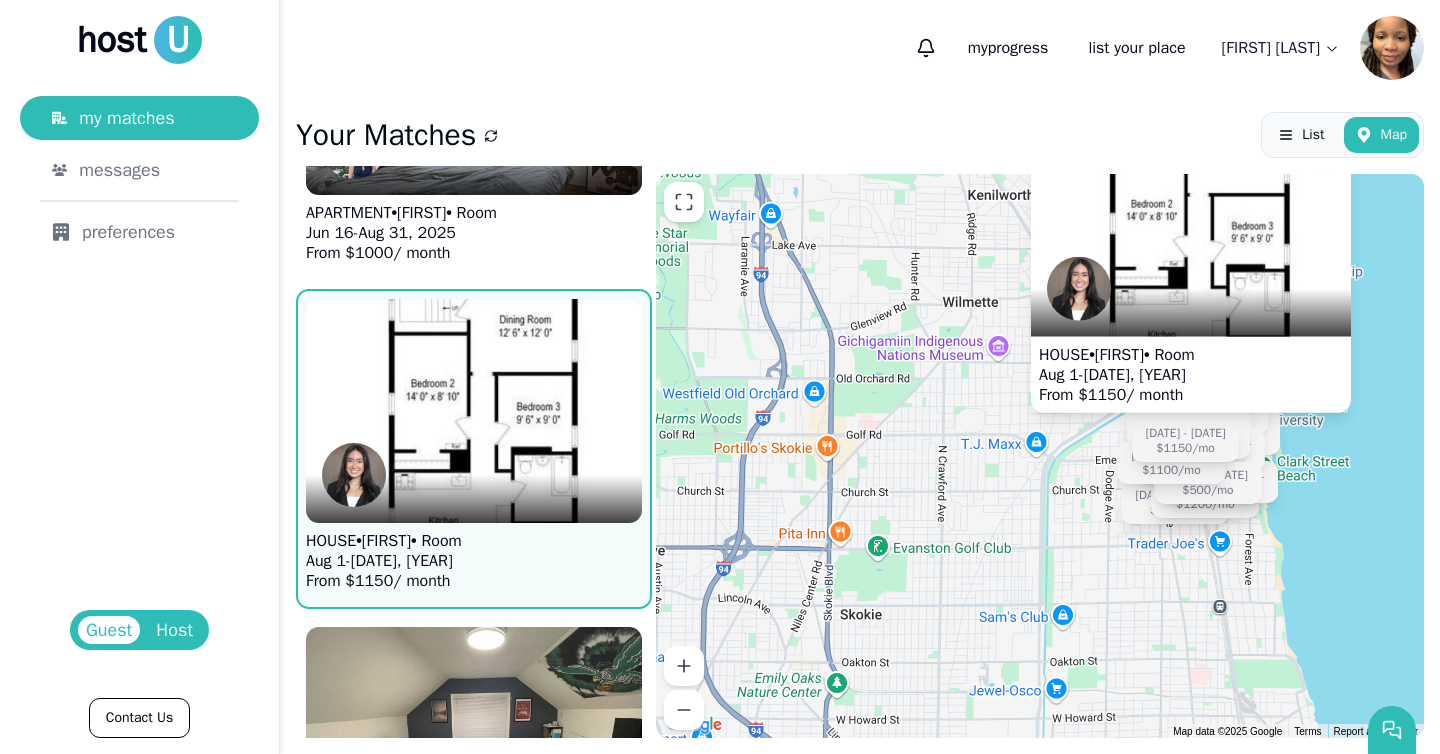 click on "[DATE], [YEAR]" at bounding box center [1135, 375] 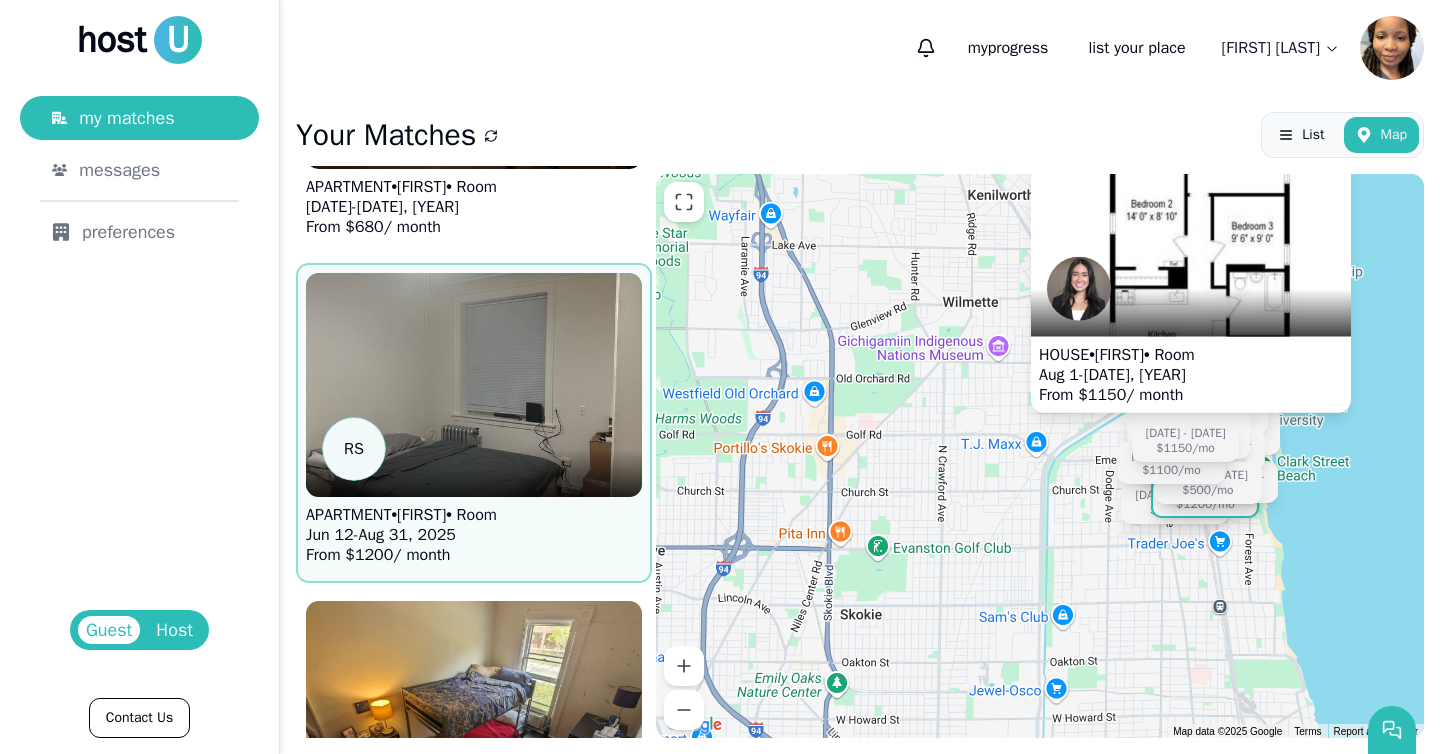 scroll, scrollTop: 0, scrollLeft: 0, axis: both 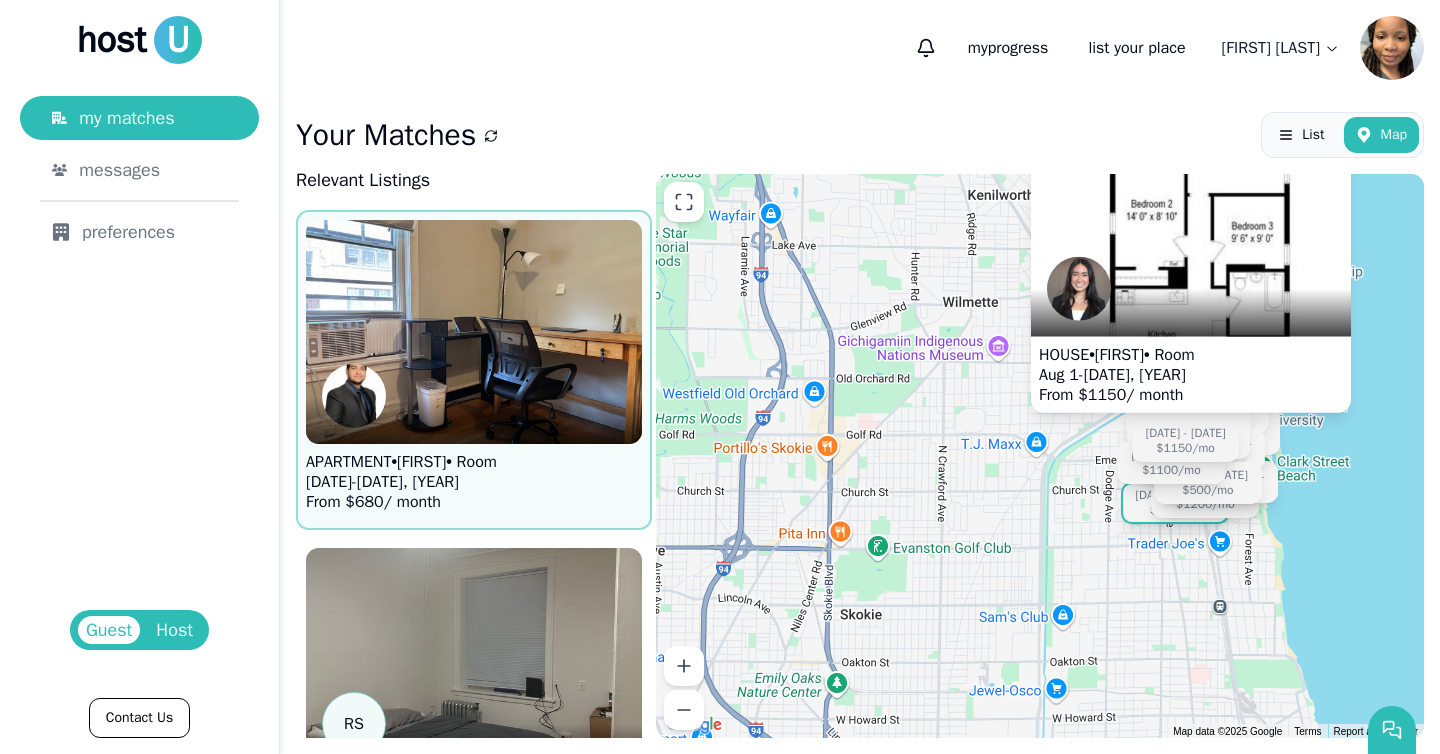 click on "From $  [PRICE]  / month" at bounding box center (401, 502) 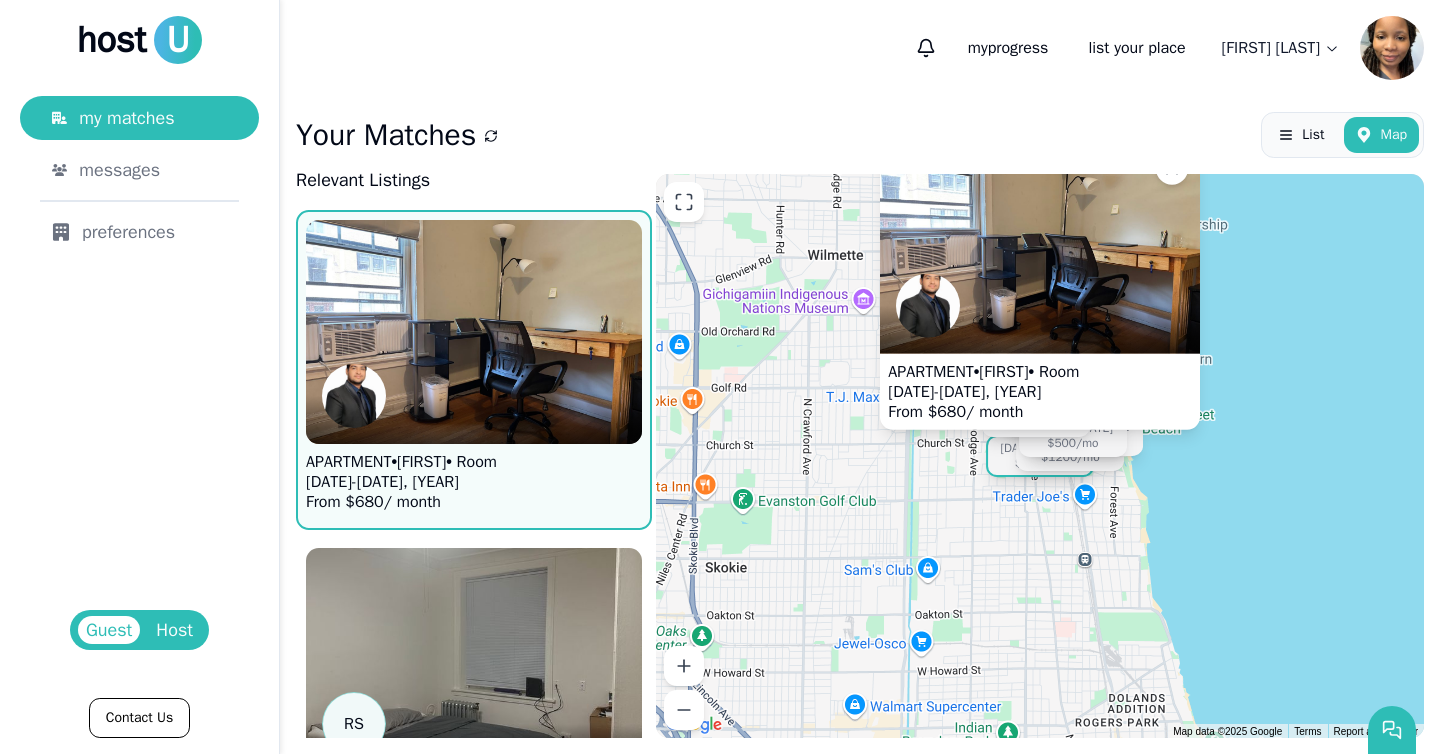 click at bounding box center (1040, 246) 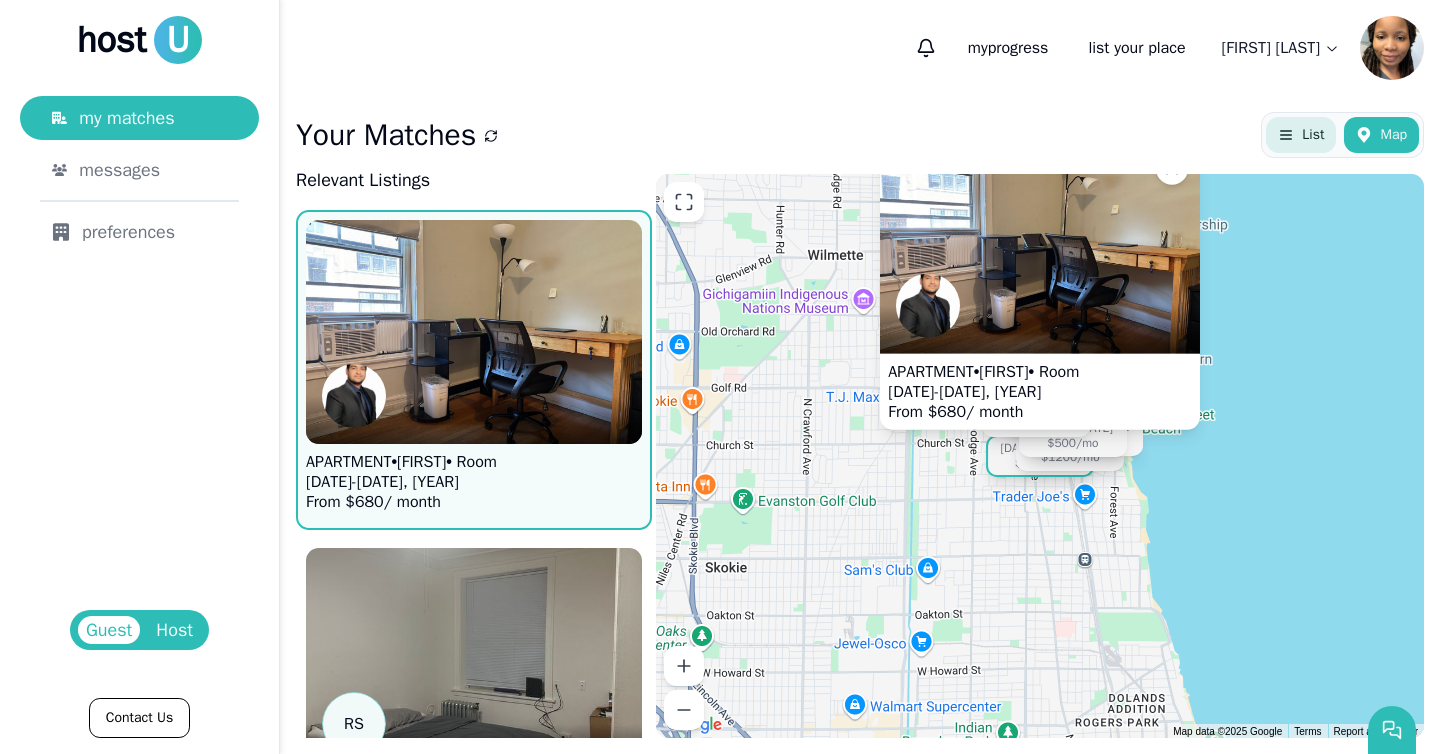 click on "List" at bounding box center (1301, 135) 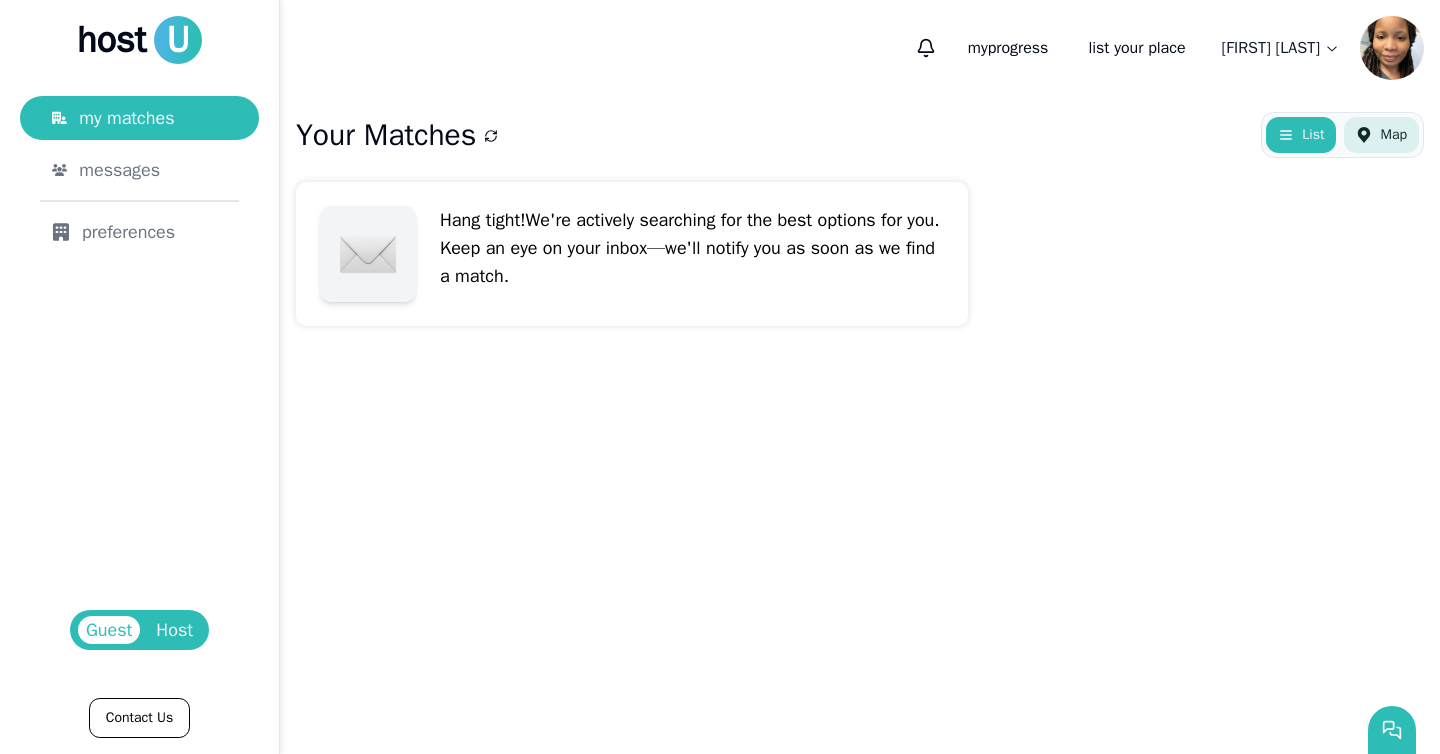 click on "Map" at bounding box center [1381, 135] 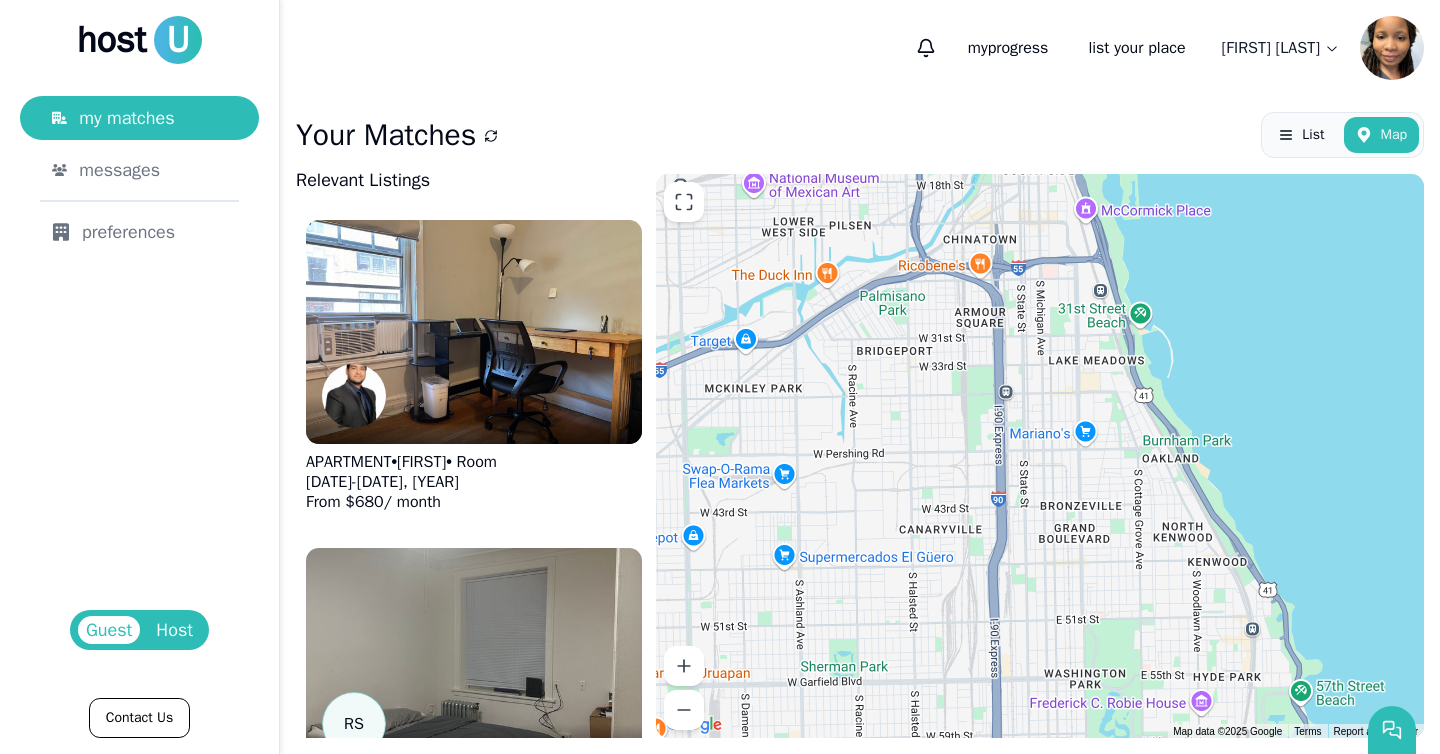 drag, startPoint x: 986, startPoint y: 633, endPoint x: 936, endPoint y: 189, distance: 446.80646 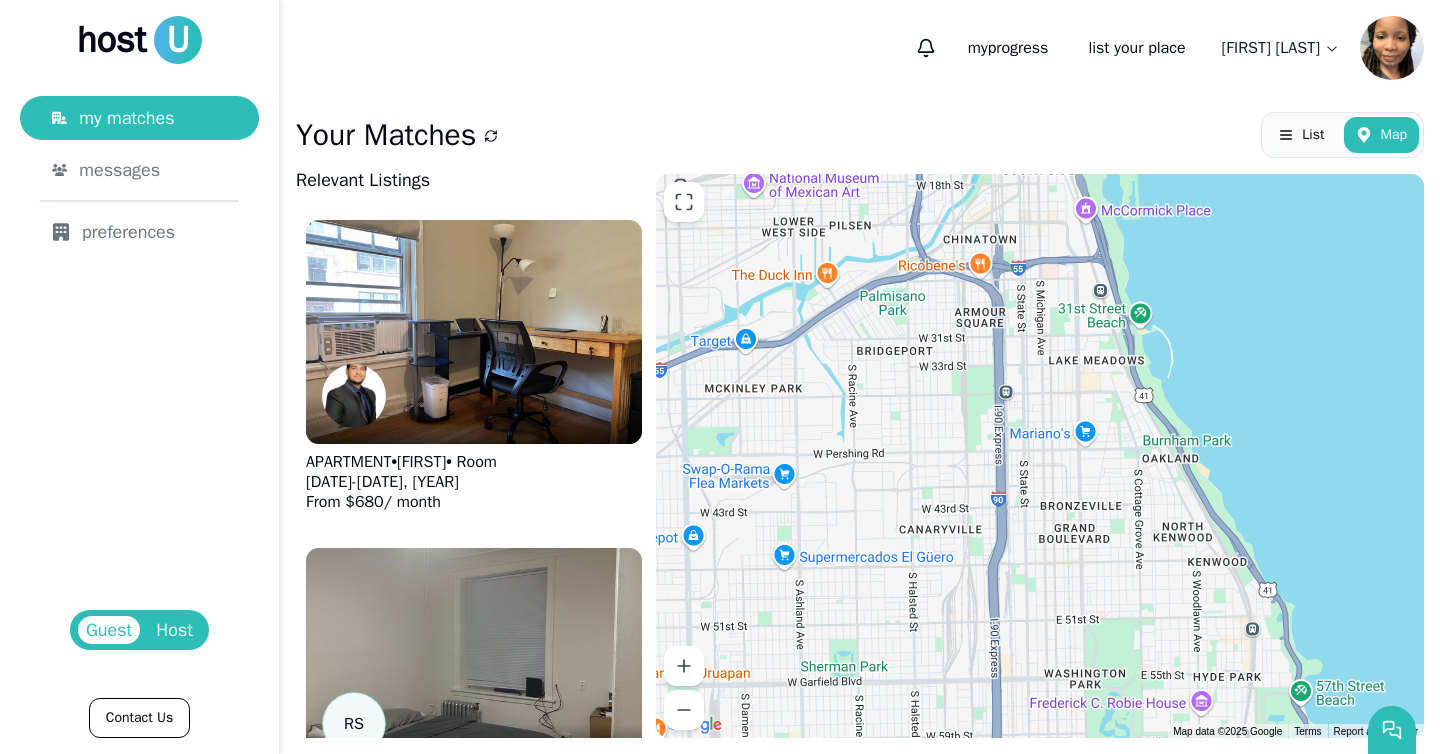 click on "[DATE] - [DATE] $[PRICE] /mo" at bounding box center [1040, 456] 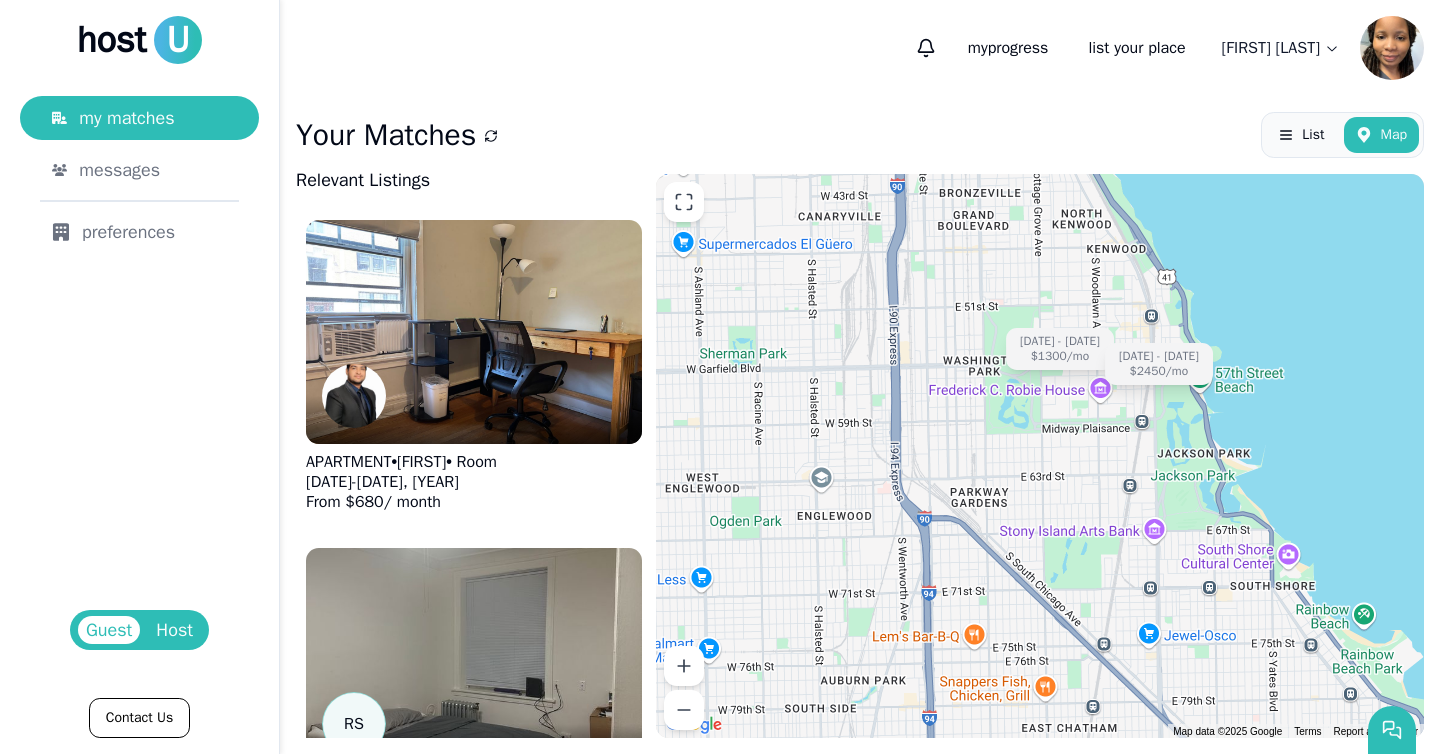drag, startPoint x: 1012, startPoint y: 492, endPoint x: 930, endPoint y: 193, distance: 310.0403 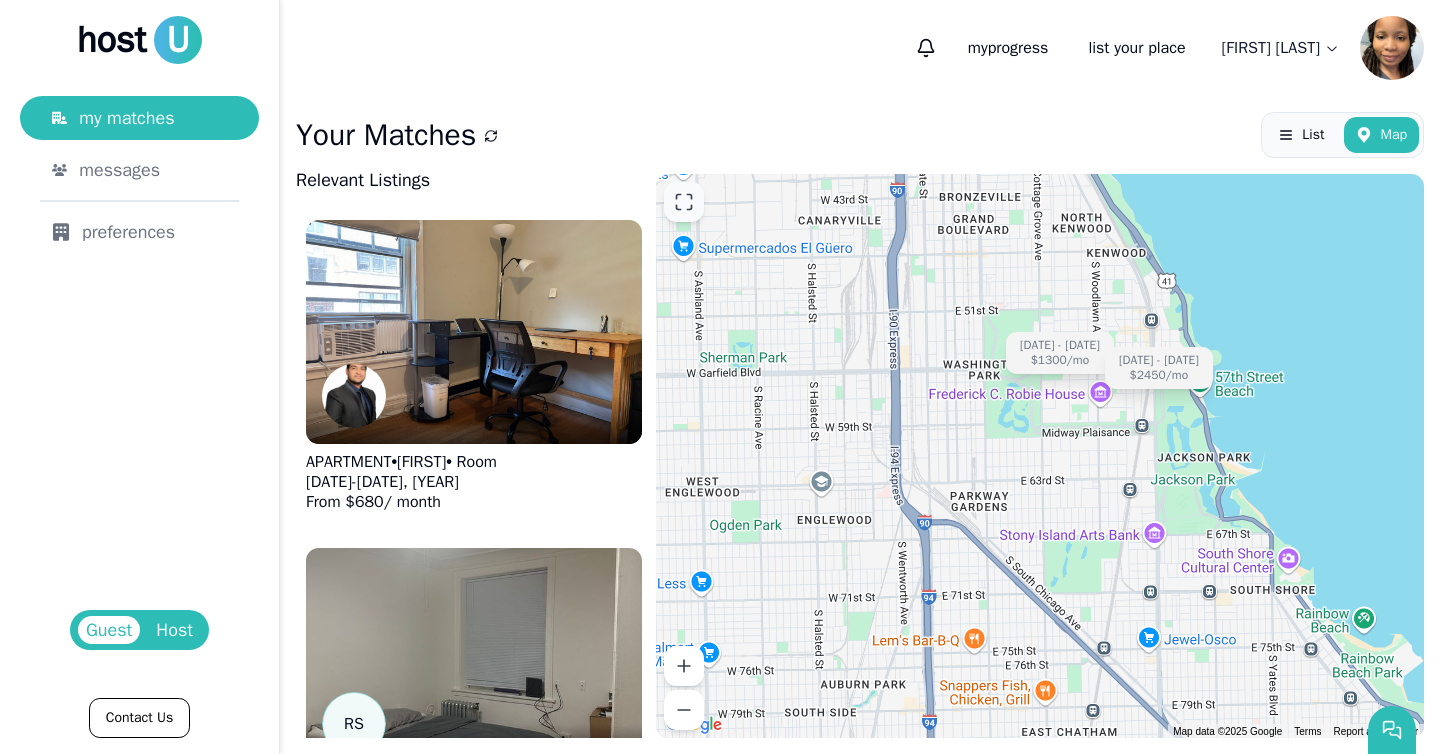 click at bounding box center [684, 202] 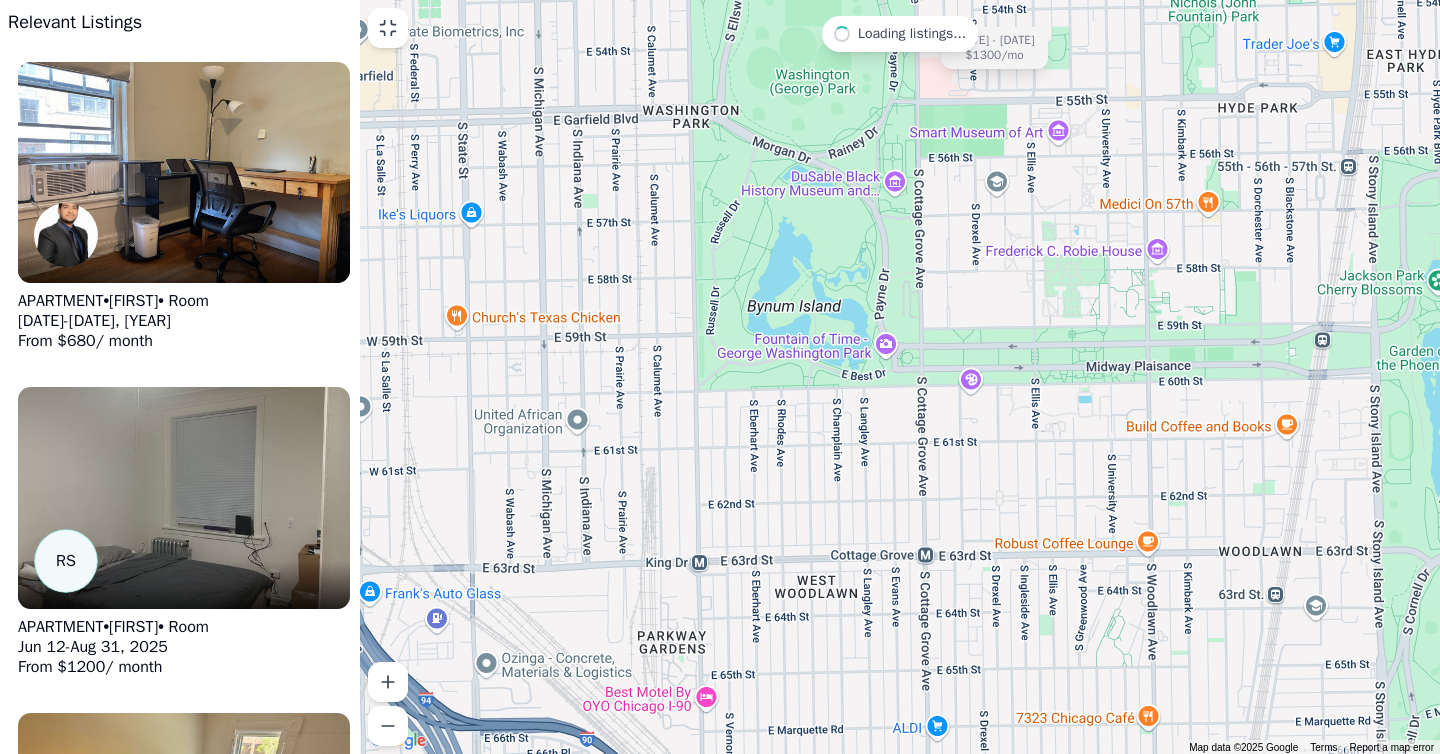 drag, startPoint x: 957, startPoint y: 396, endPoint x: 615, endPoint y: 441, distance: 344.9478 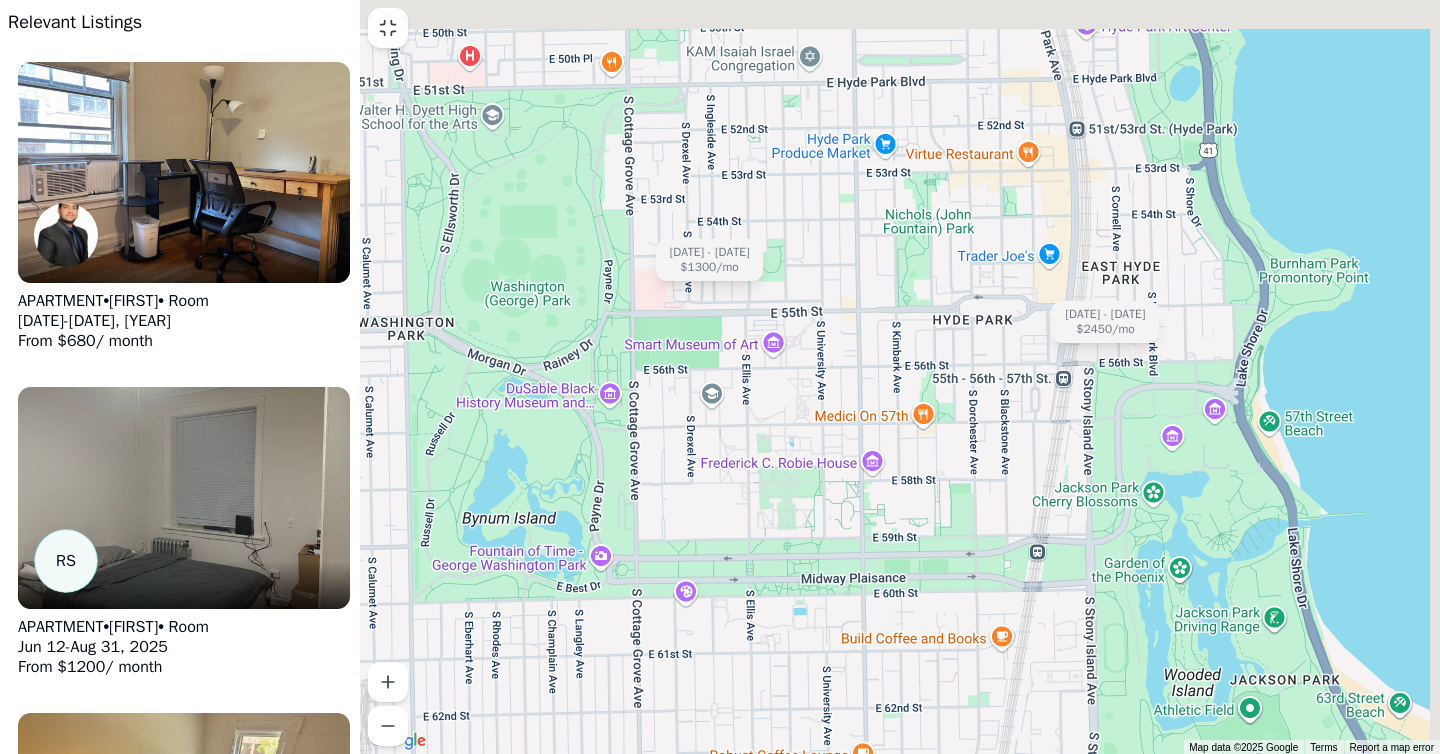 drag, startPoint x: 880, startPoint y: 332, endPoint x: 616, endPoint y: 532, distance: 331.20386 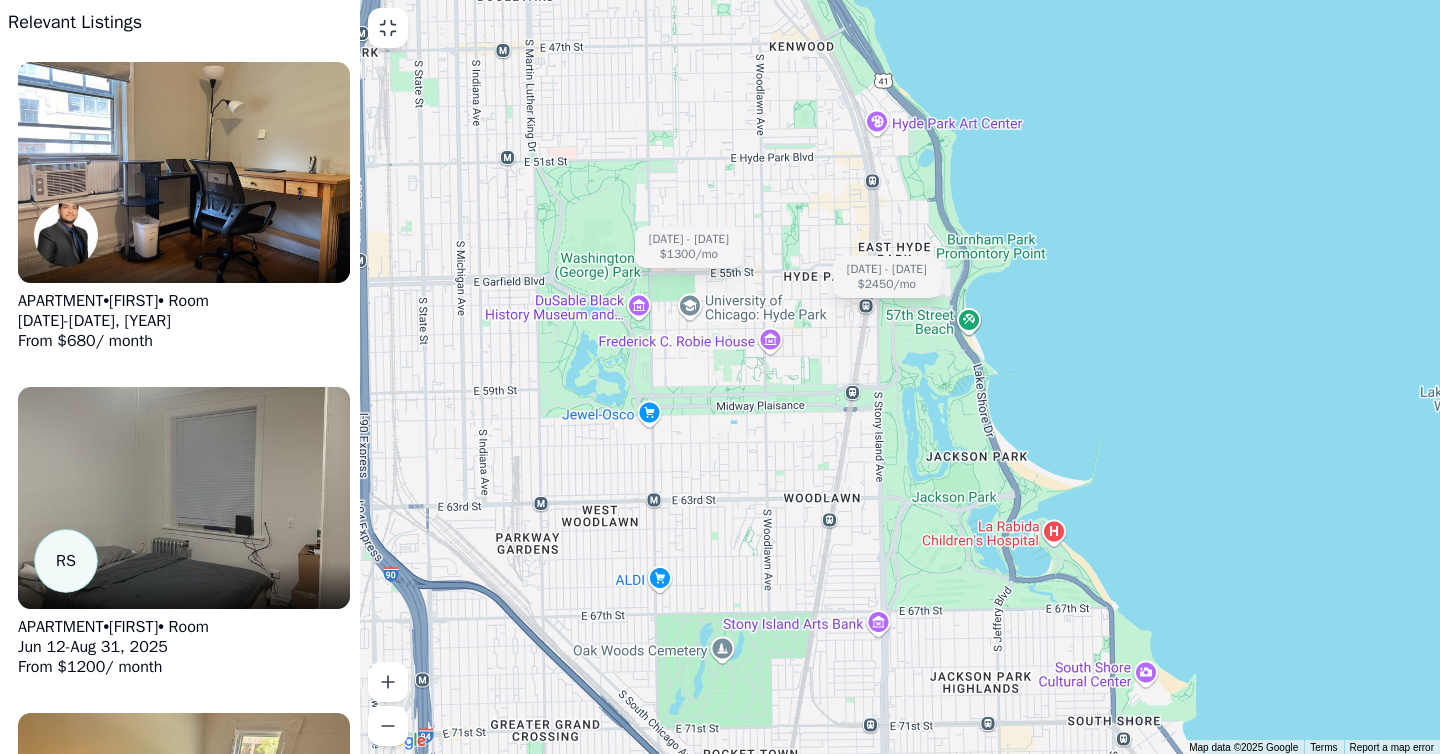 drag, startPoint x: 748, startPoint y: 474, endPoint x: 733, endPoint y: 398, distance: 77.46612 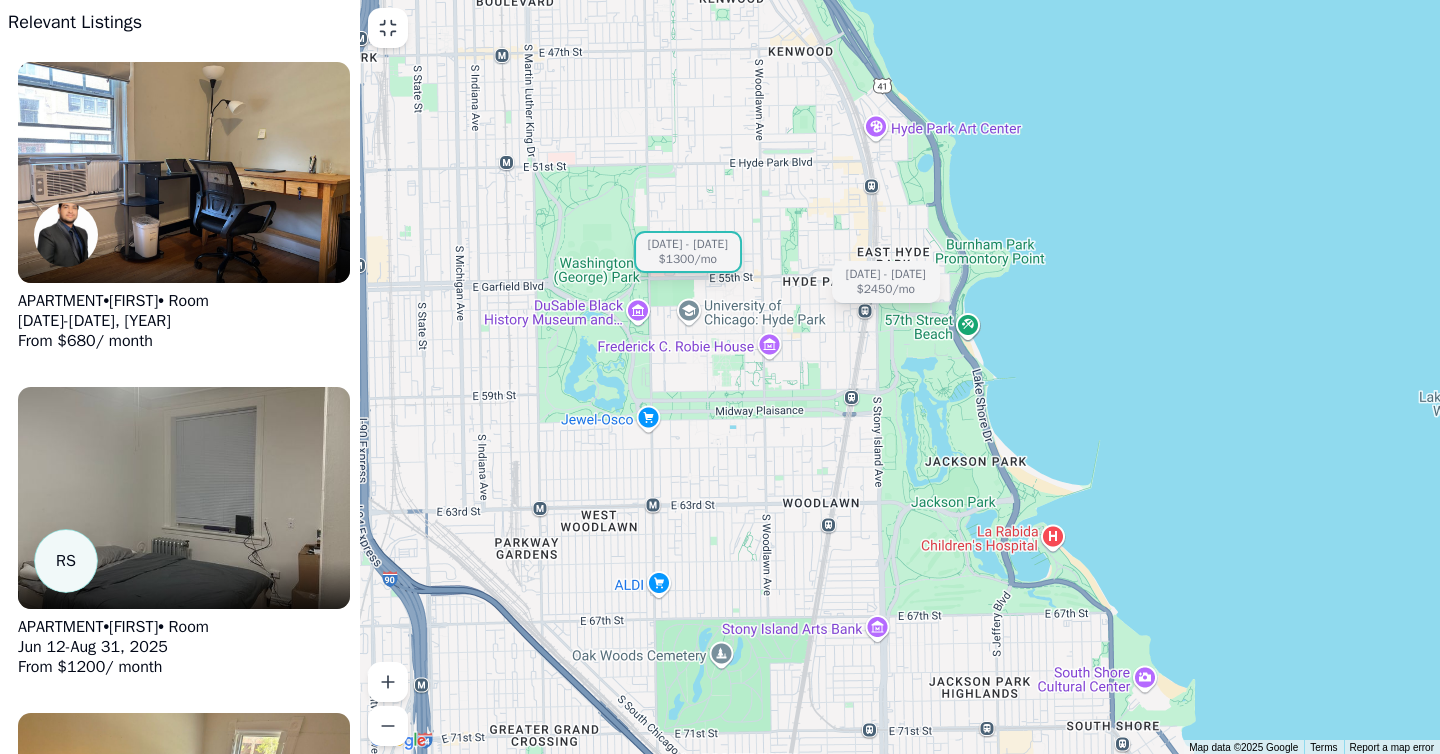 click on "[DATE] - [DATE]" at bounding box center [688, 244] 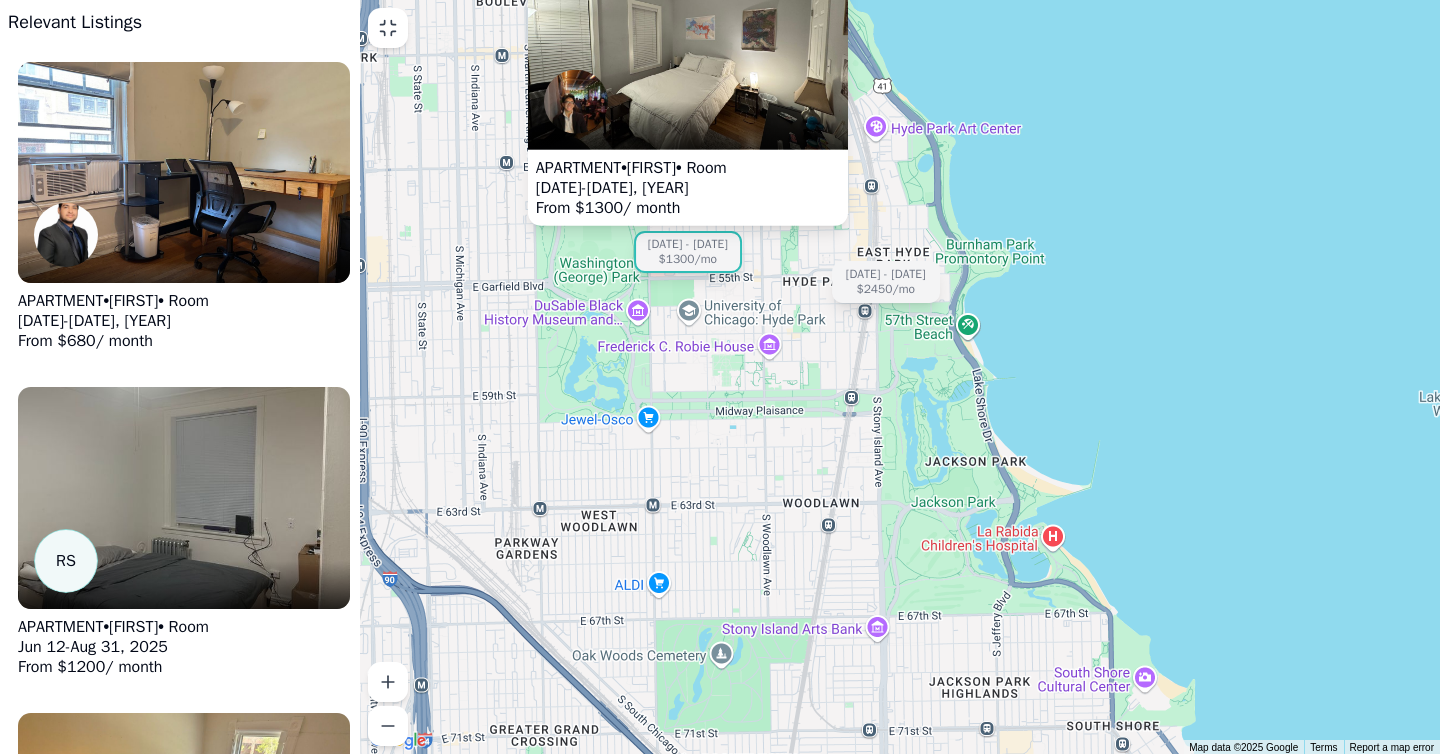 click on "APARTMENT  •  [FIRST]  • Room" at bounding box center (631, 168) 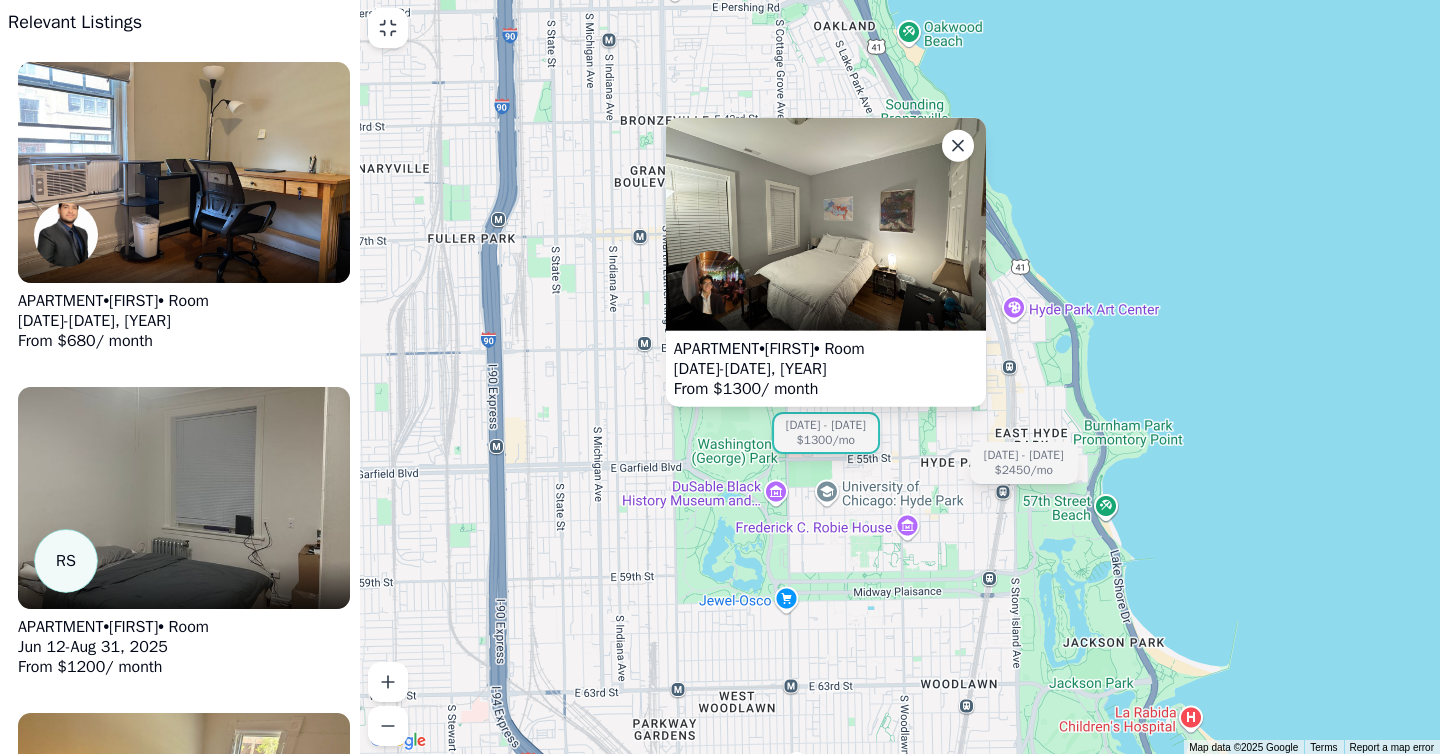 drag, startPoint x: 791, startPoint y: 287, endPoint x: 935, endPoint y: 482, distance: 242.40668 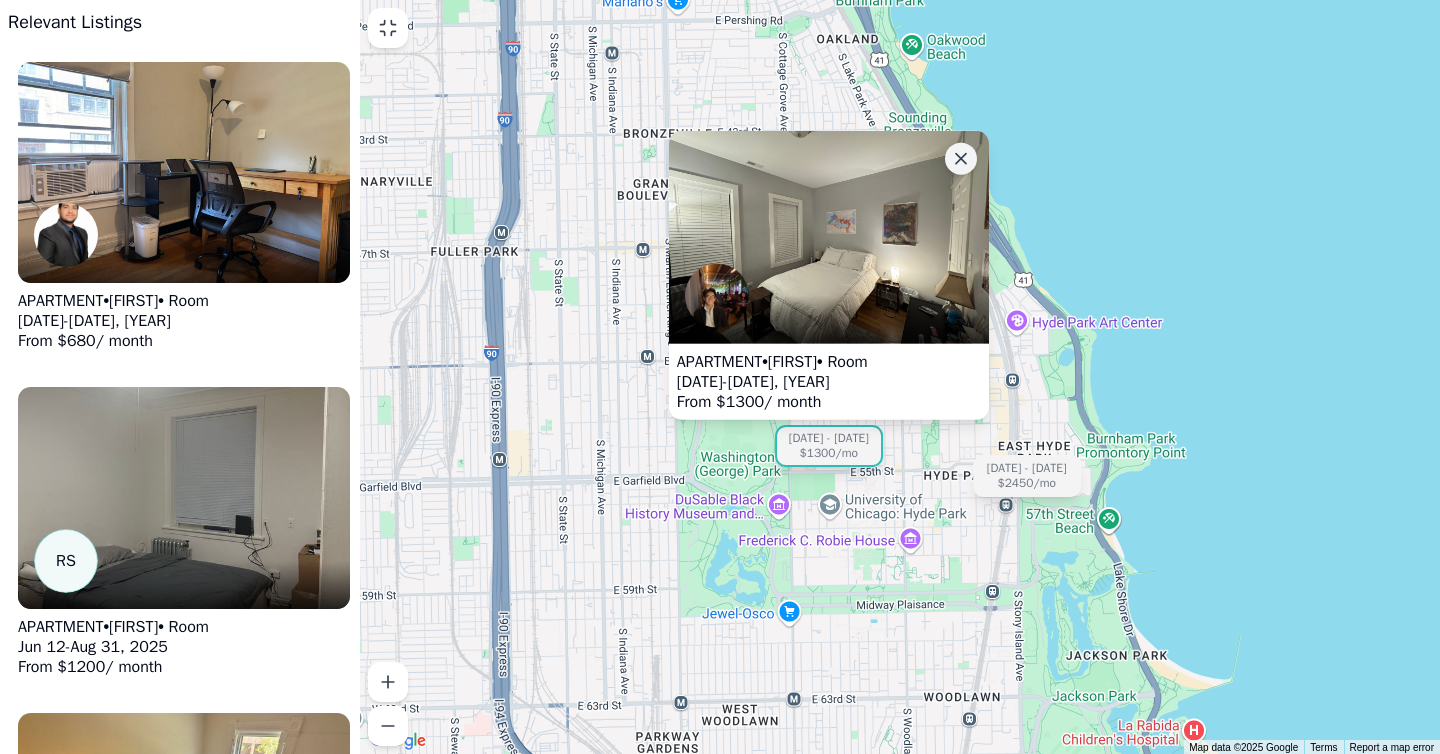 click 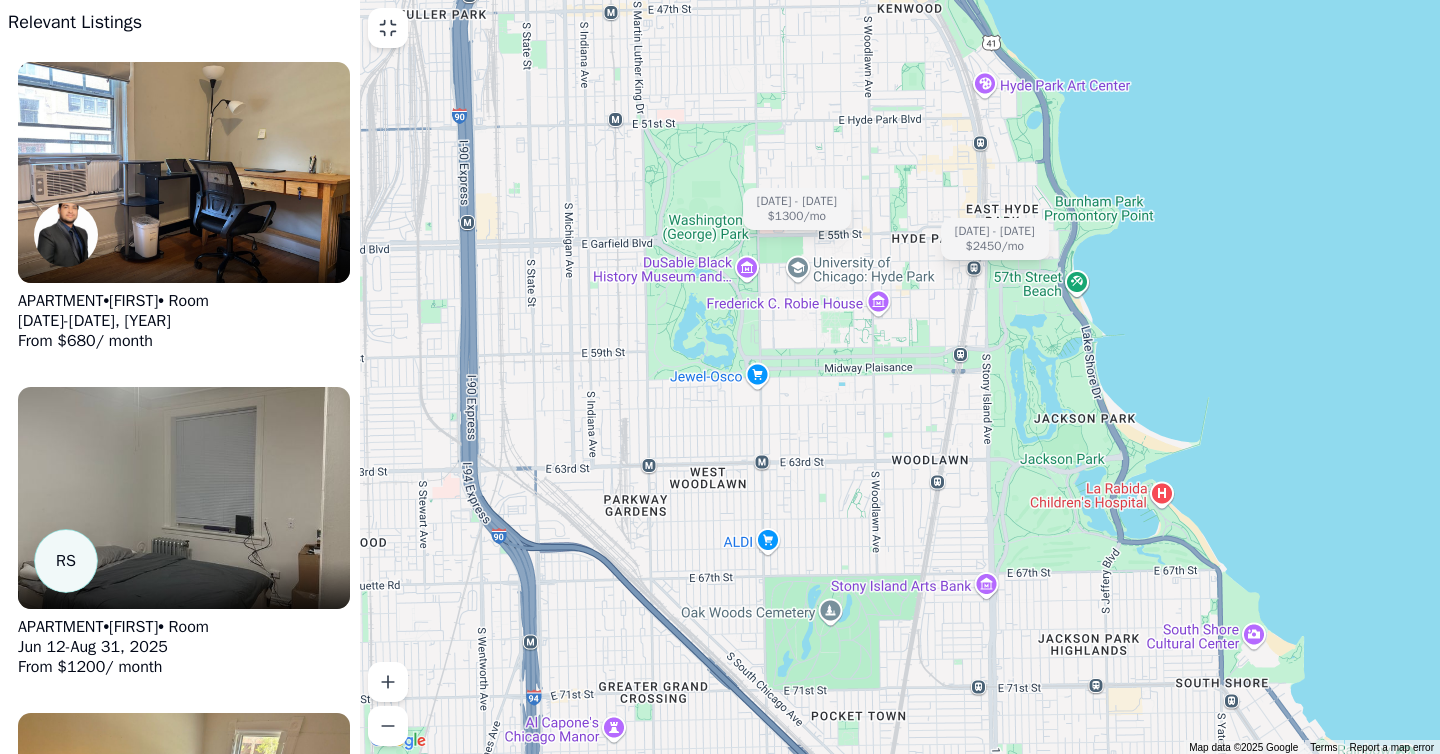 drag, startPoint x: 817, startPoint y: 206, endPoint x: 786, endPoint y: -31, distance: 239.01883 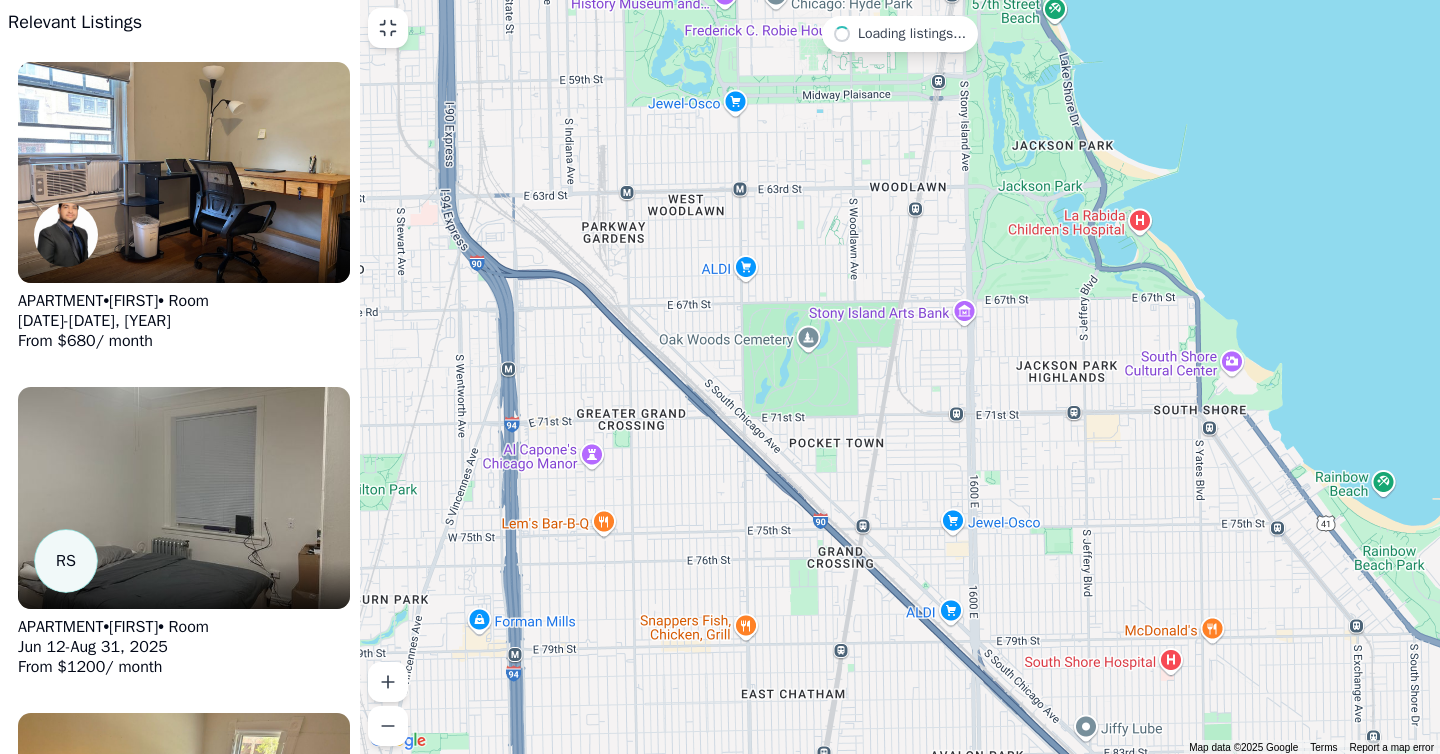 drag, startPoint x: 834, startPoint y: 299, endPoint x: 812, endPoint y: 37, distance: 262.92203 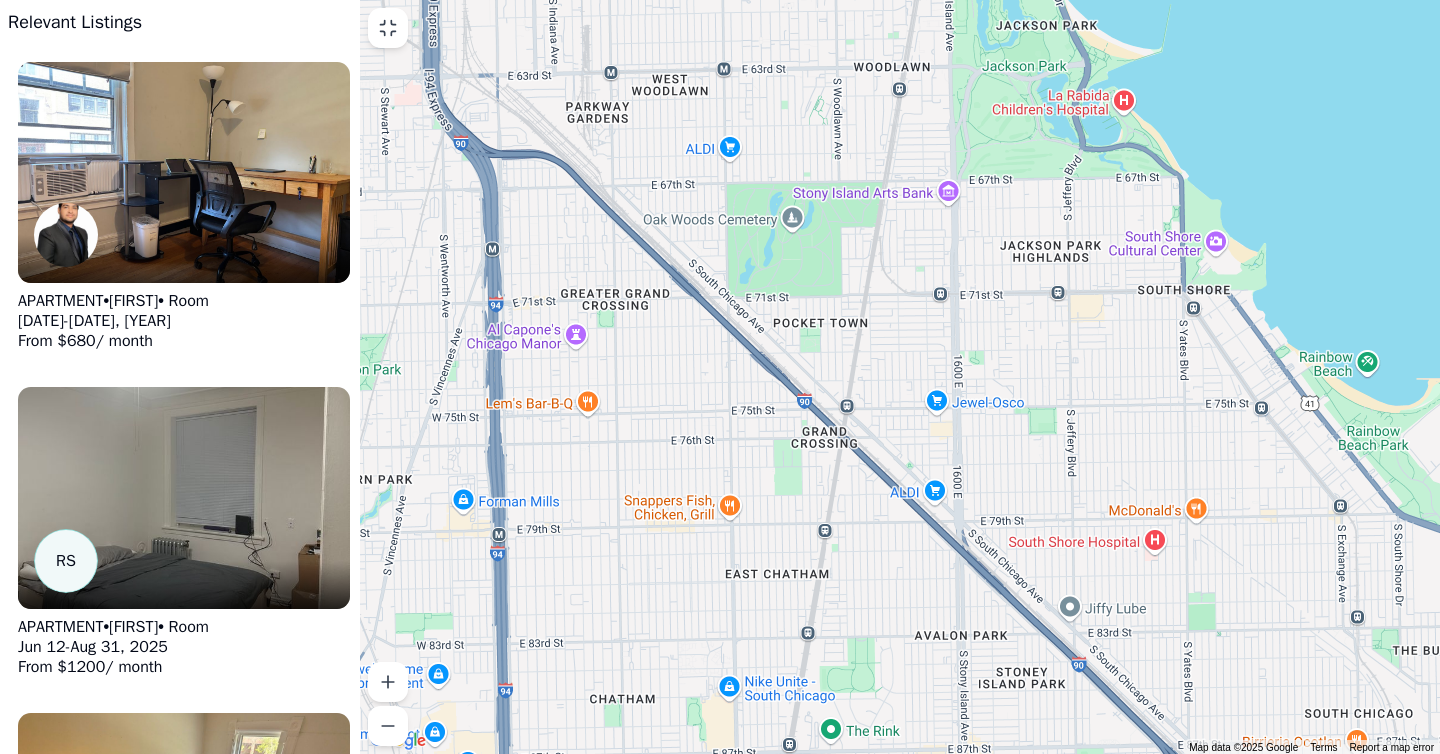 drag, startPoint x: 899, startPoint y: 357, endPoint x: 885, endPoint y: 245, distance: 112.871605 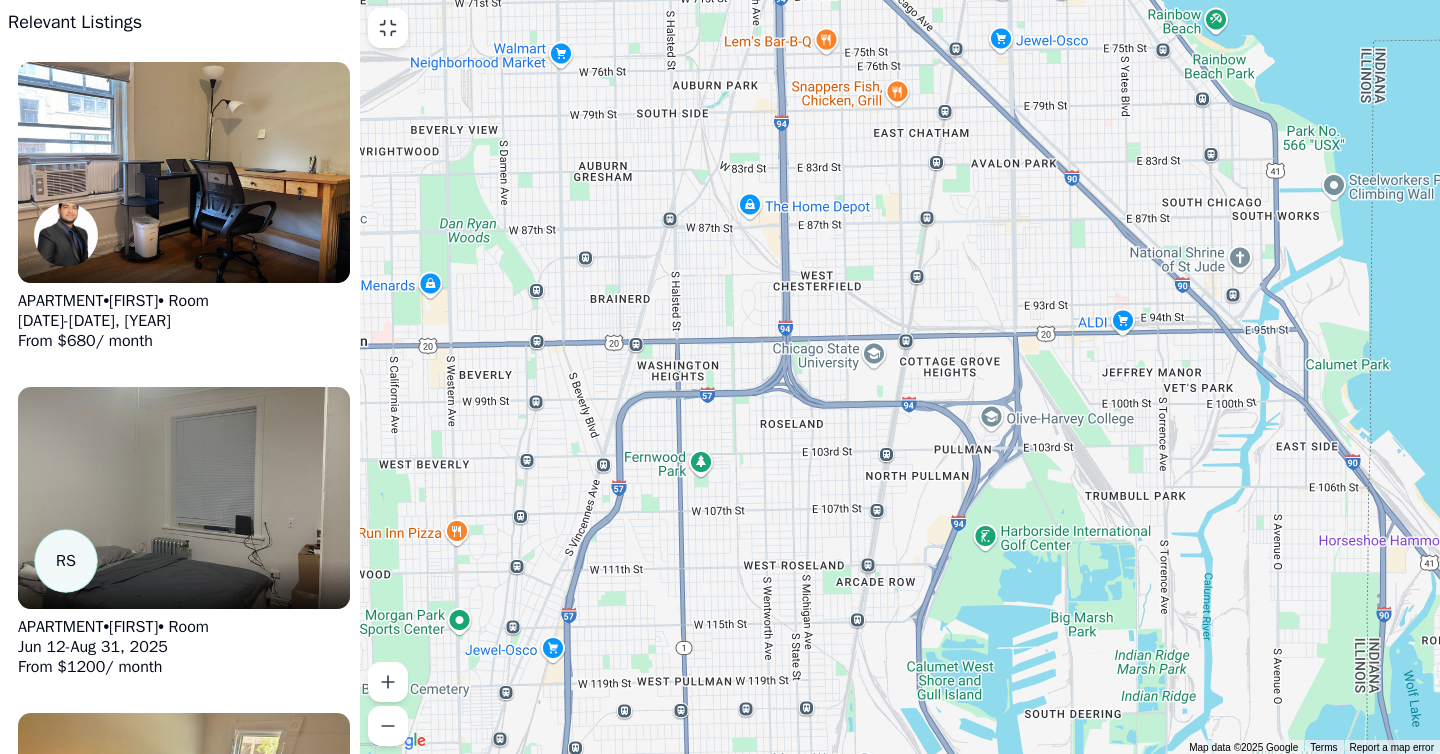 drag, startPoint x: 865, startPoint y: 363, endPoint x: 955, endPoint y: 82, distance: 295.061 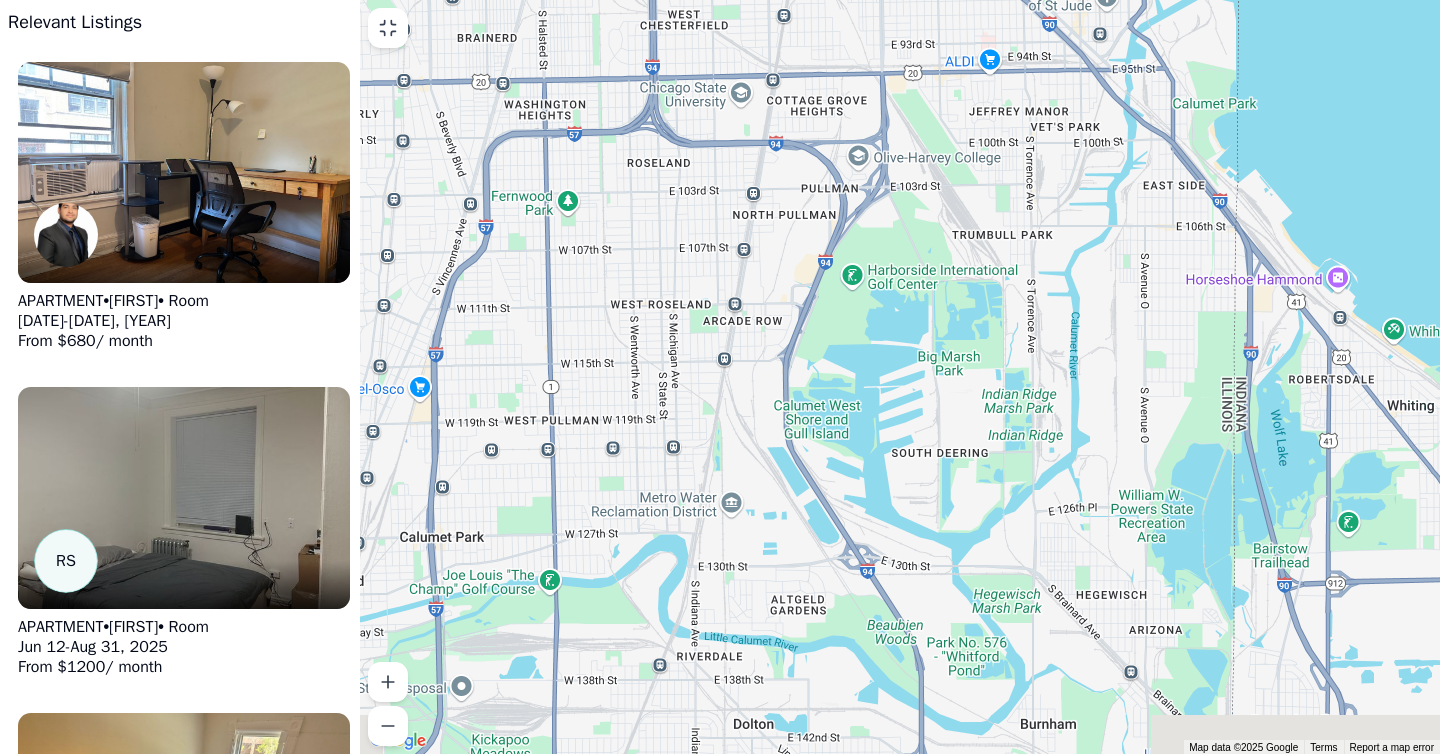 drag, startPoint x: 963, startPoint y: 326, endPoint x: 821, endPoint y: 60, distance: 301.52945 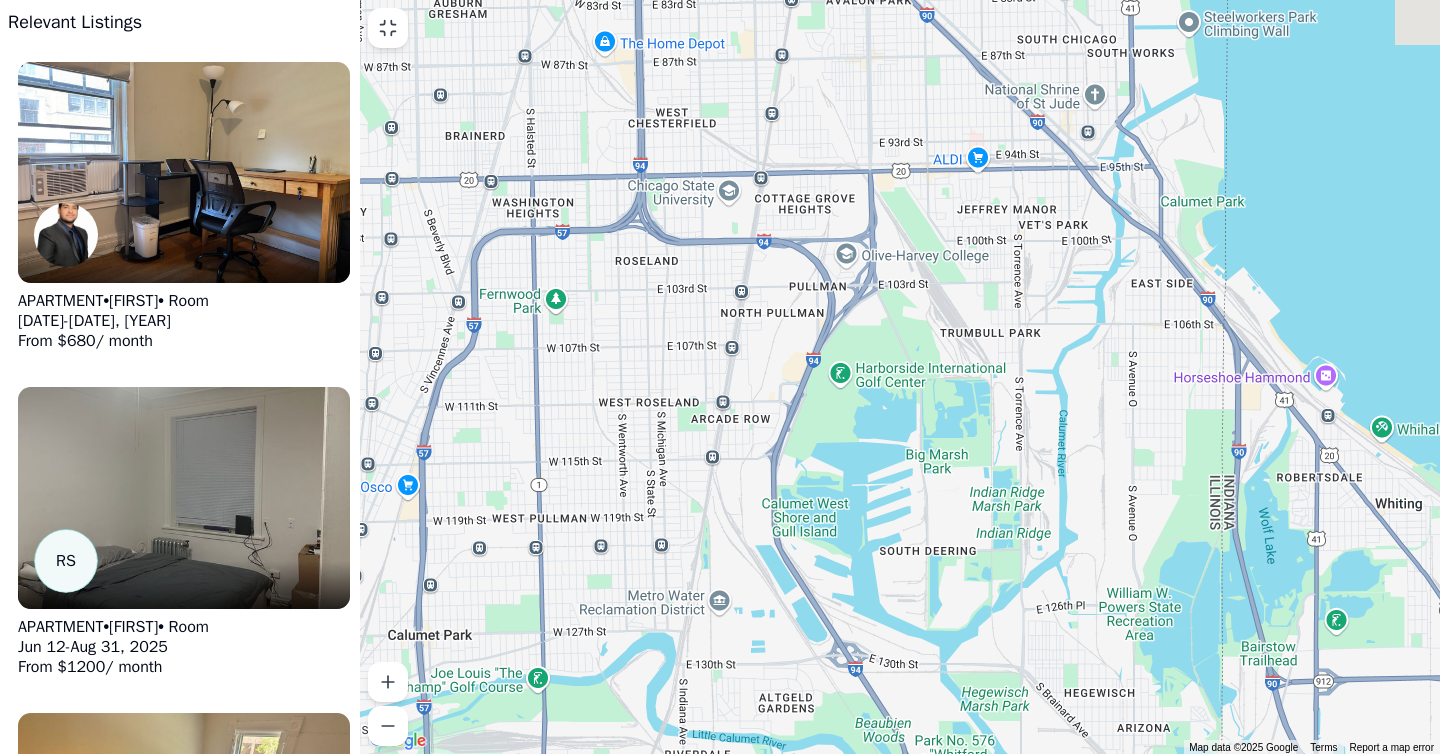drag, startPoint x: 797, startPoint y: 133, endPoint x: 764, endPoint y: 660, distance: 528.03217 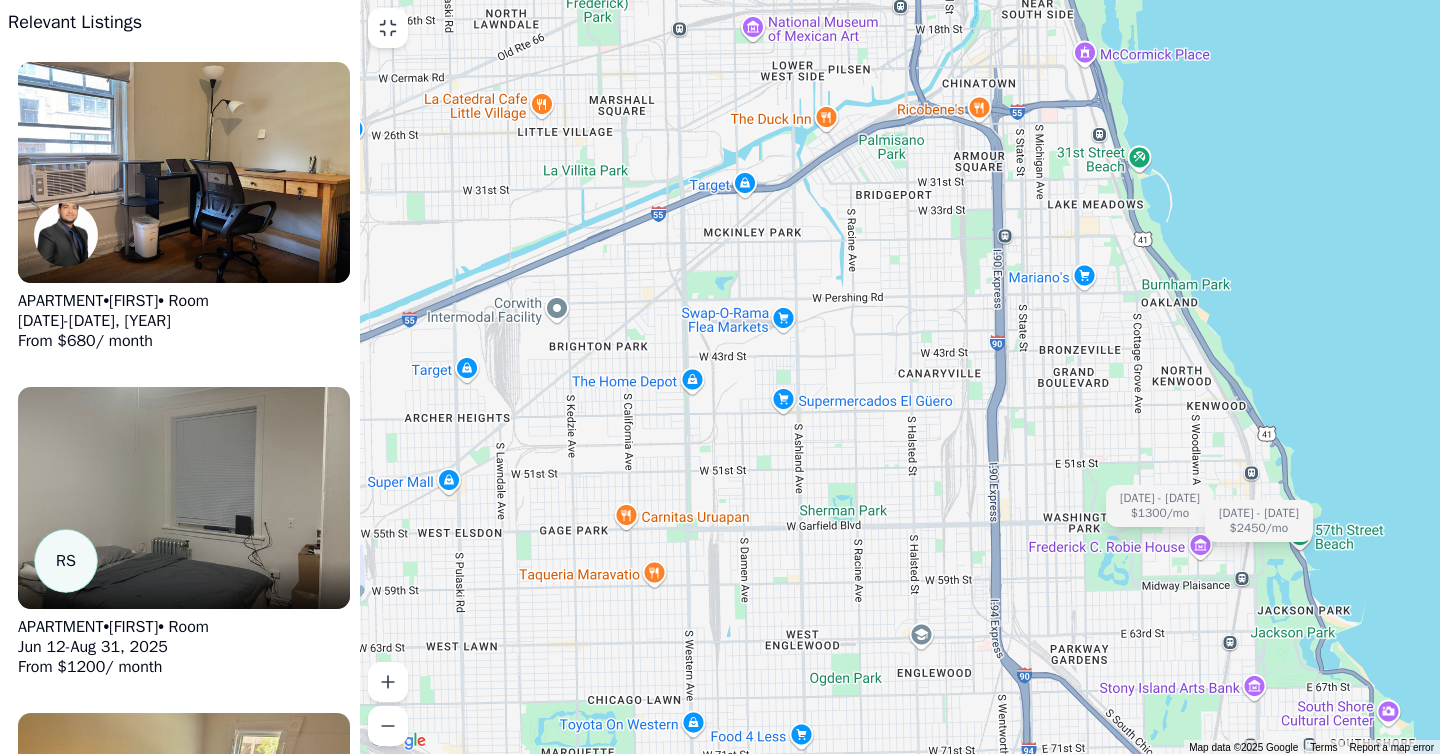 drag, startPoint x: 656, startPoint y: 445, endPoint x: 1093, endPoint y: 753, distance: 534.63354 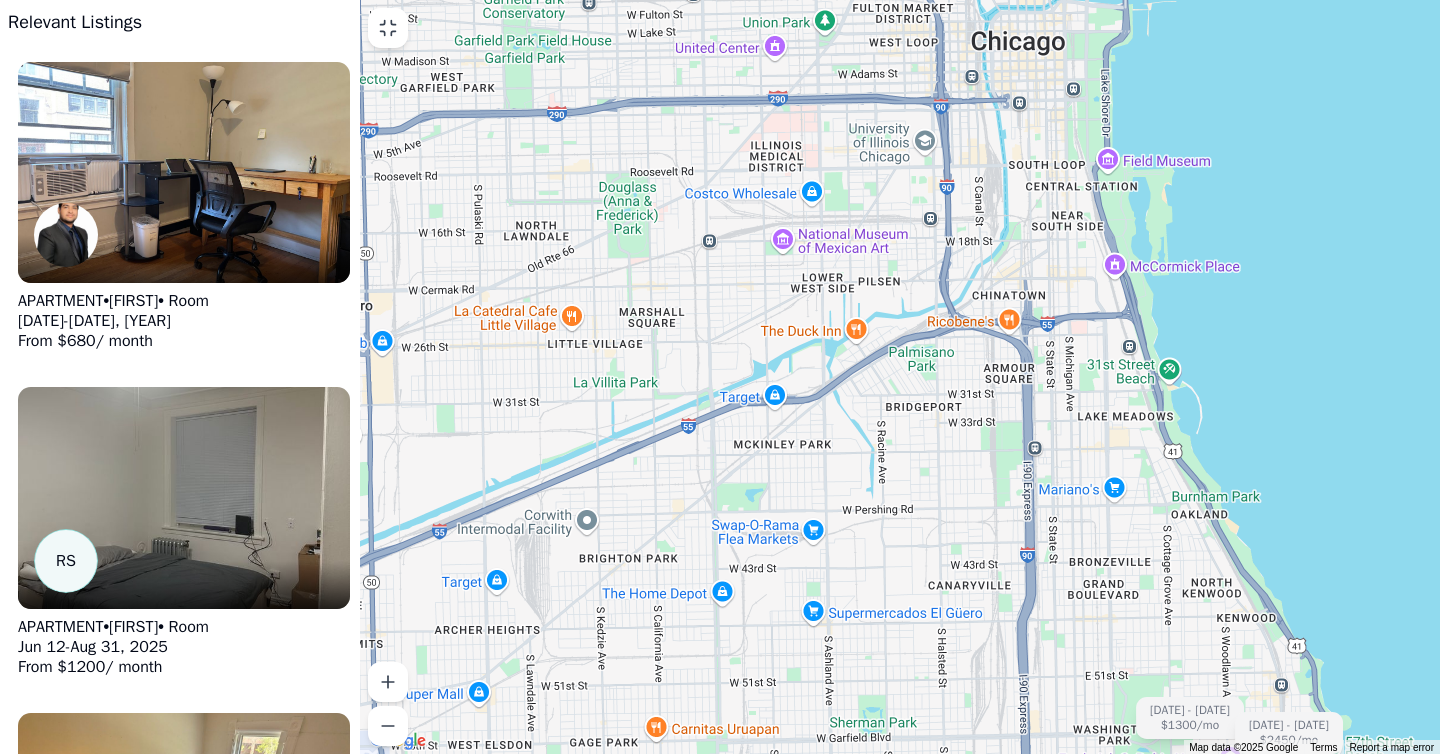 drag, startPoint x: 931, startPoint y: 368, endPoint x: 945, endPoint y: 585, distance: 217.45114 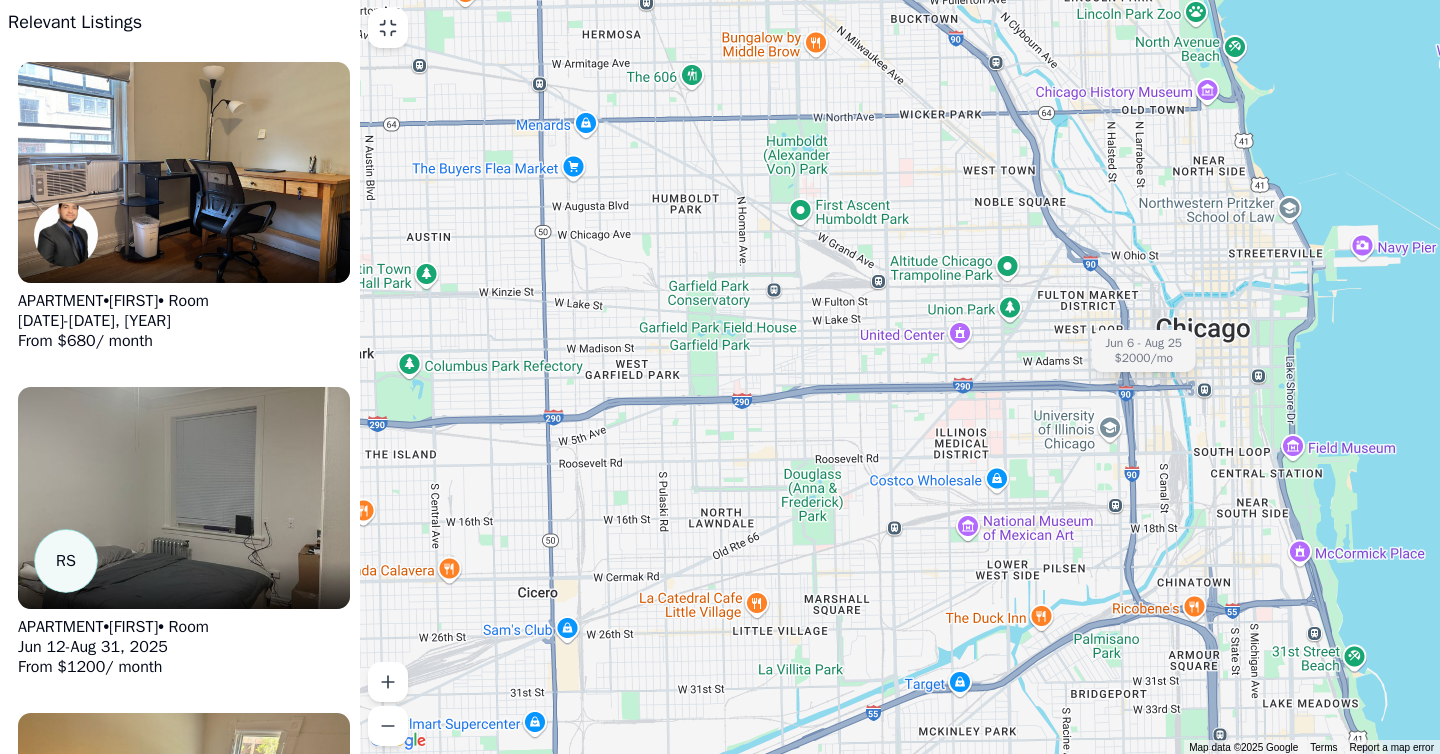 drag, startPoint x: 883, startPoint y: 463, endPoint x: 1071, endPoint y: 753, distance: 345.60672 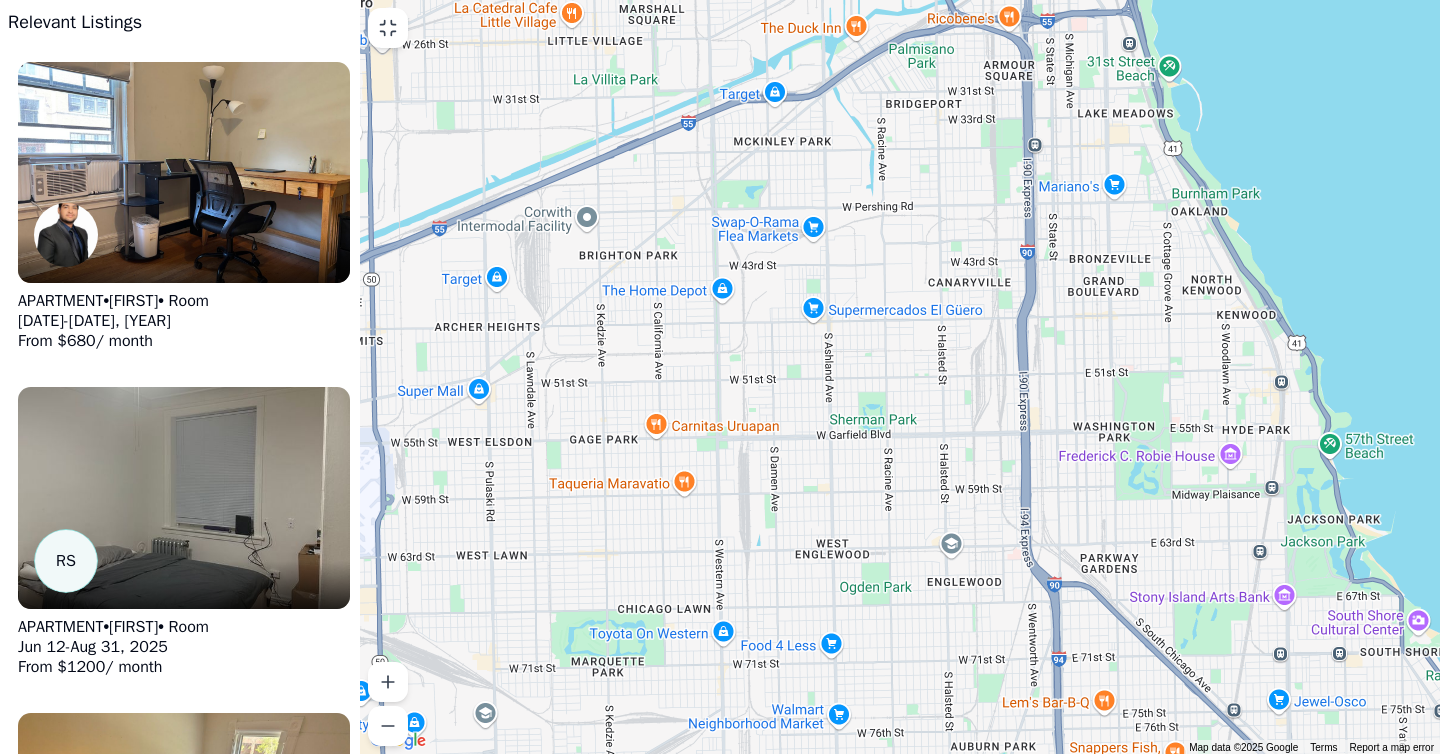 drag, startPoint x: 841, startPoint y: 508, endPoint x: 637, endPoint y: -110, distance: 650.7995 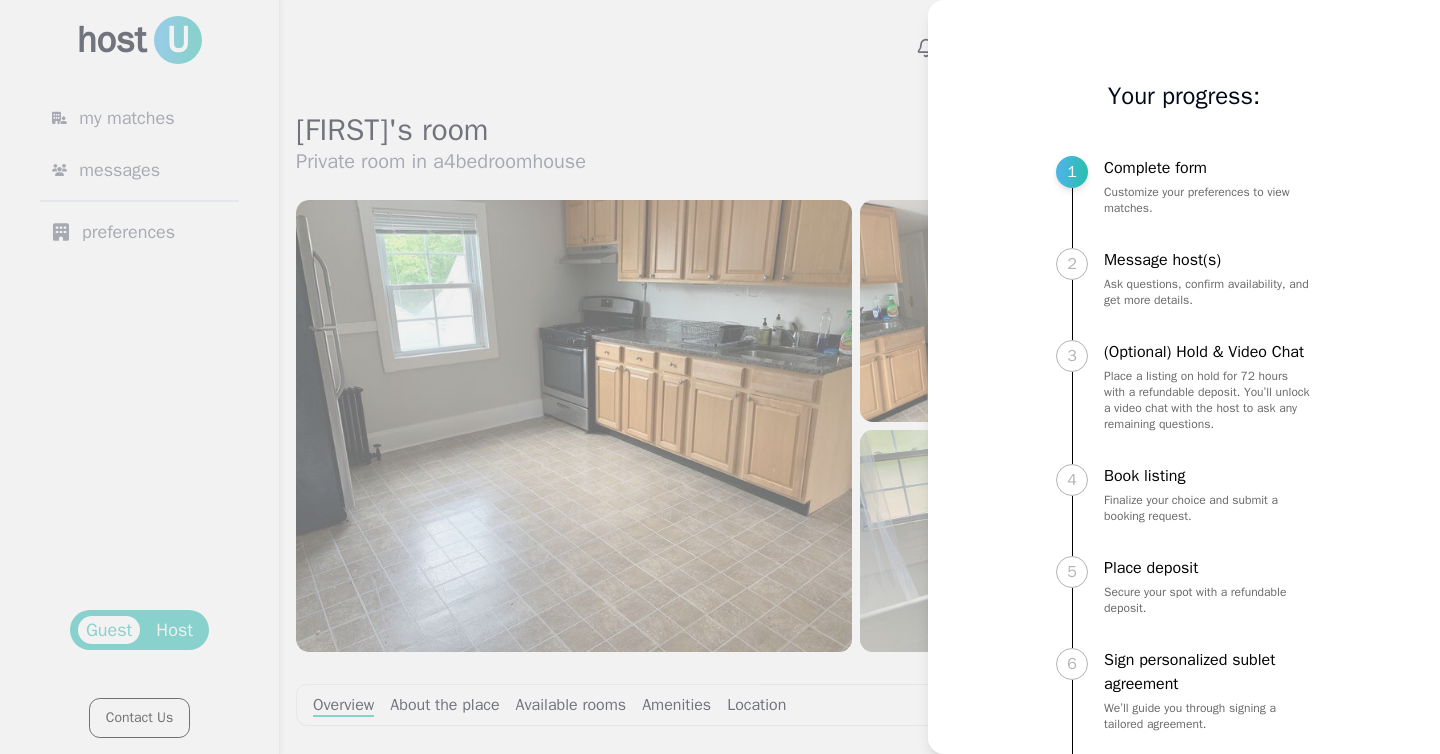 scroll, scrollTop: 0, scrollLeft: 0, axis: both 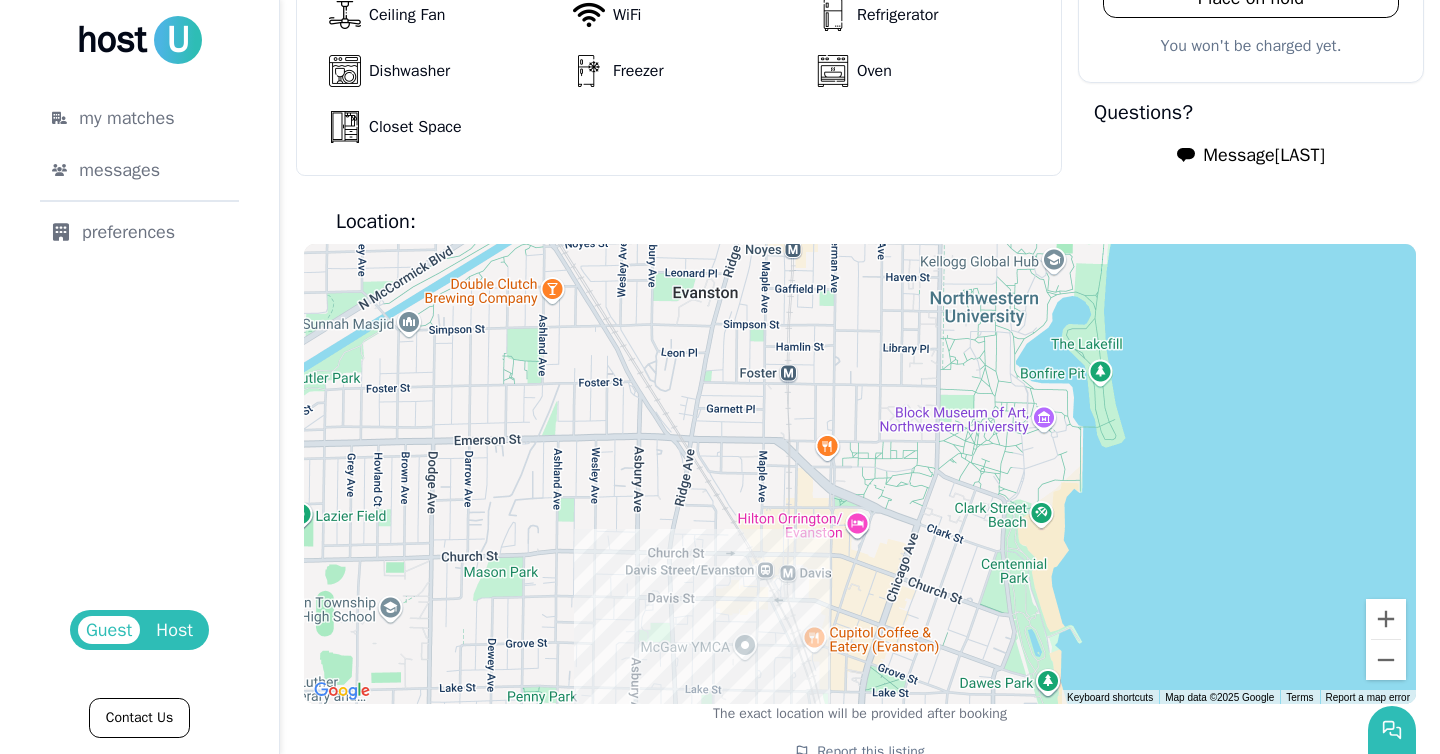 drag, startPoint x: 932, startPoint y: 605, endPoint x: 764, endPoint y: 743, distance: 217.41205 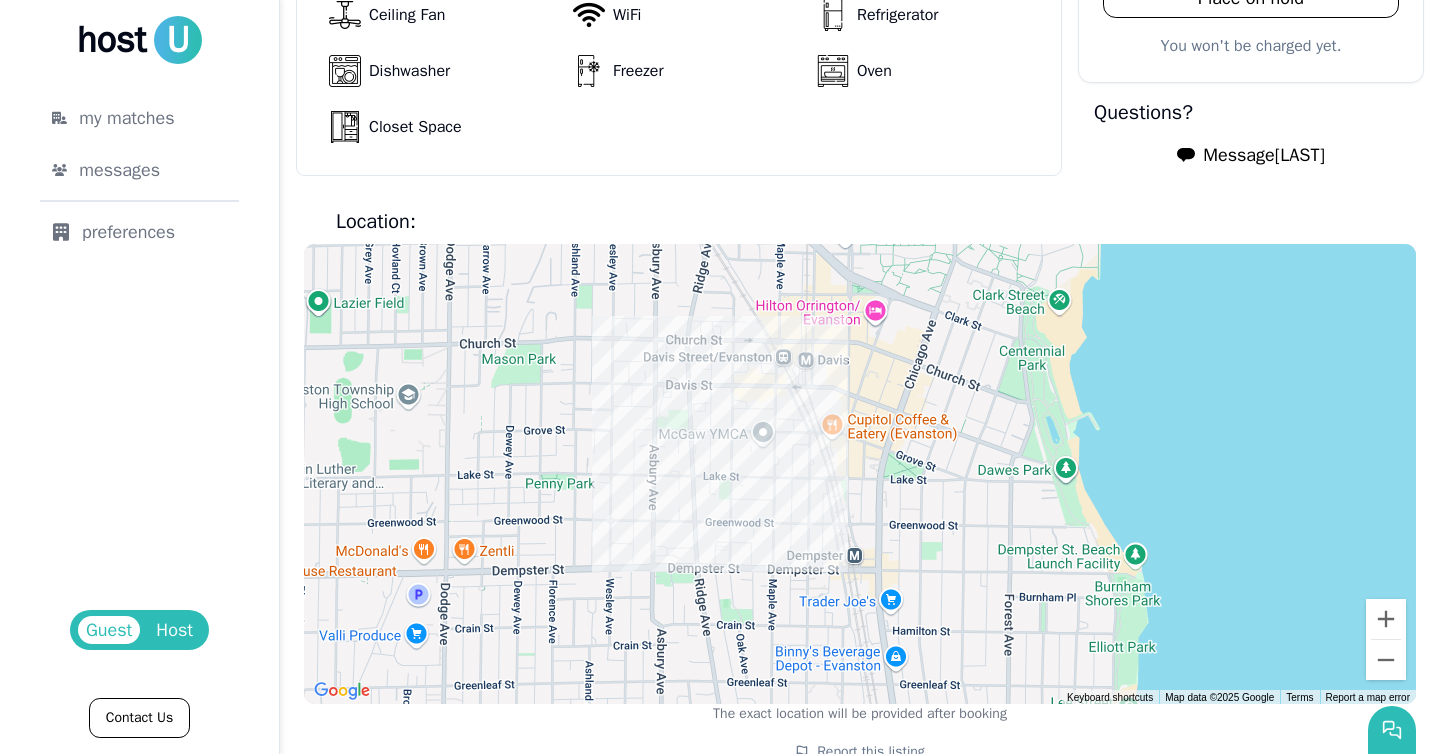 drag, startPoint x: 768, startPoint y: 498, endPoint x: 781, endPoint y: 290, distance: 208.40585 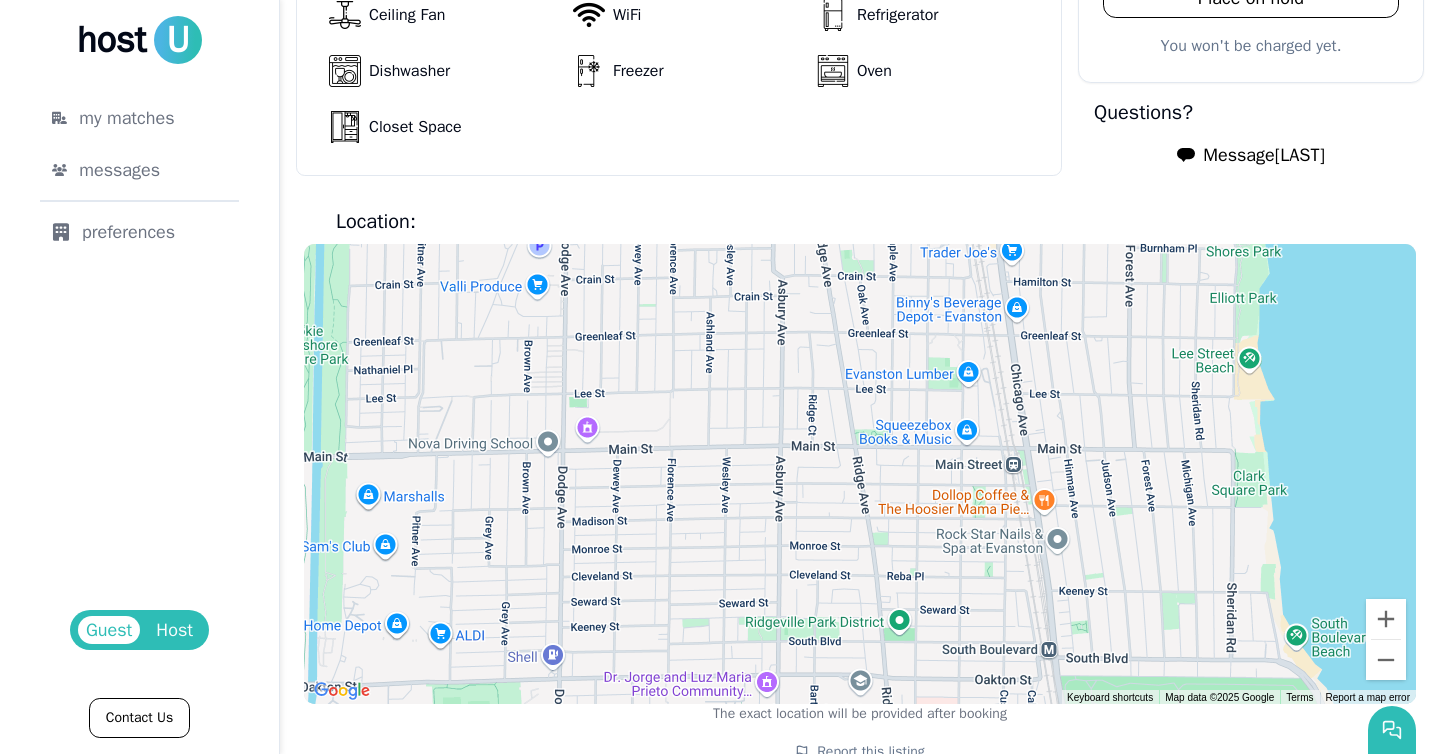 drag, startPoint x: 850, startPoint y: 453, endPoint x: 967, endPoint y: 78, distance: 392.82822 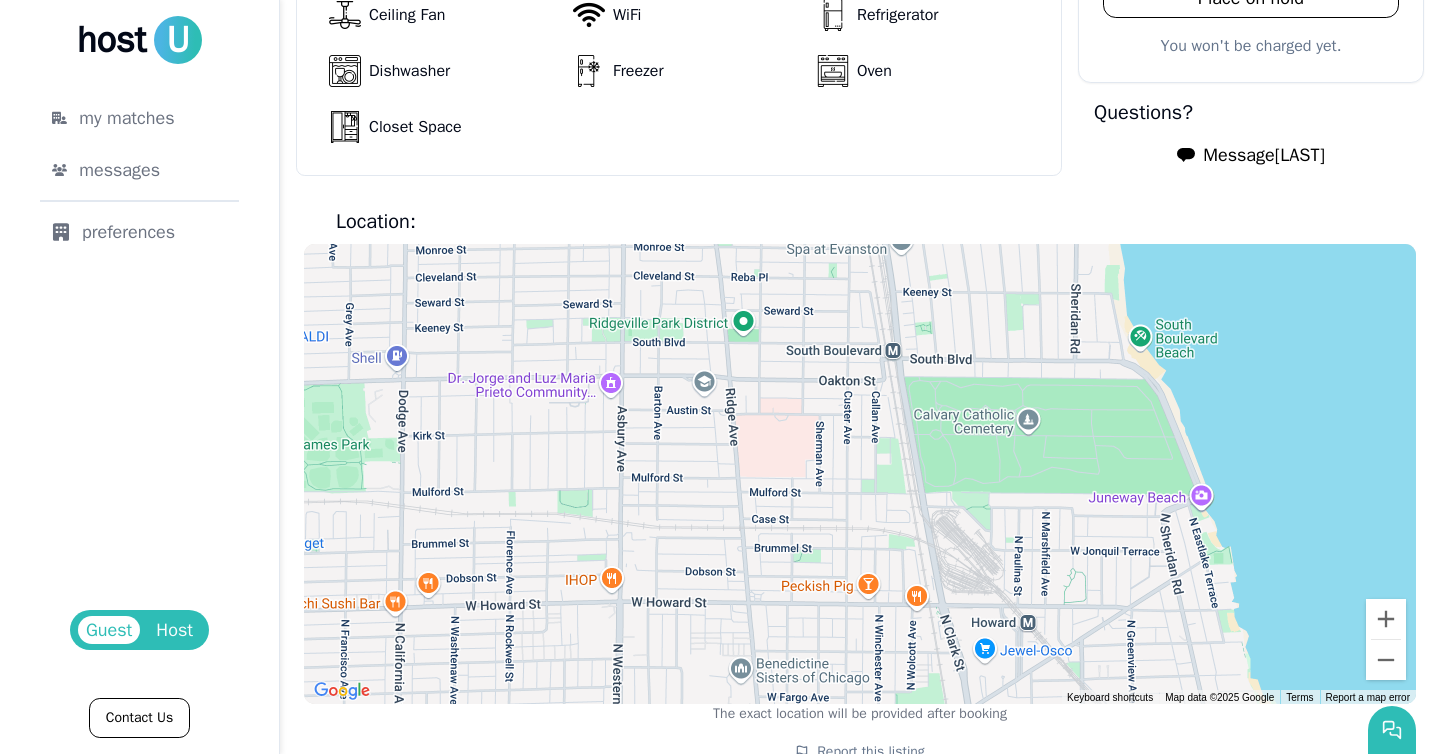 drag, startPoint x: 1026, startPoint y: 365, endPoint x: 879, endPoint y: 101, distance: 302.16718 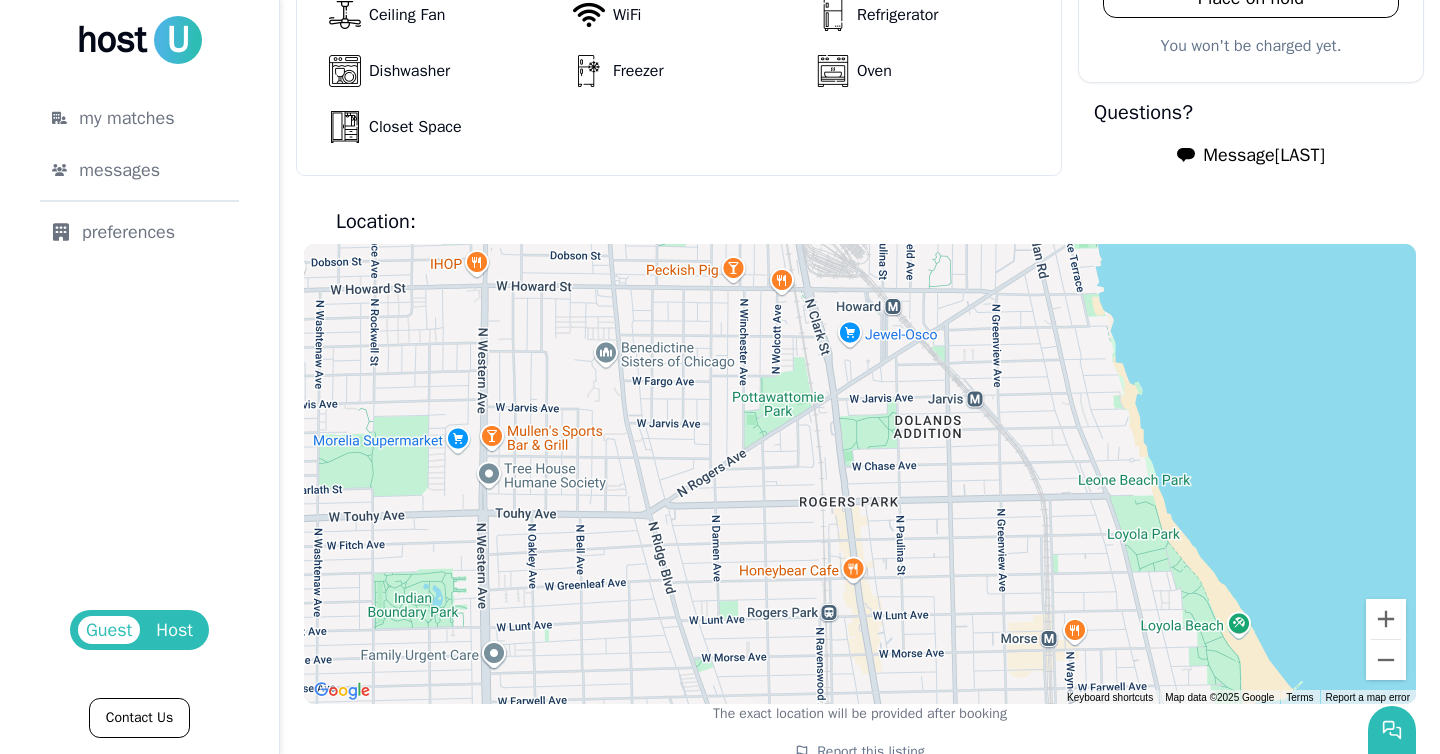 drag, startPoint x: 930, startPoint y: 440, endPoint x: 794, endPoint y: 115, distance: 352.3081 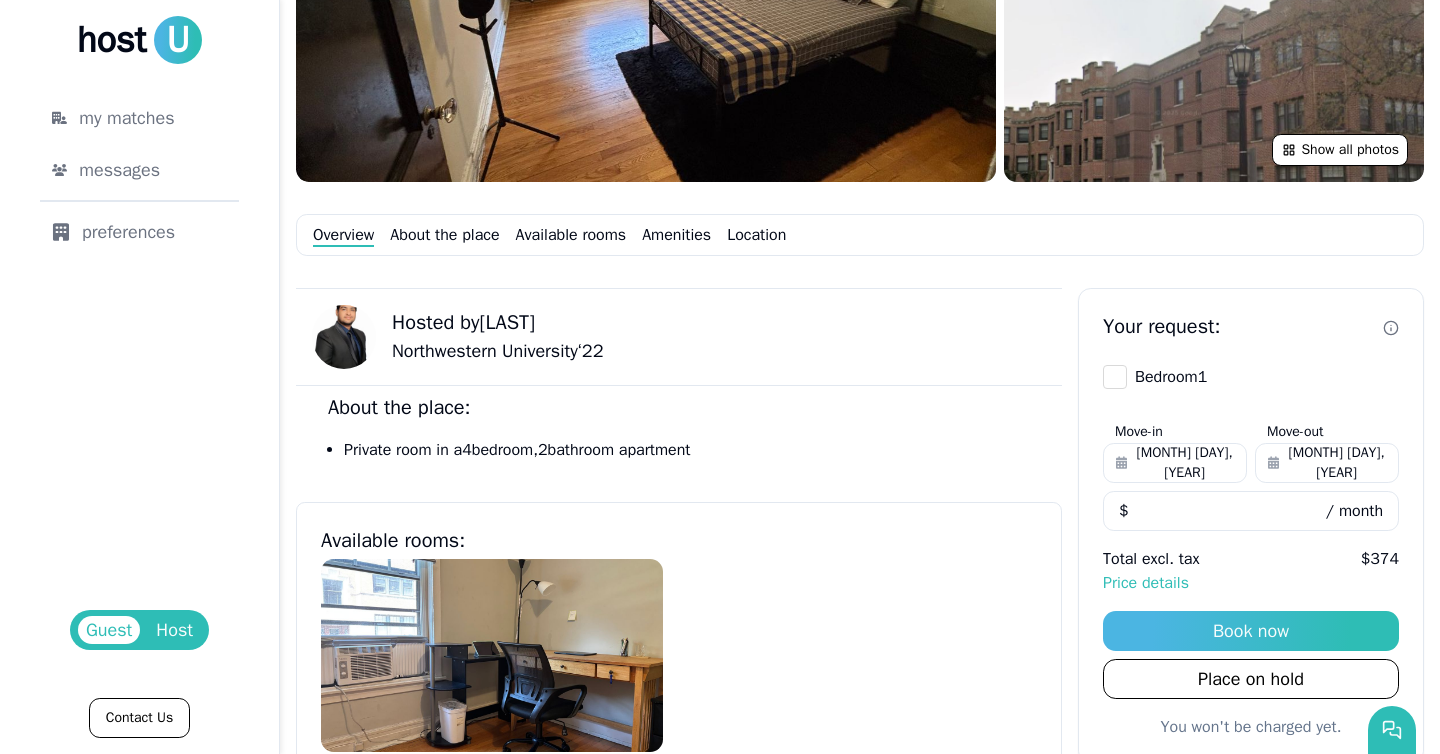 scroll, scrollTop: 463, scrollLeft: 0, axis: vertical 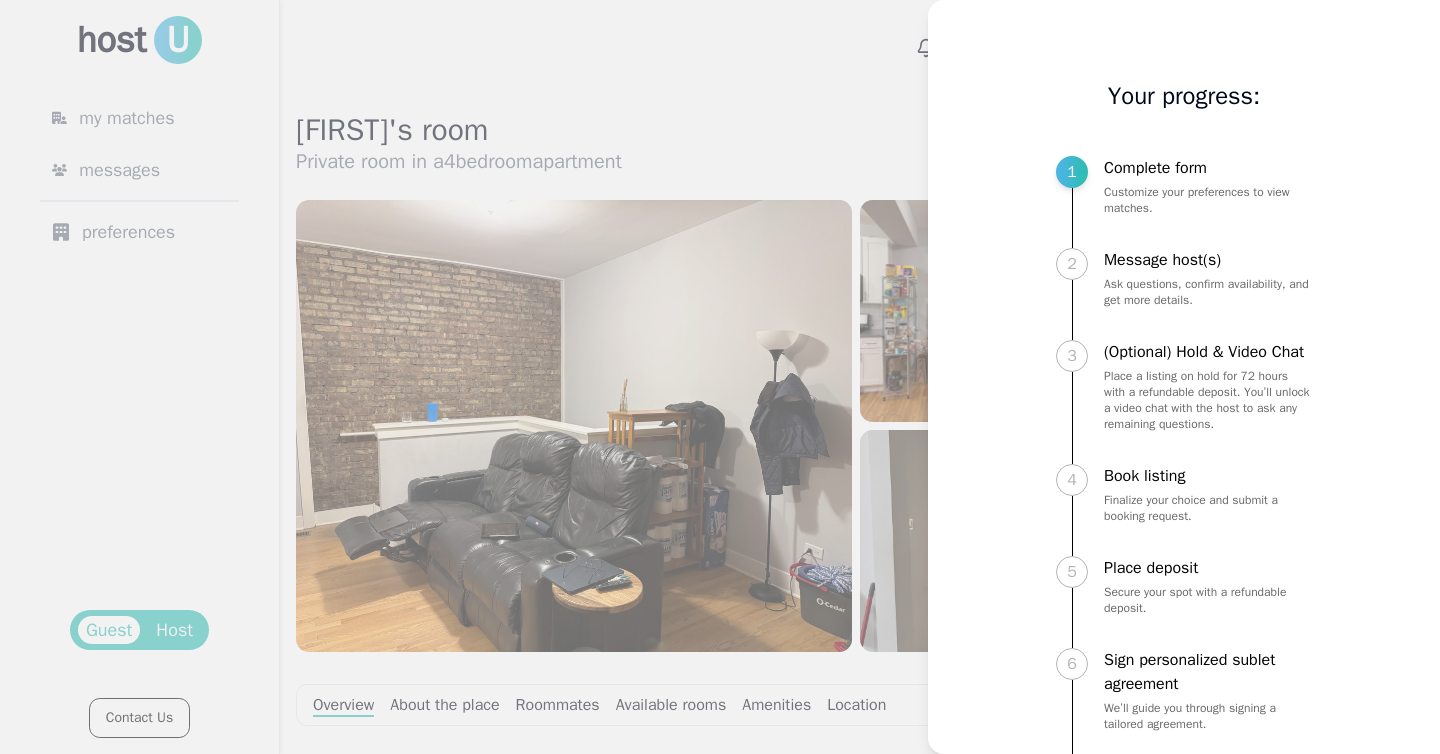 click at bounding box center (720, 377) 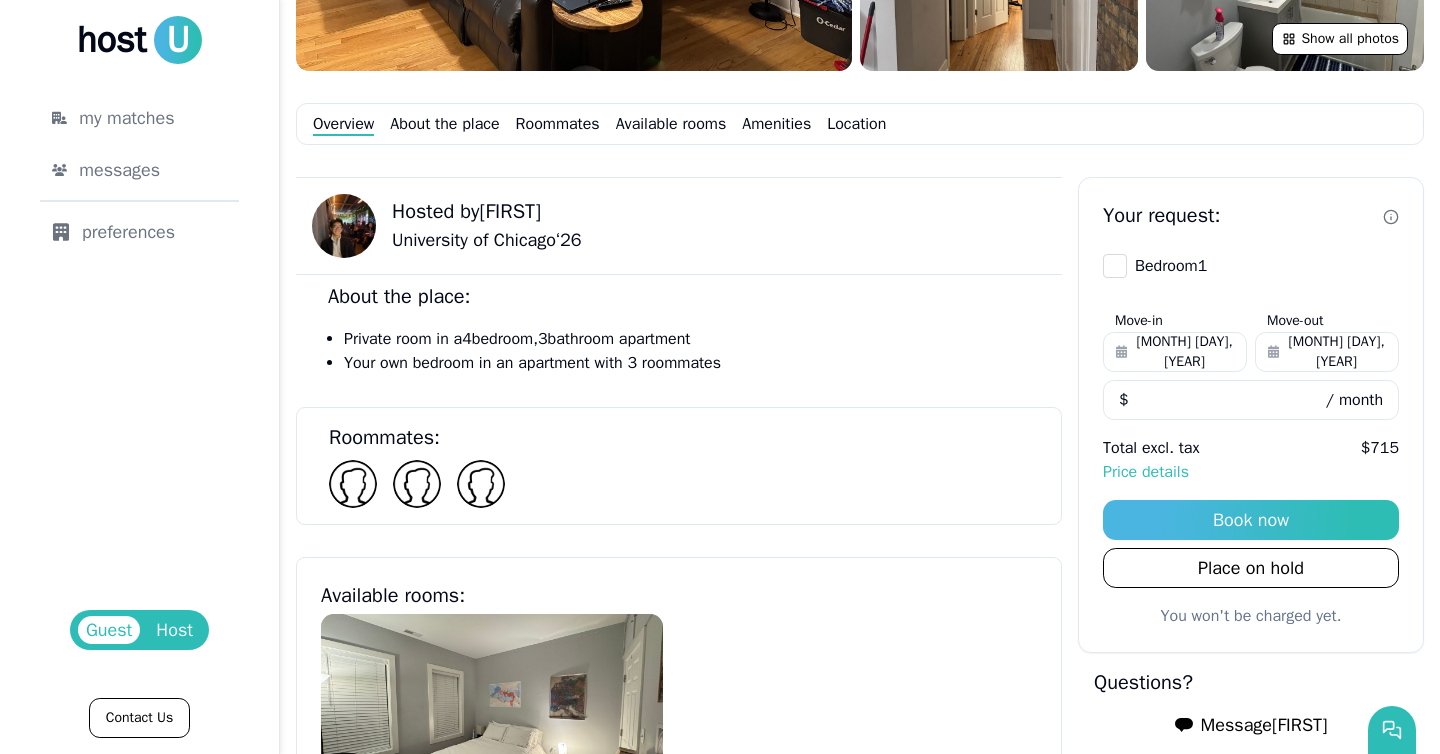 scroll, scrollTop: 572, scrollLeft: 0, axis: vertical 